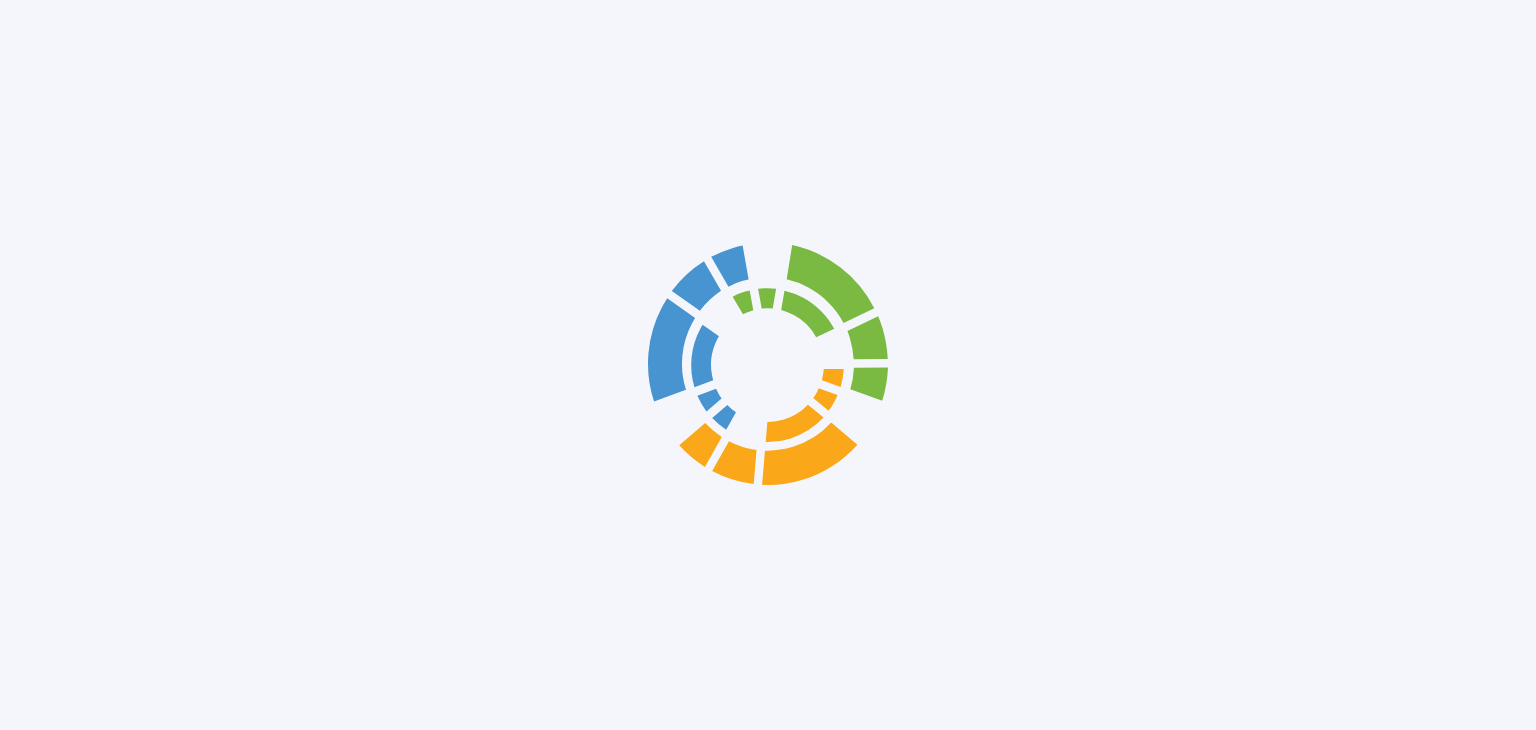 scroll, scrollTop: 0, scrollLeft: 0, axis: both 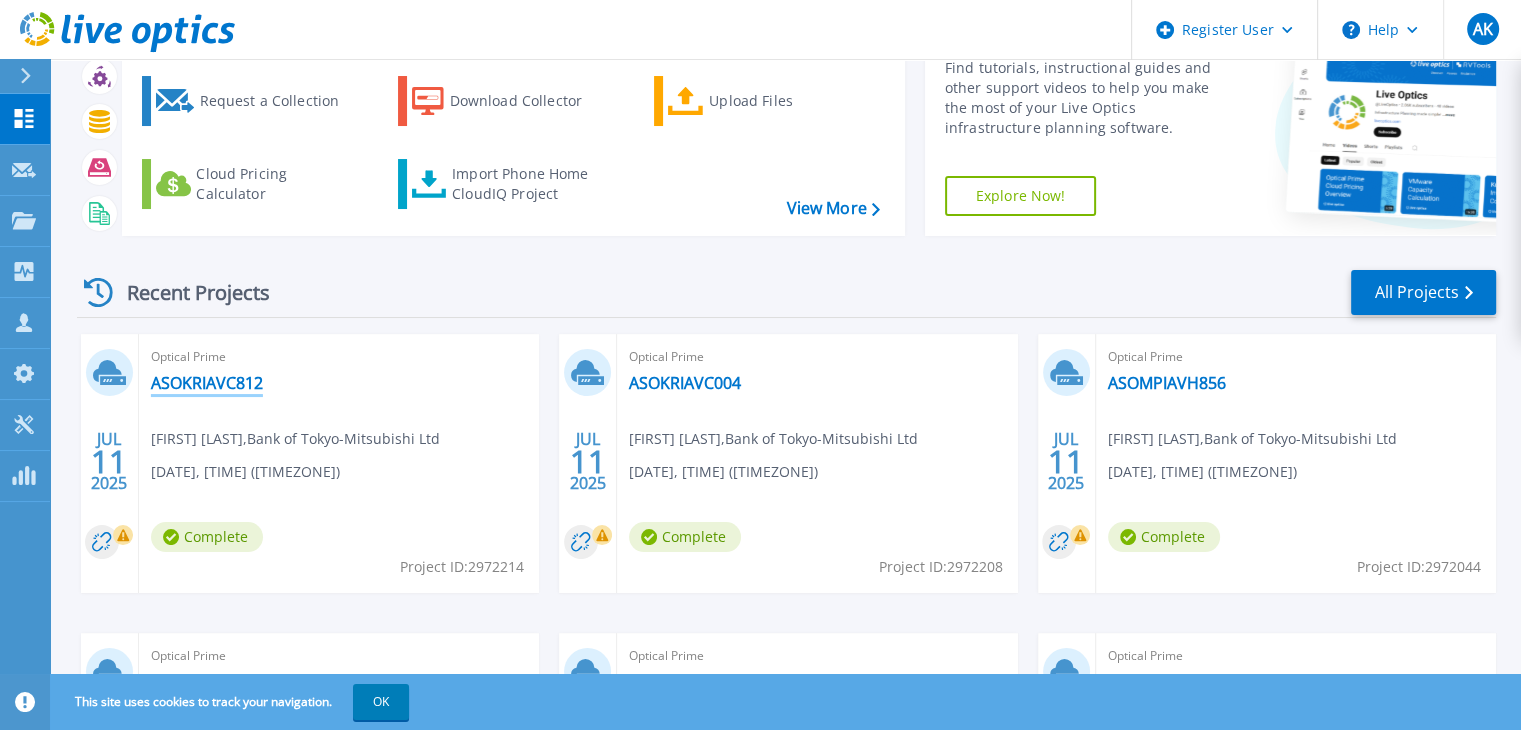 click on "ASOKRIAVC812" at bounding box center [207, 383] 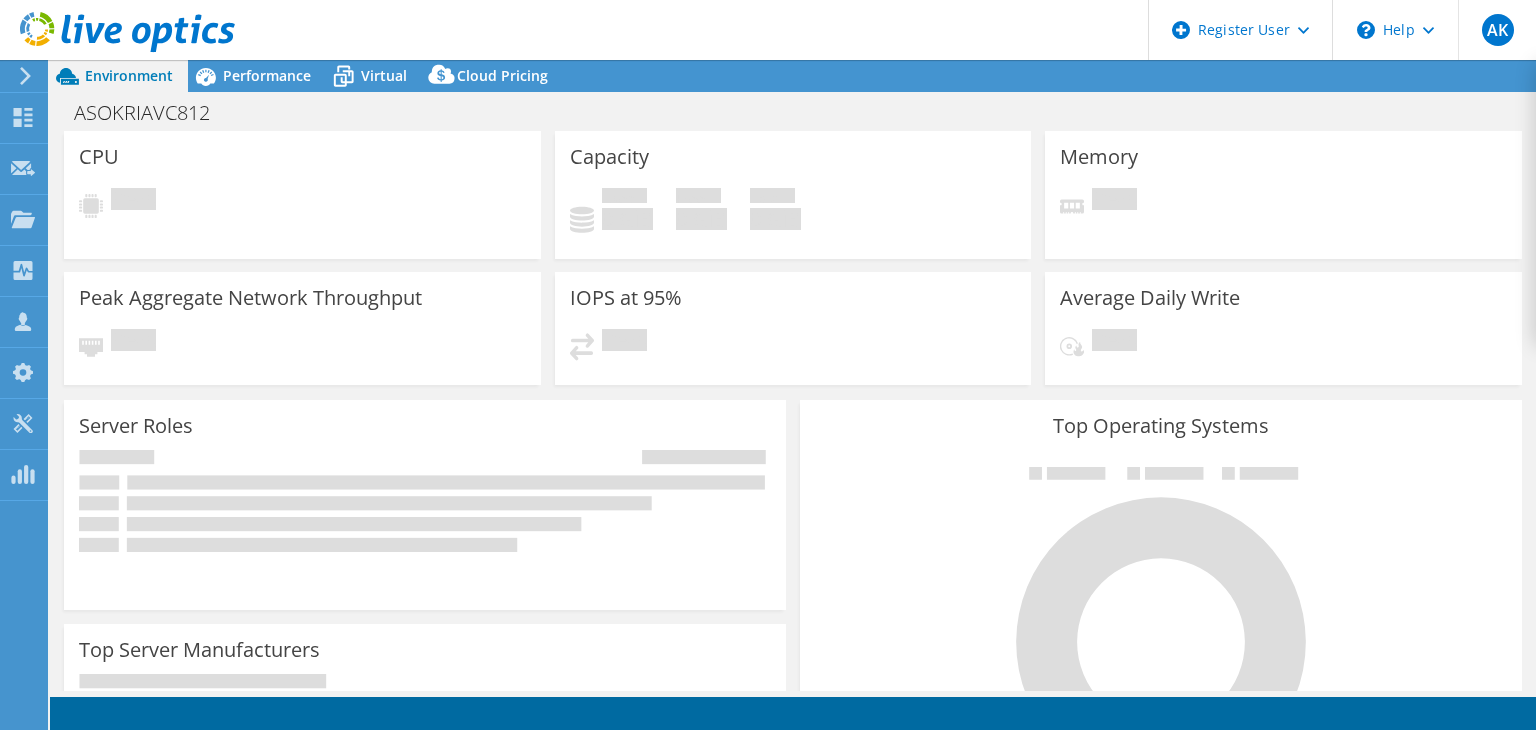 scroll, scrollTop: 0, scrollLeft: 0, axis: both 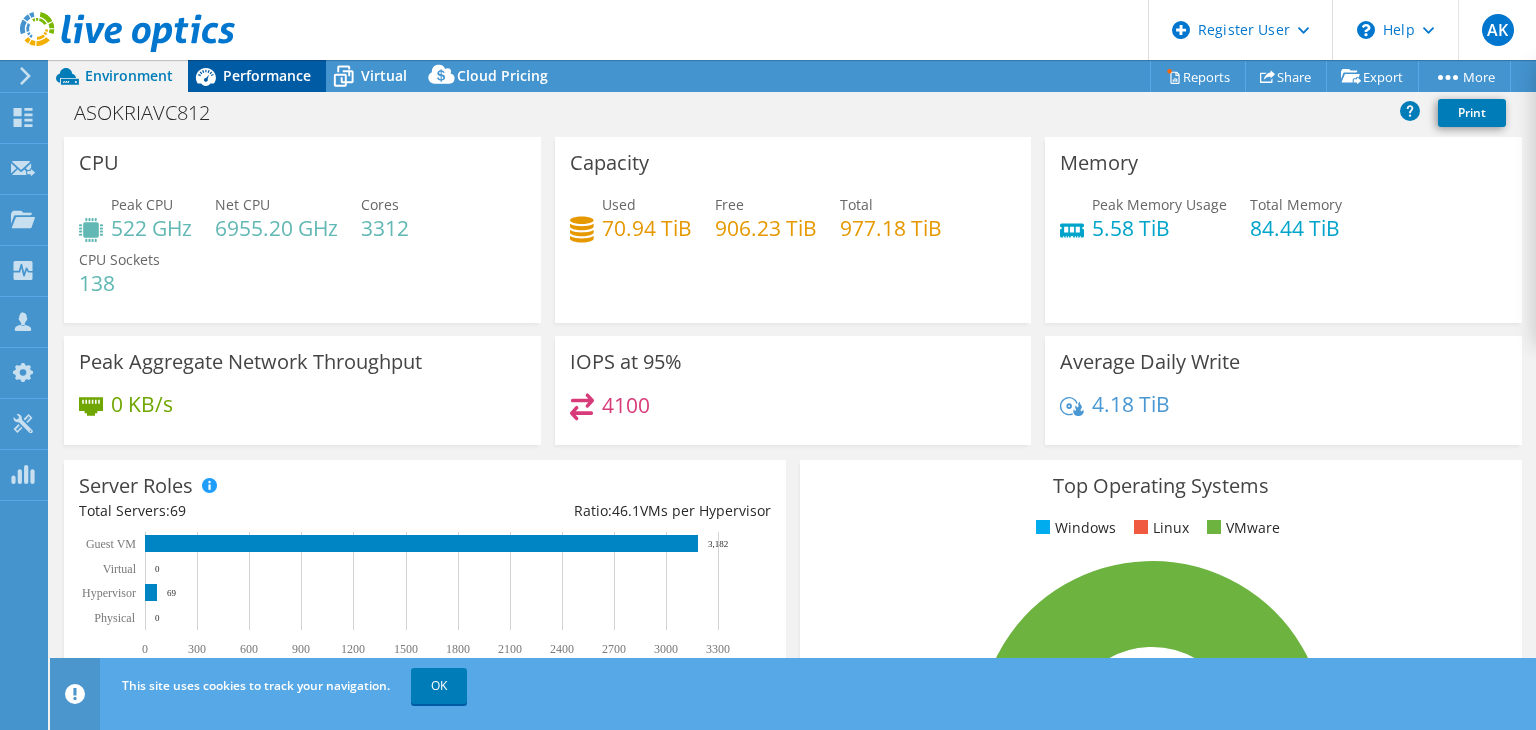 click on "Performance" at bounding box center (267, 75) 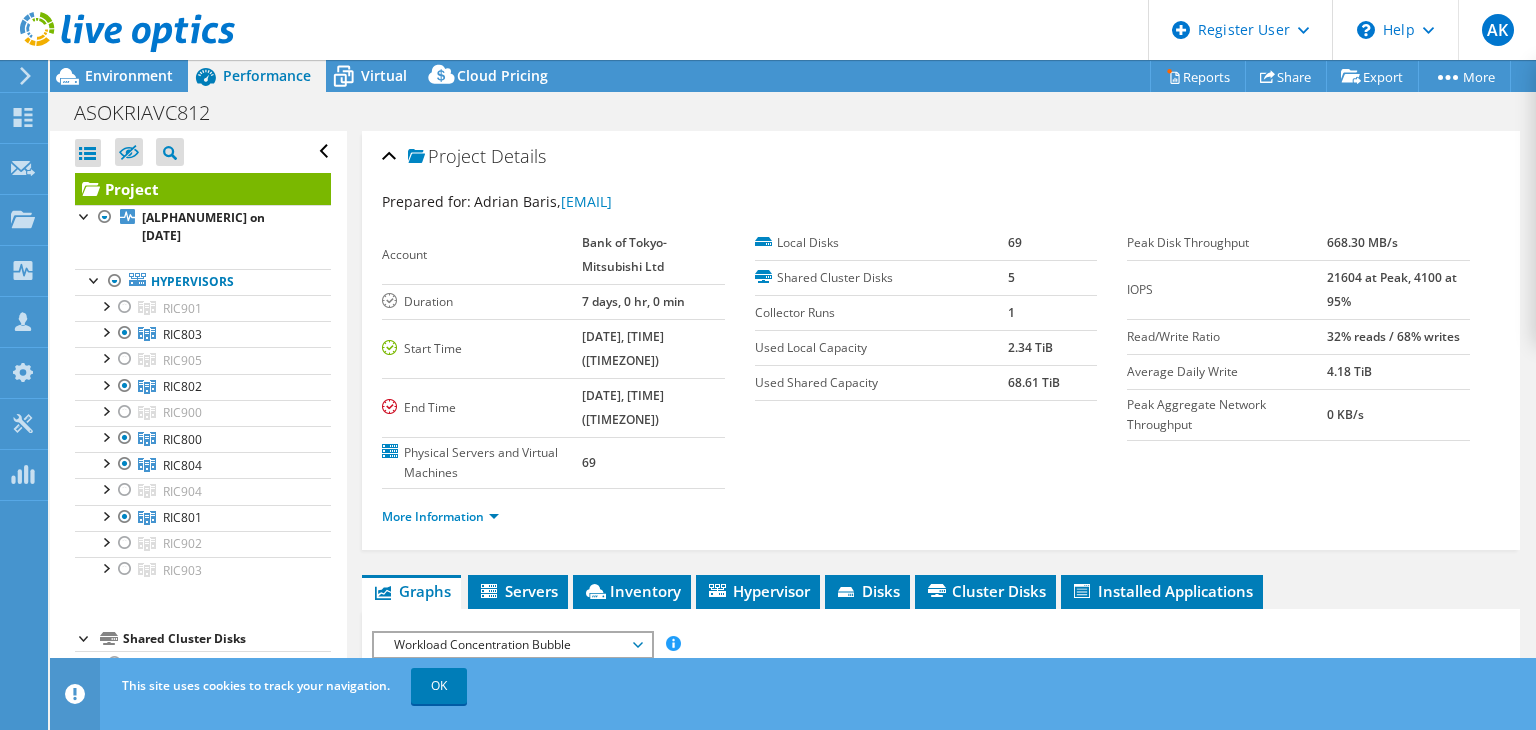 drag, startPoint x: 1348, startPoint y: 279, endPoint x: 1306, endPoint y: 273, distance: 42.426407 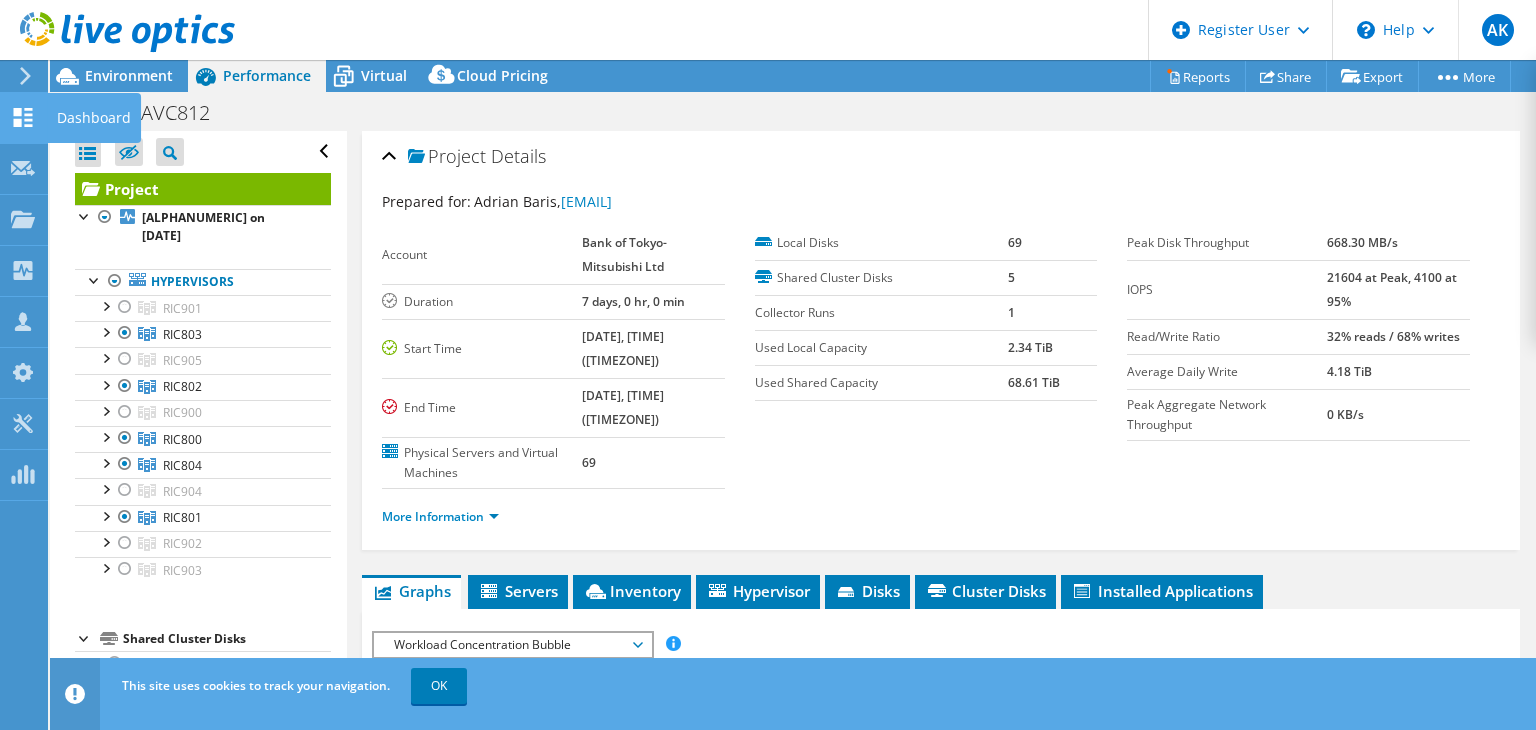 click 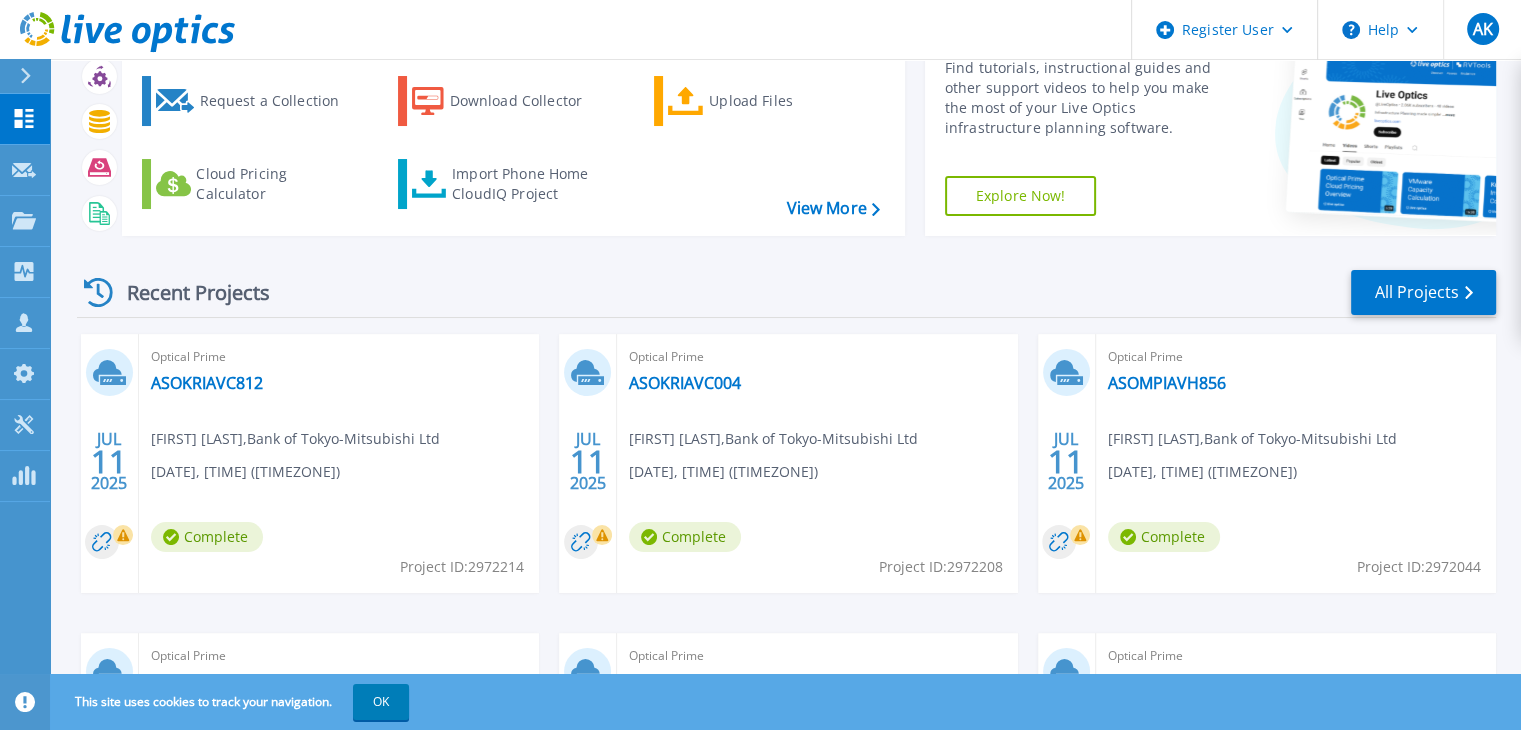 scroll, scrollTop: 200, scrollLeft: 0, axis: vertical 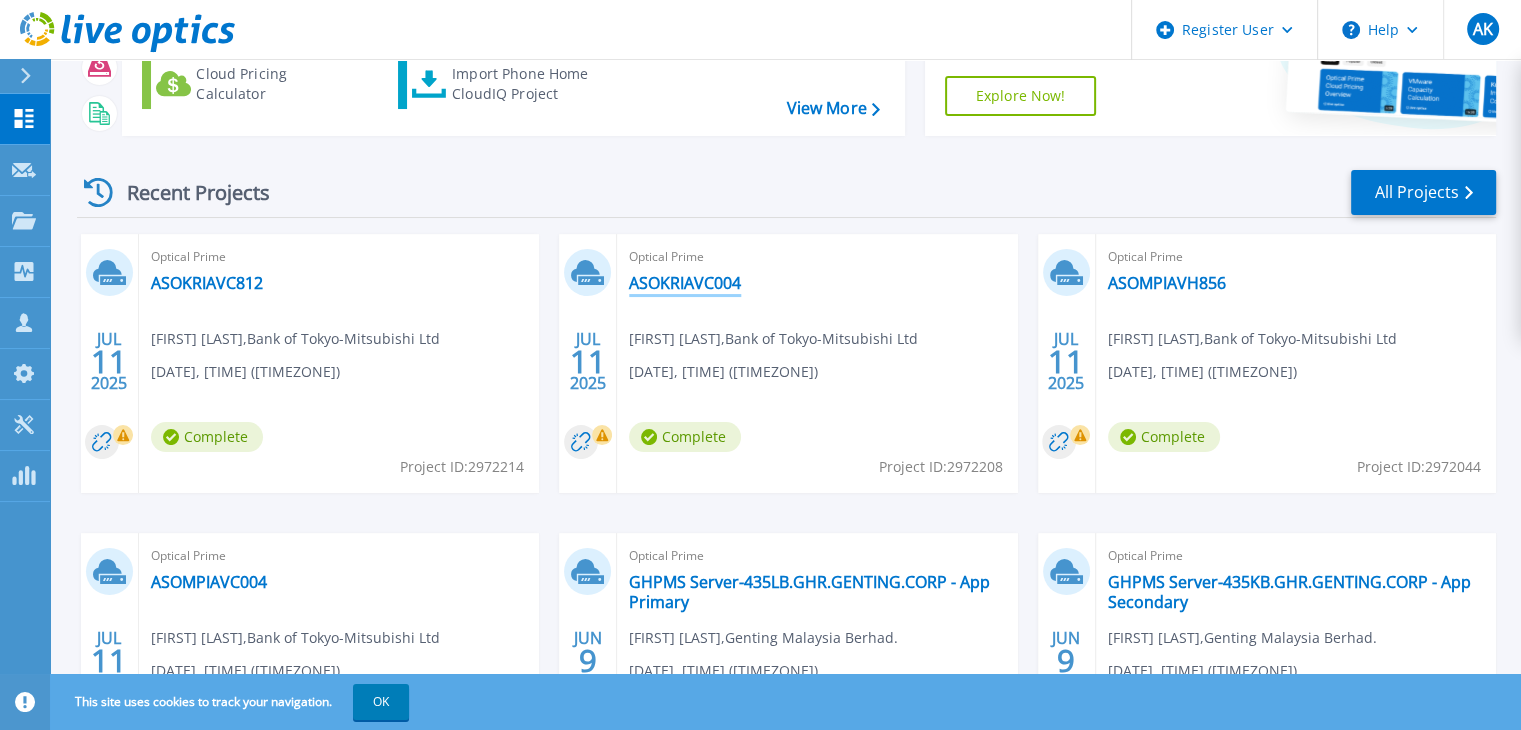 click on "ASOKRIAVC004" at bounding box center [685, 283] 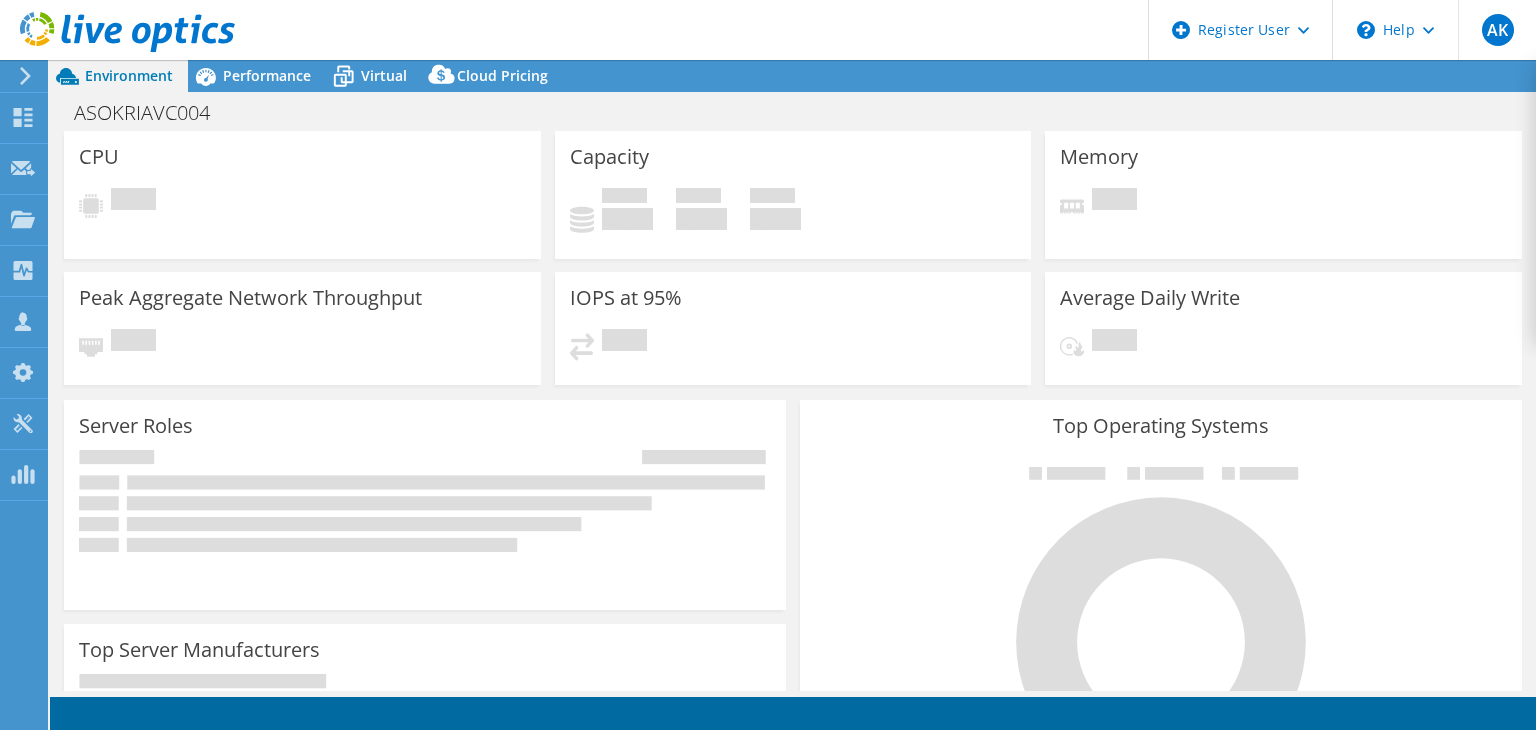 scroll, scrollTop: 0, scrollLeft: 0, axis: both 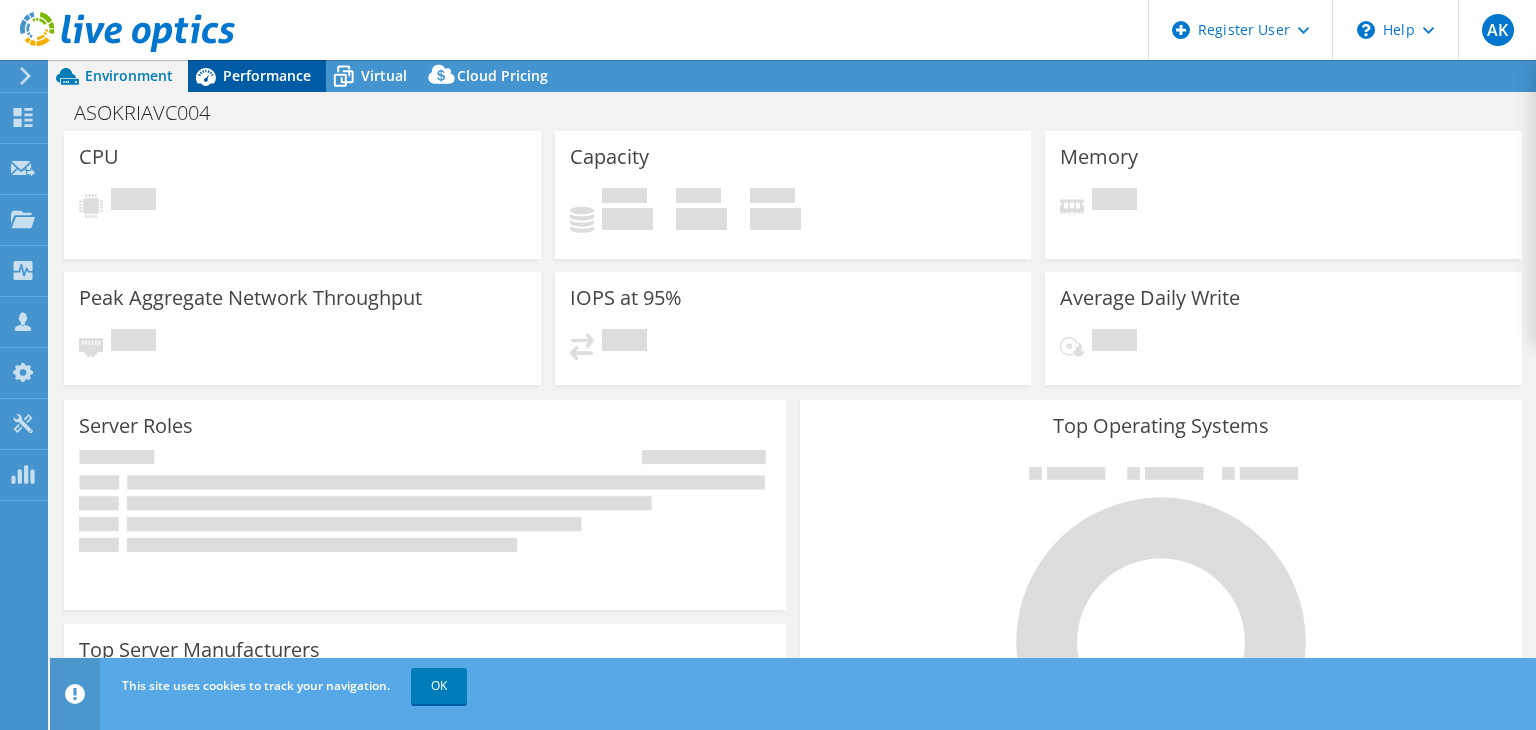select on "USD" 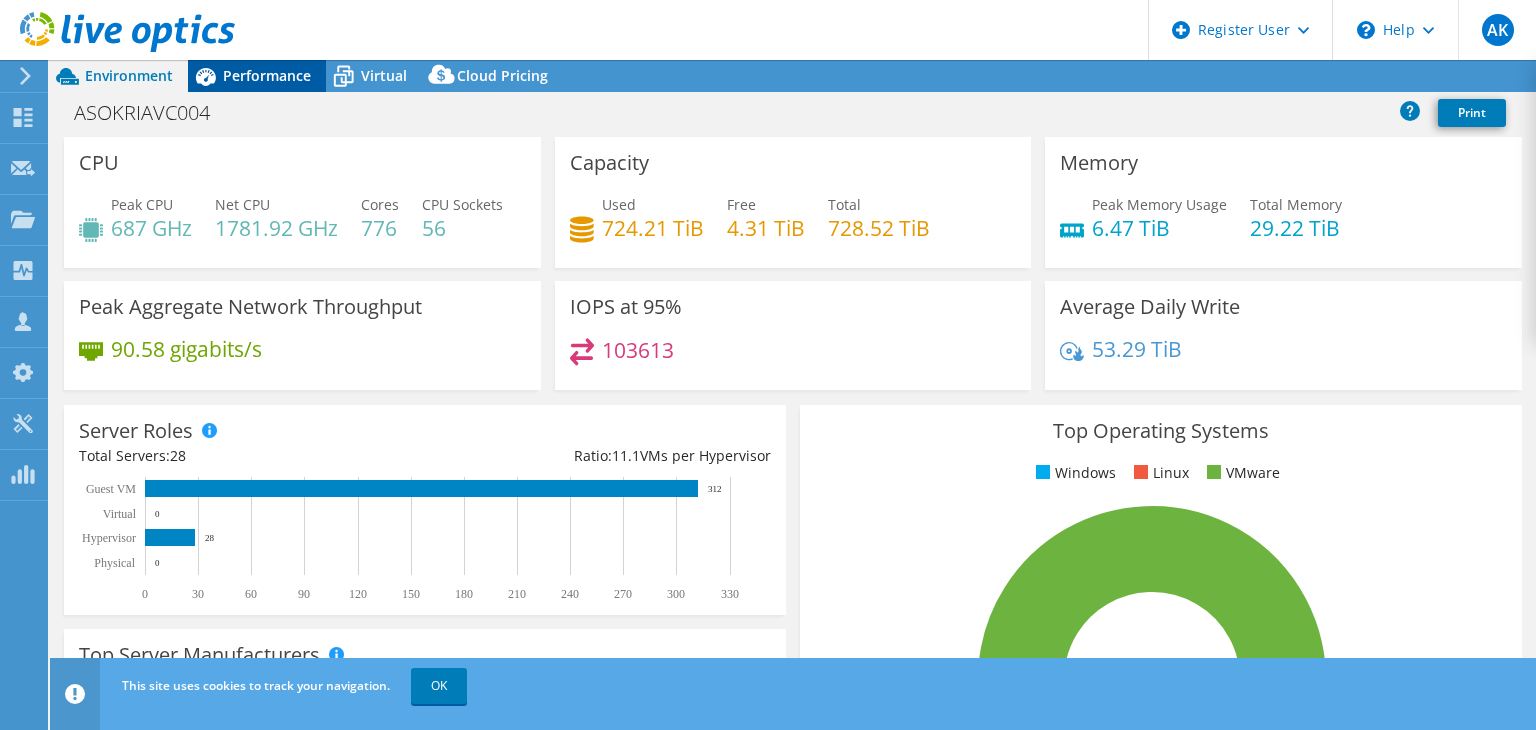 click on "Performance" at bounding box center (267, 75) 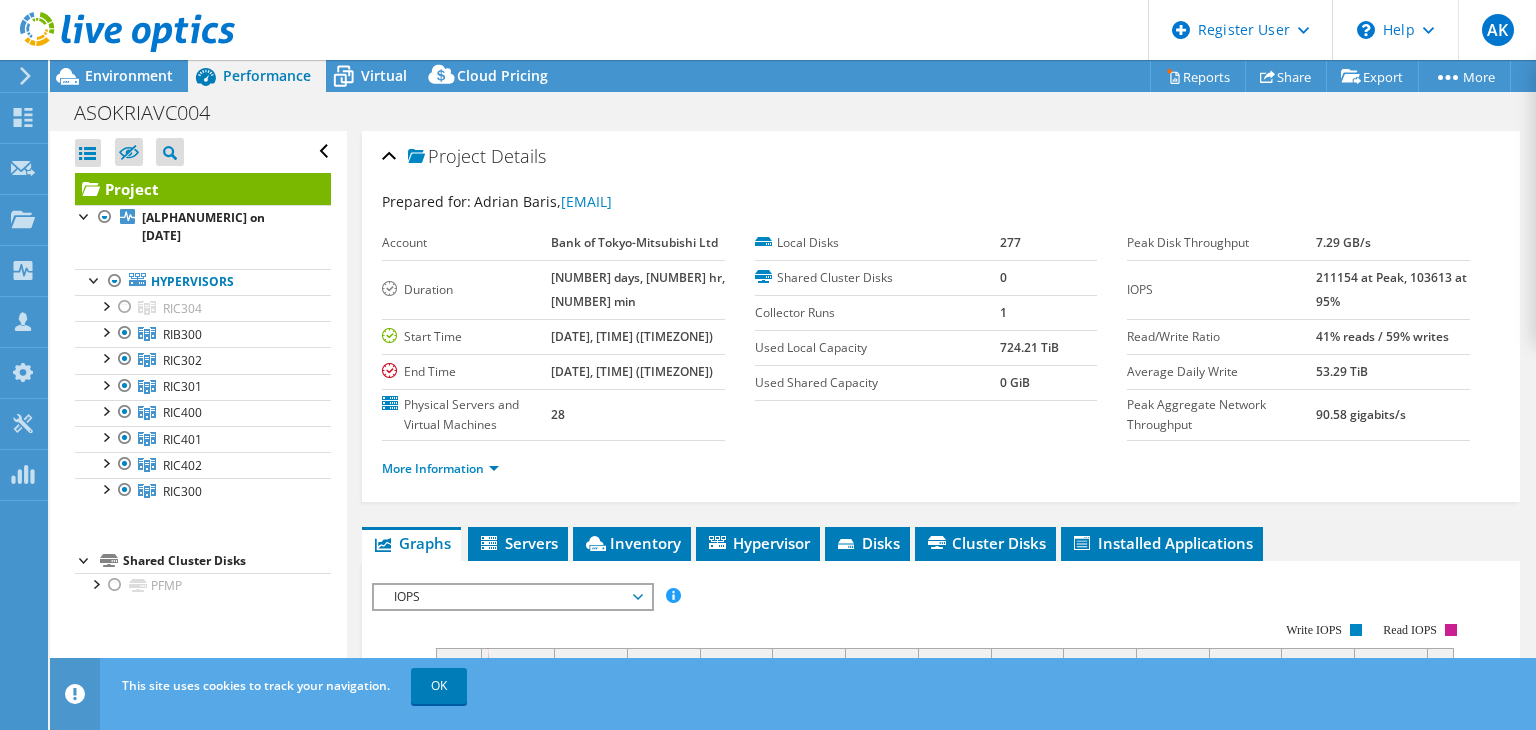 drag, startPoint x: 1344, startPoint y: 273, endPoint x: 1293, endPoint y: 273, distance: 51 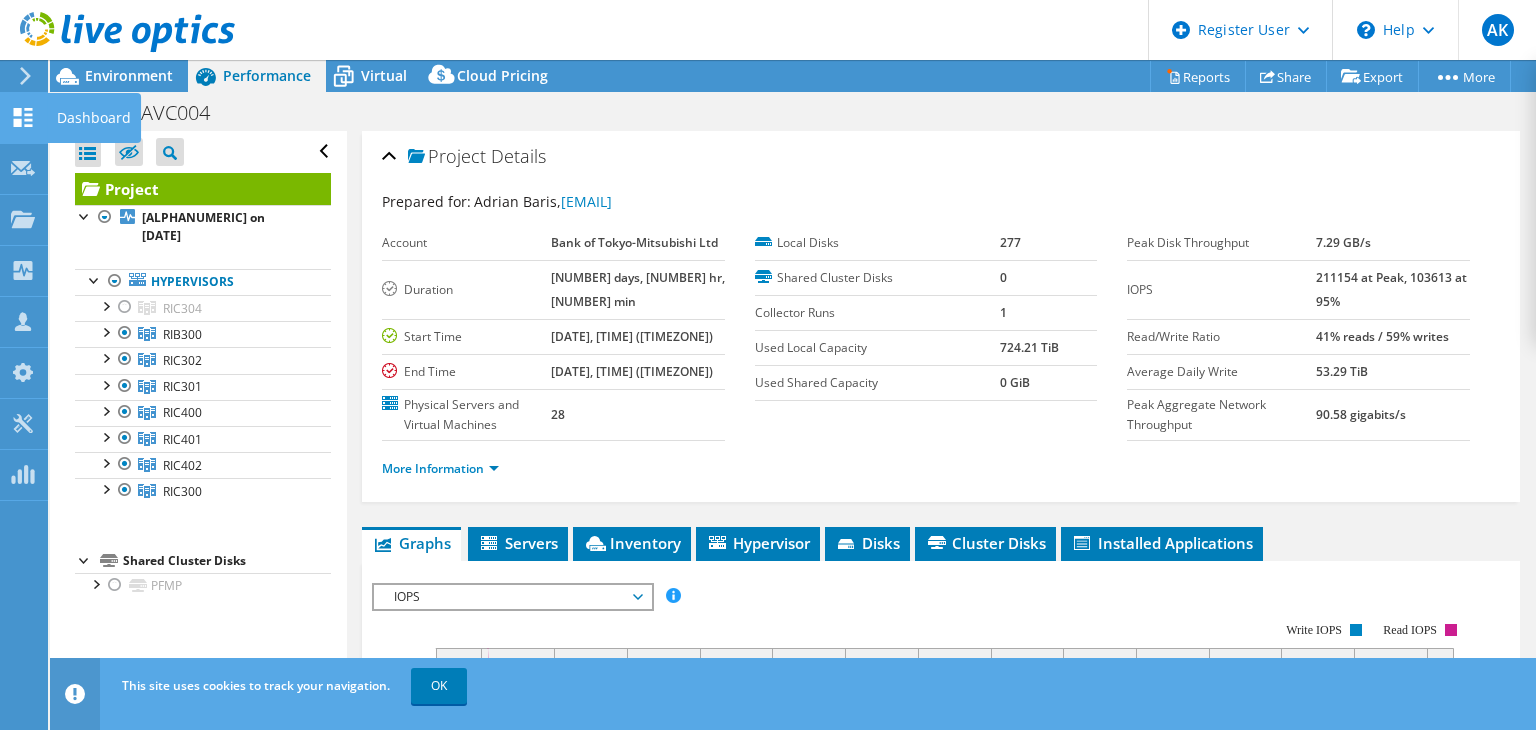 click at bounding box center (23, 120) 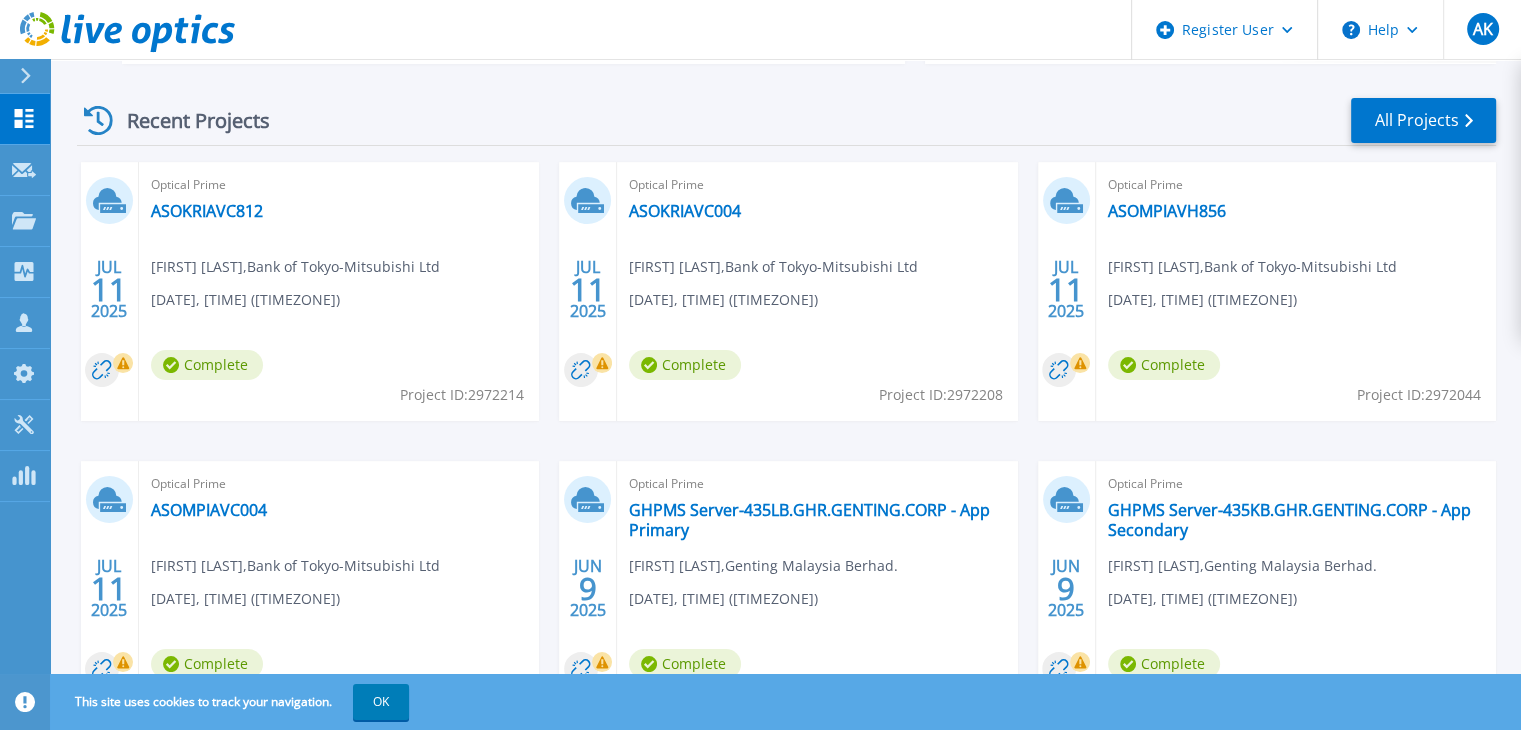 scroll, scrollTop: 300, scrollLeft: 0, axis: vertical 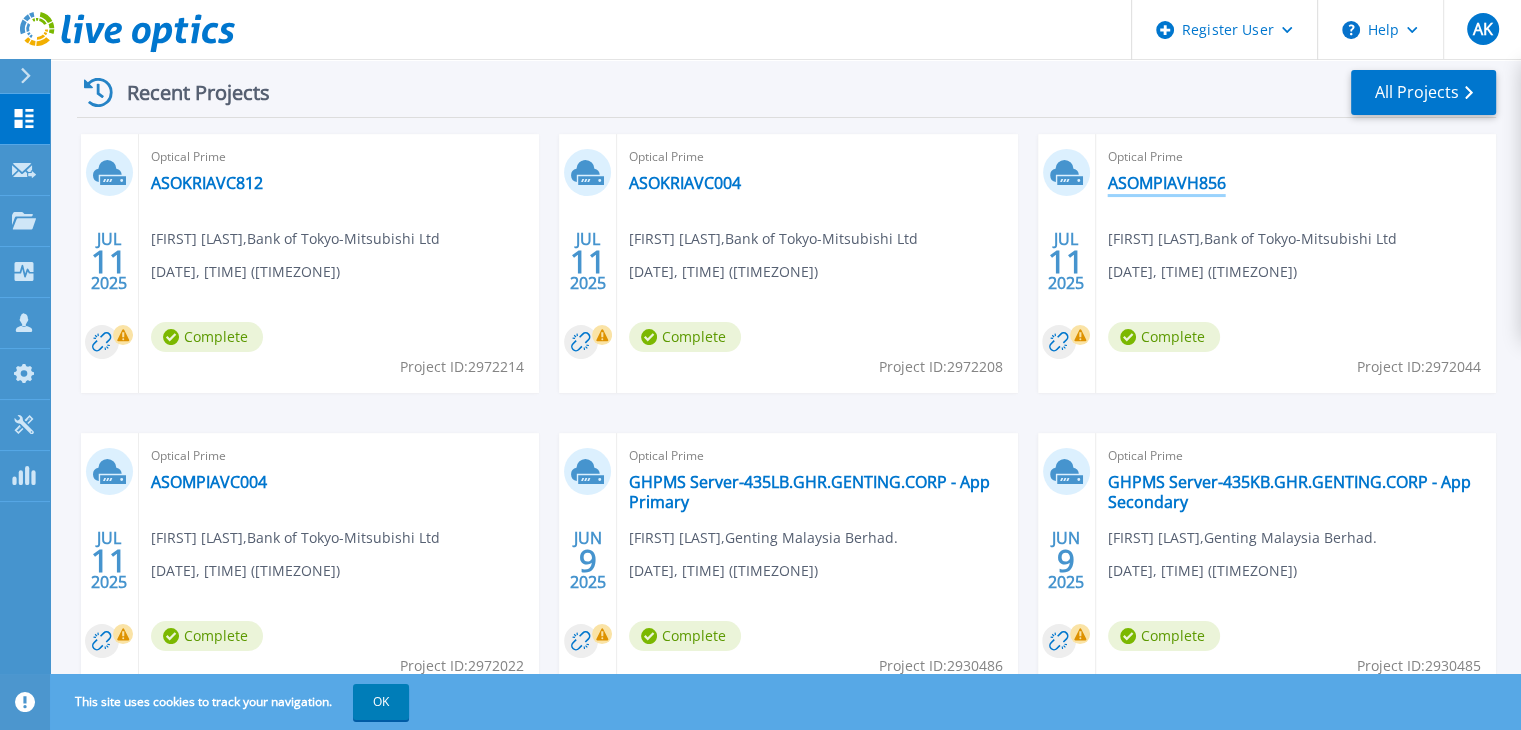 click on "ASOMPIAVH856" at bounding box center (1167, 183) 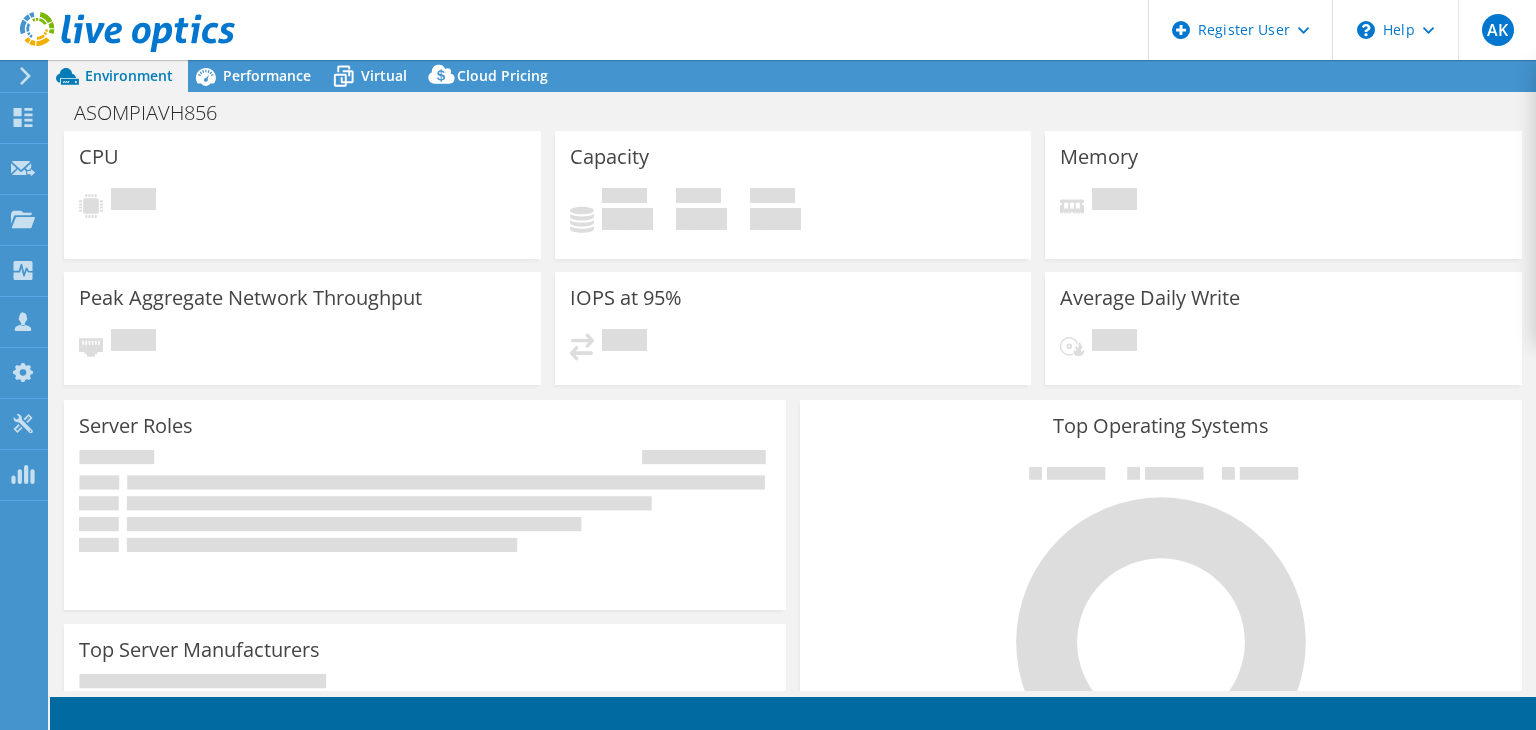 scroll, scrollTop: 0, scrollLeft: 0, axis: both 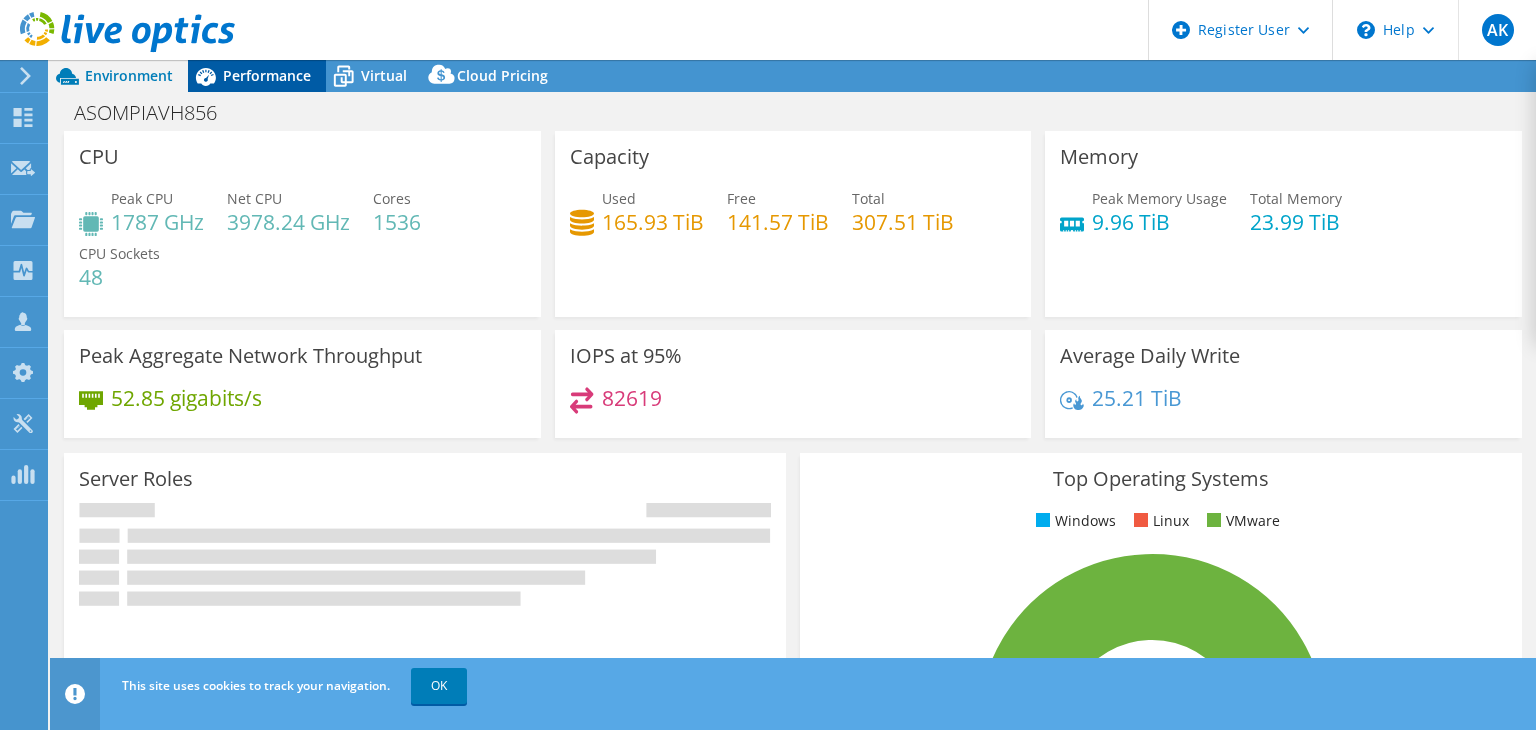 click on "Performance" at bounding box center [257, 76] 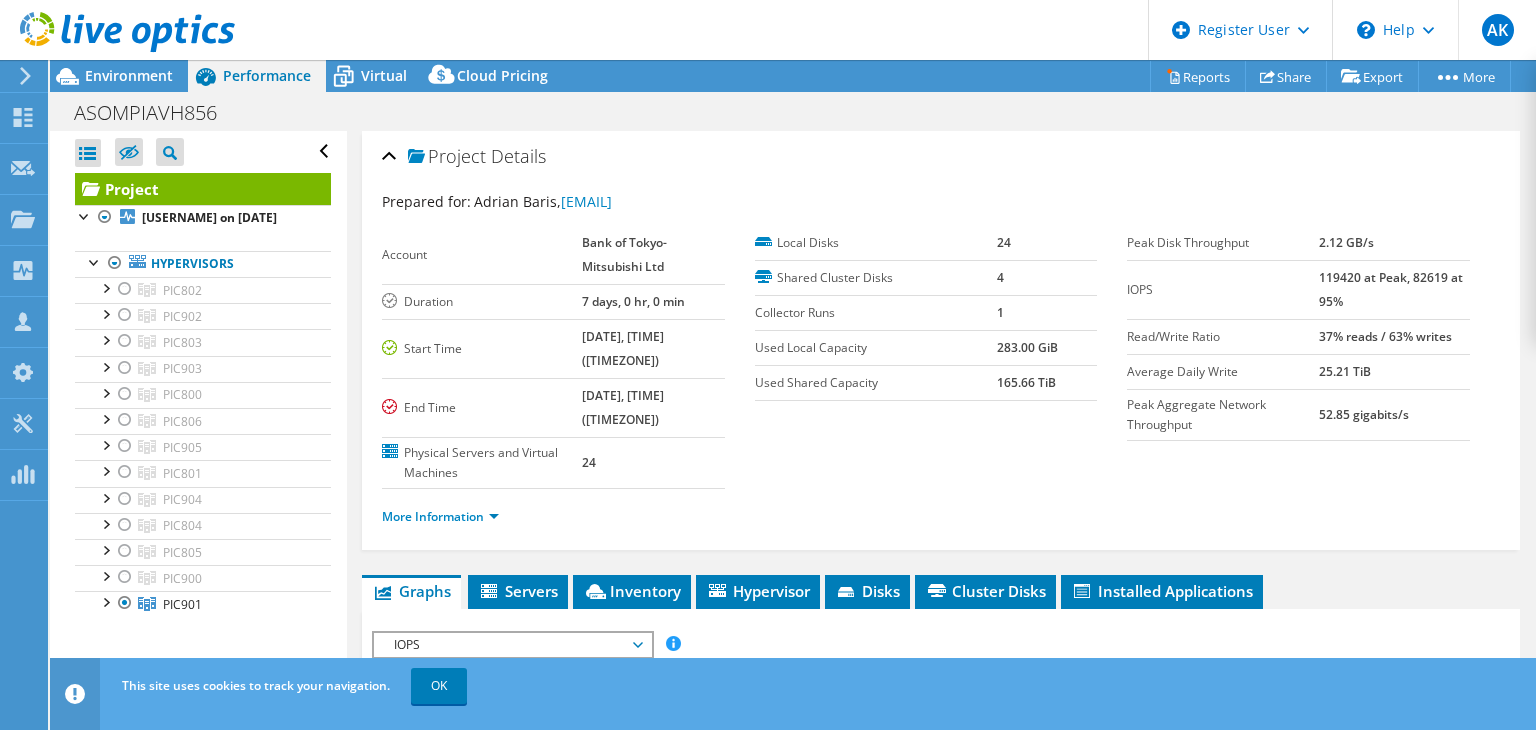 drag, startPoint x: 1348, startPoint y: 279, endPoint x: 1302, endPoint y: 277, distance: 46.043457 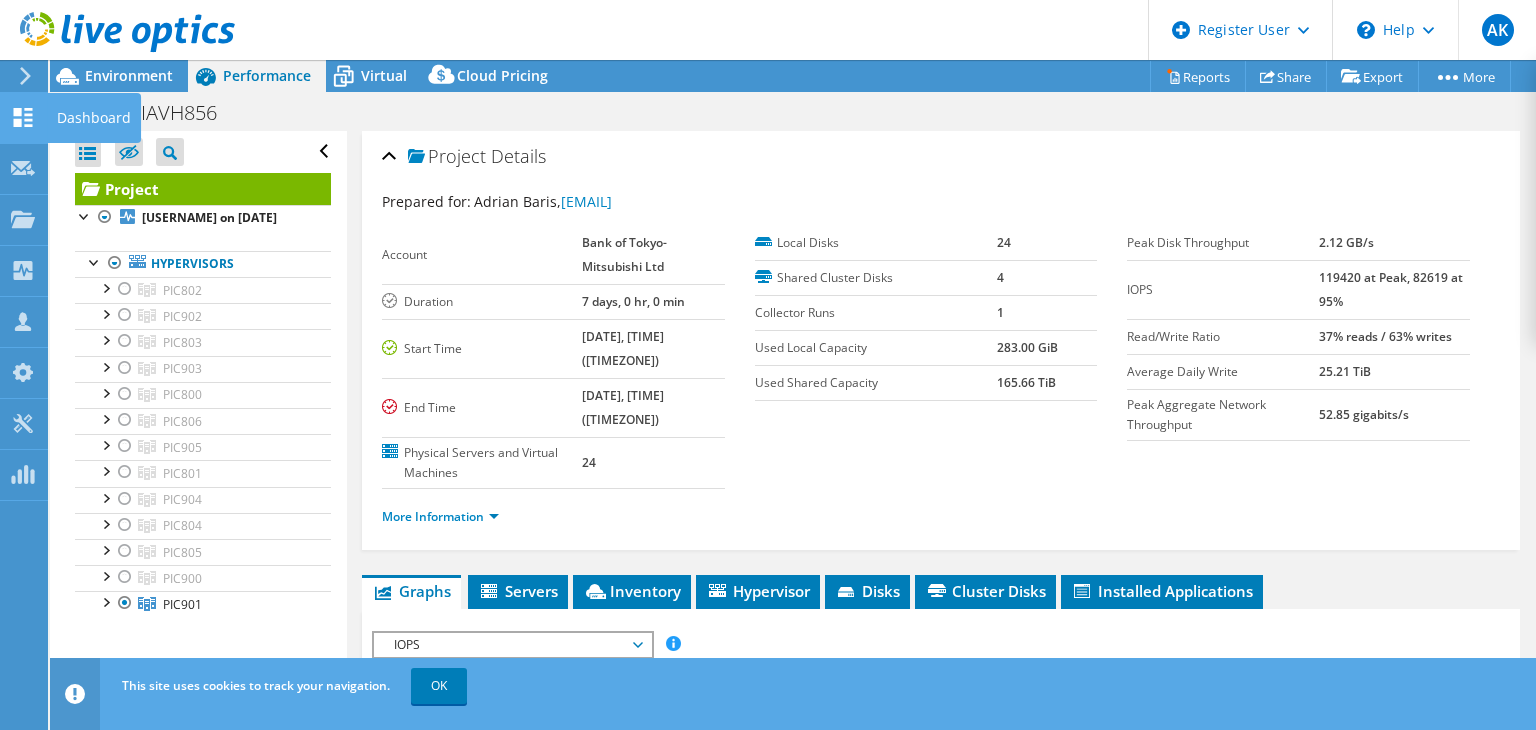 click 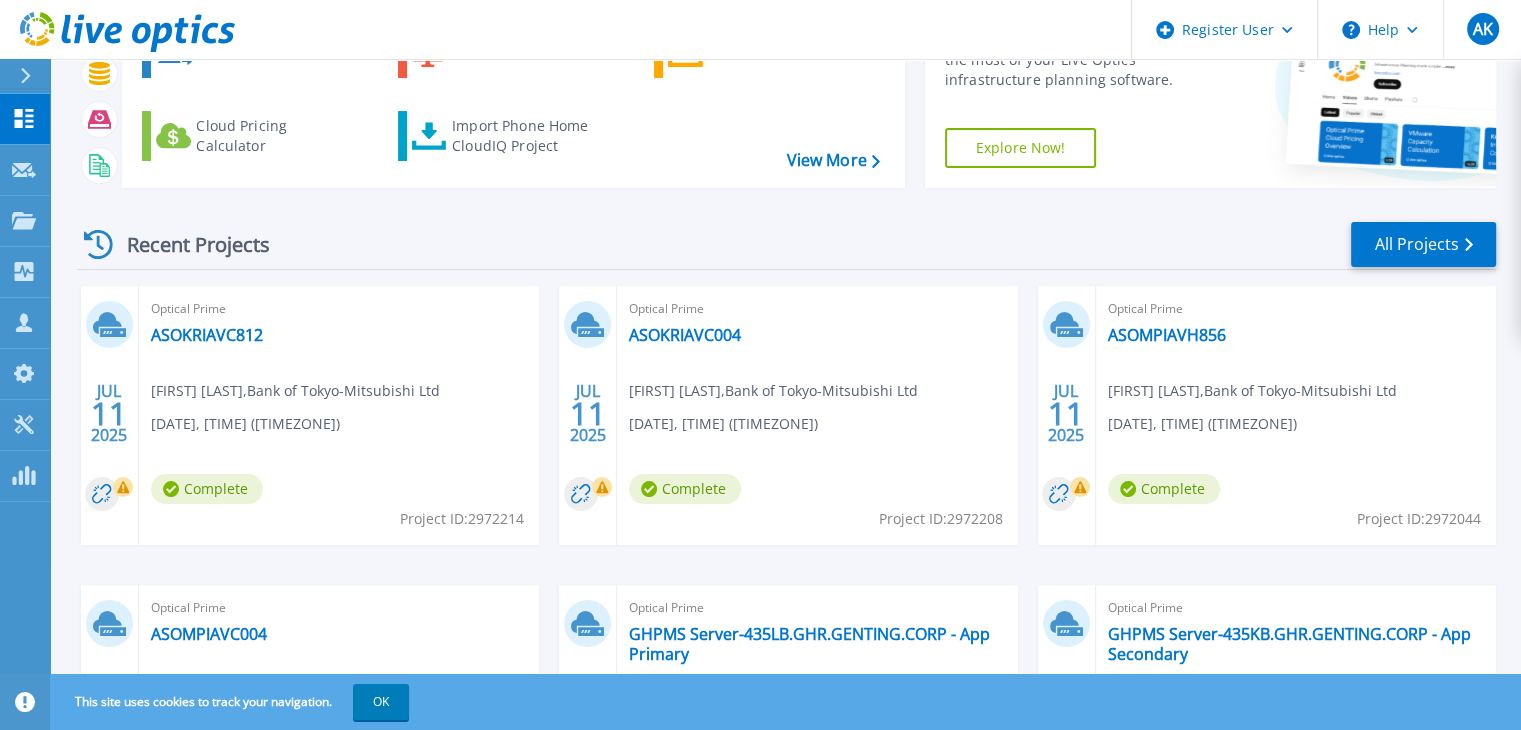 scroll, scrollTop: 378, scrollLeft: 0, axis: vertical 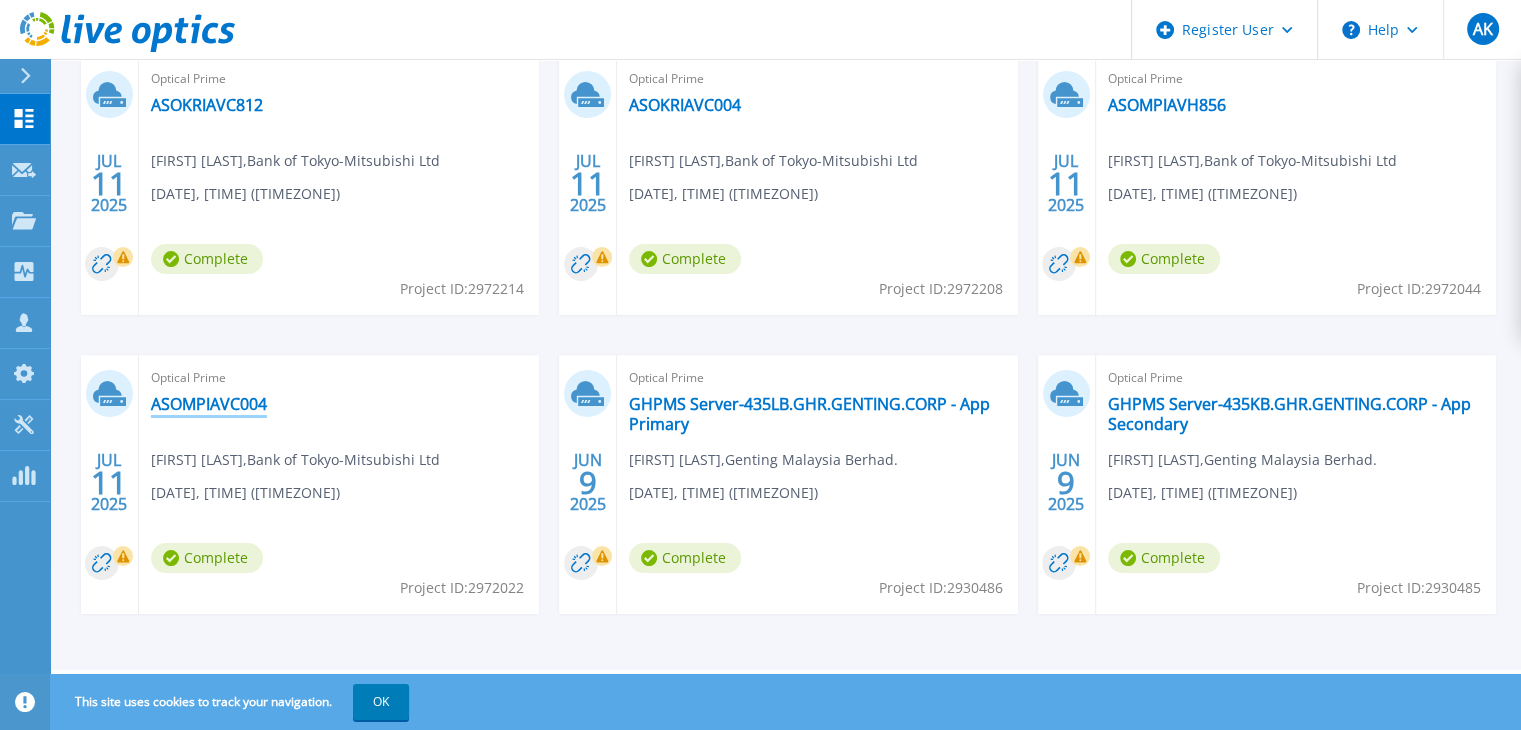 click on "ASOMPIAVC004" at bounding box center [209, 404] 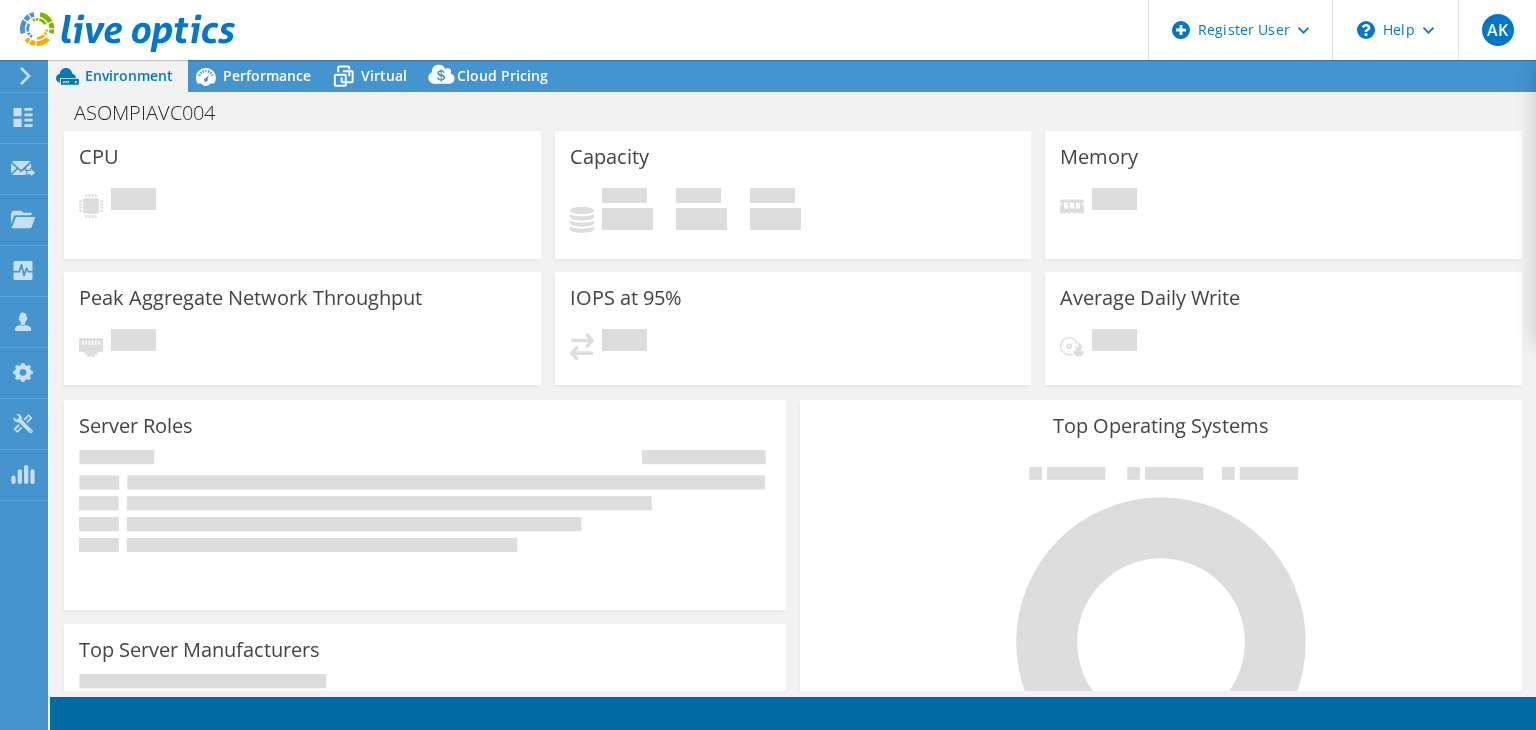 scroll, scrollTop: 0, scrollLeft: 0, axis: both 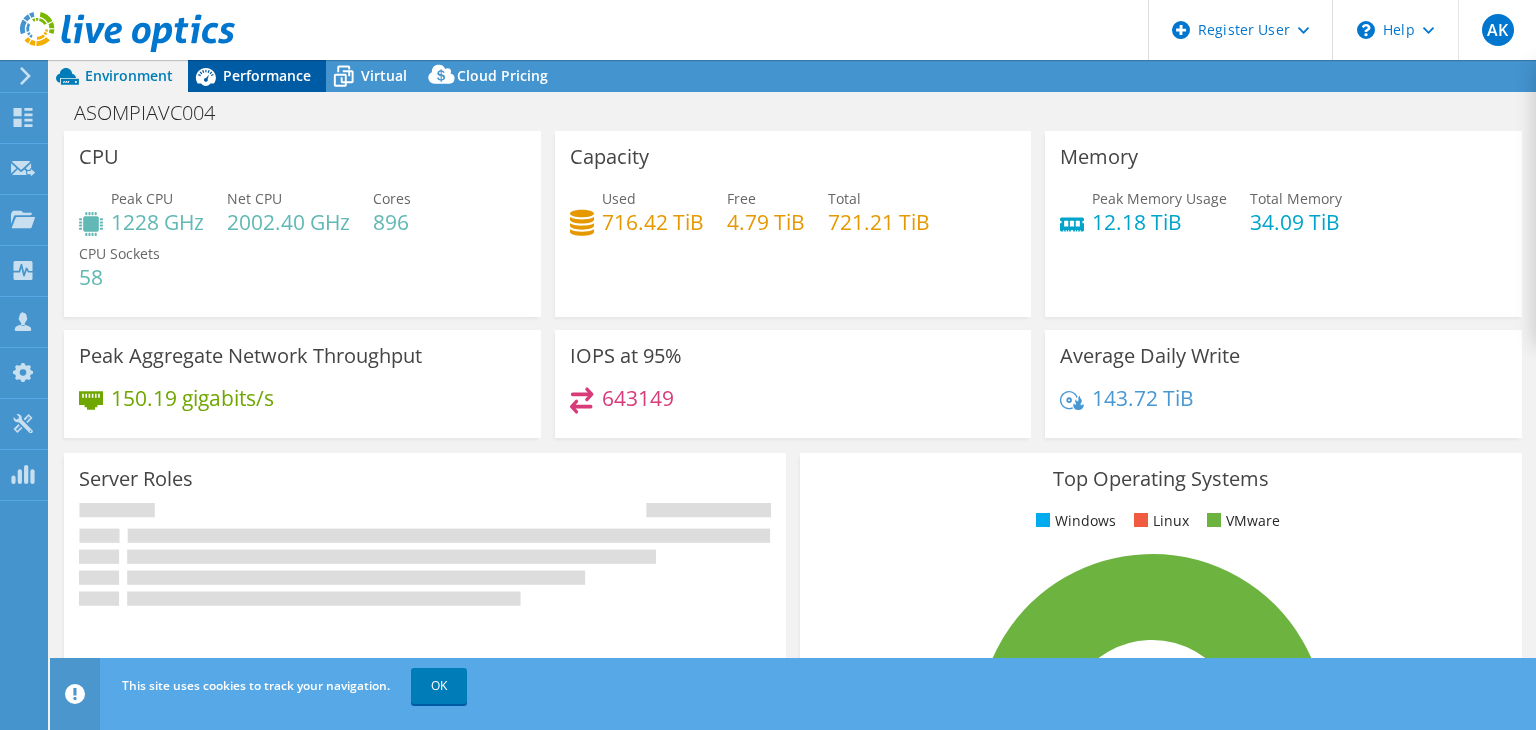 click on "Performance" at bounding box center [267, 75] 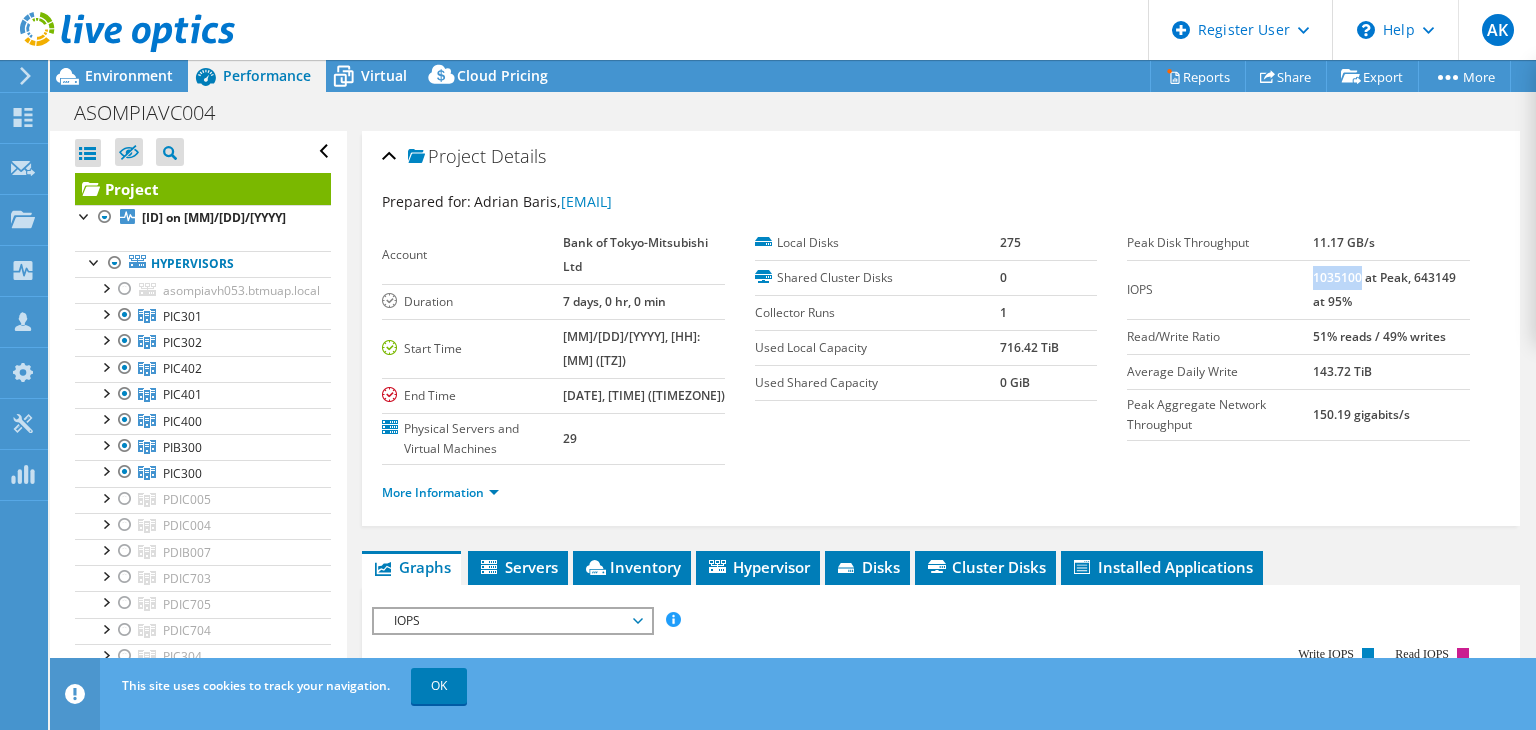 drag, startPoint x: 1349, startPoint y: 271, endPoint x: 1302, endPoint y: 277, distance: 47.38143 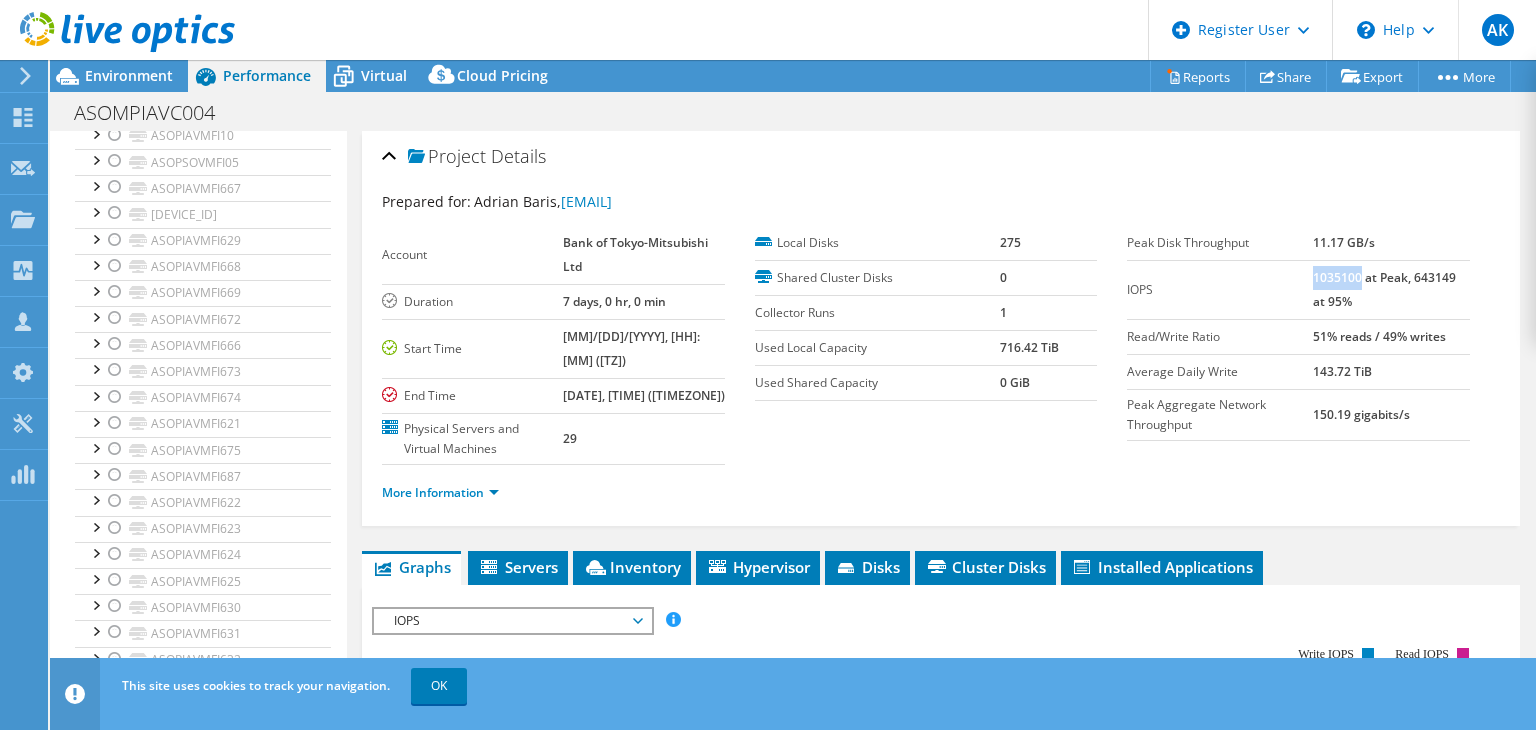 scroll, scrollTop: 600, scrollLeft: 0, axis: vertical 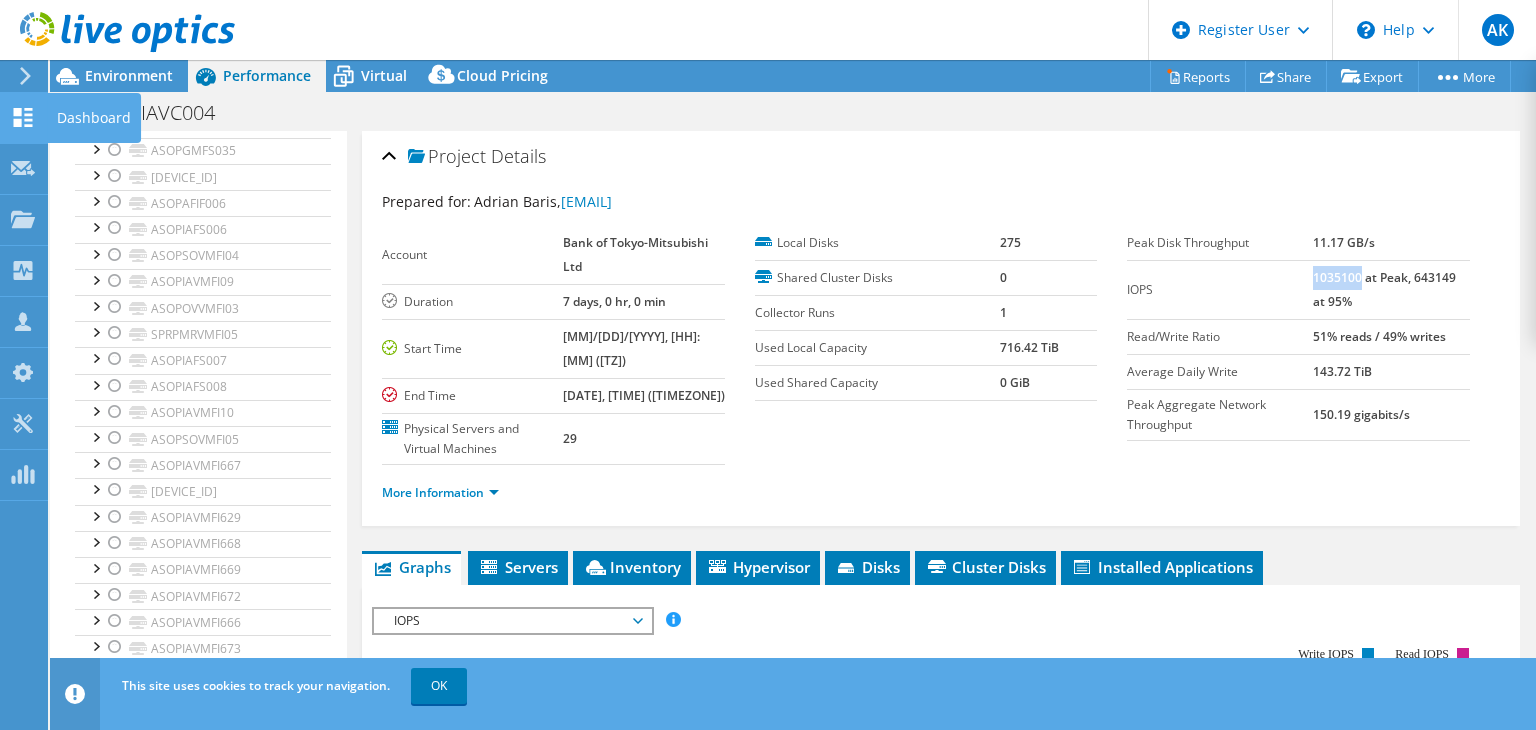 click on "Dashboard" at bounding box center (-66, 118) 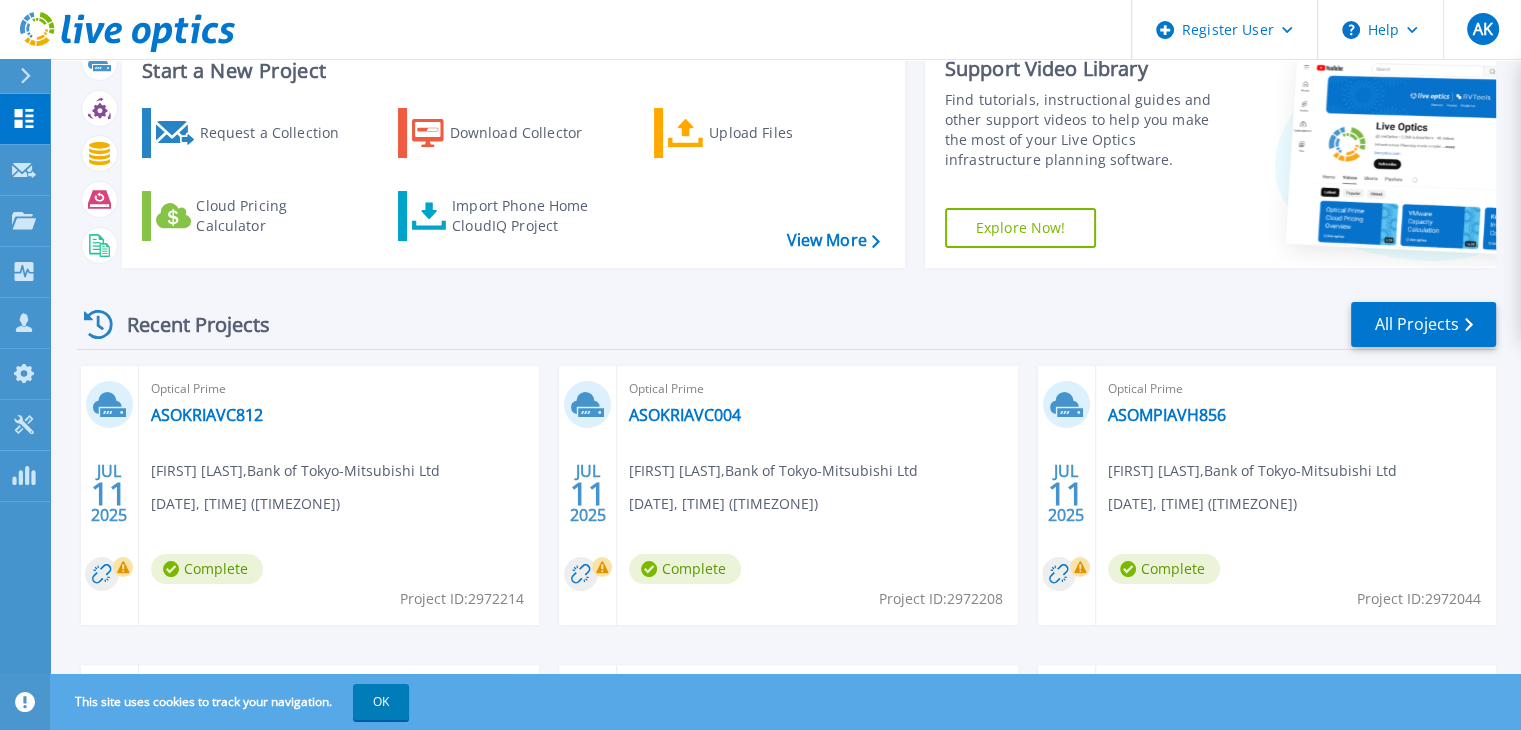 scroll, scrollTop: 200, scrollLeft: 0, axis: vertical 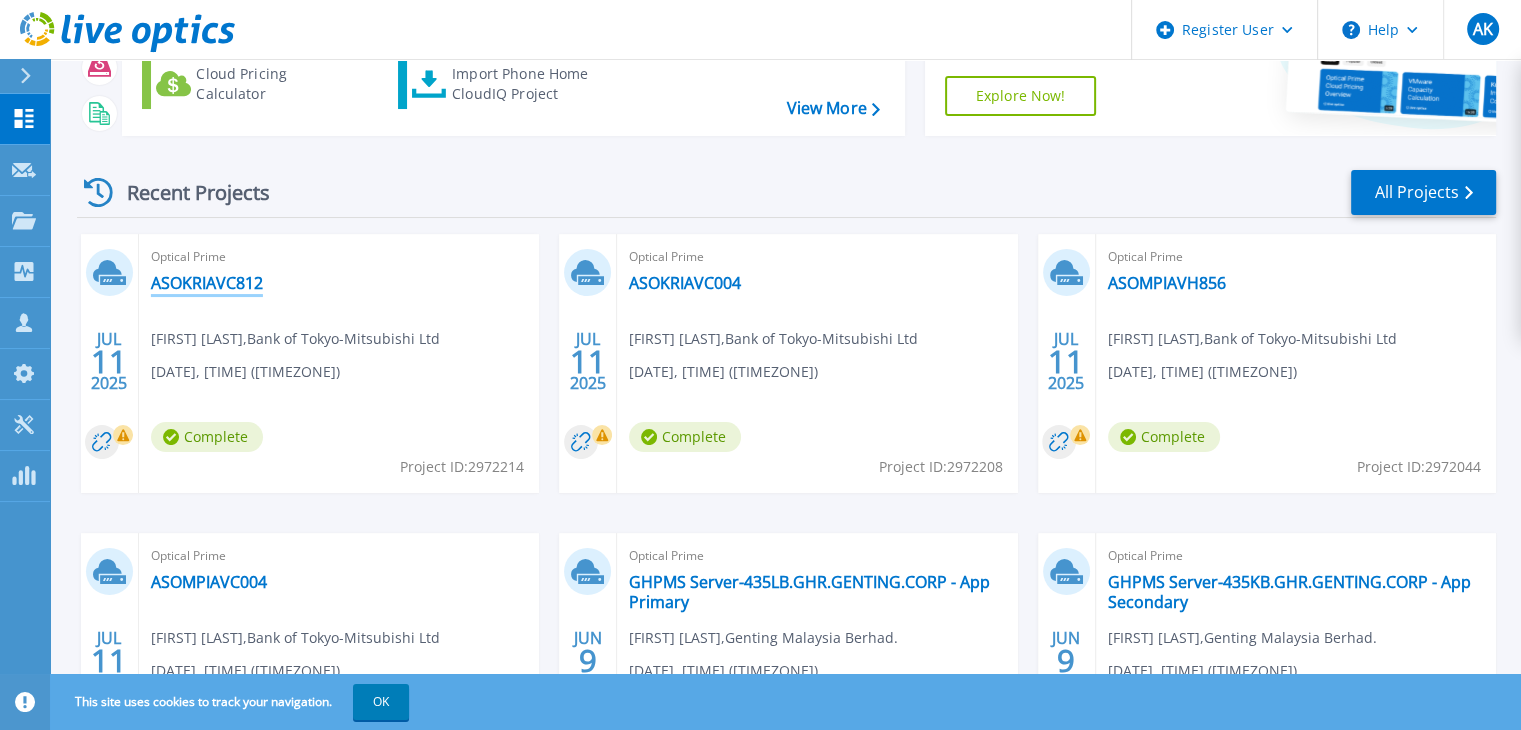 click on "ASOKRIAVC812" at bounding box center (207, 283) 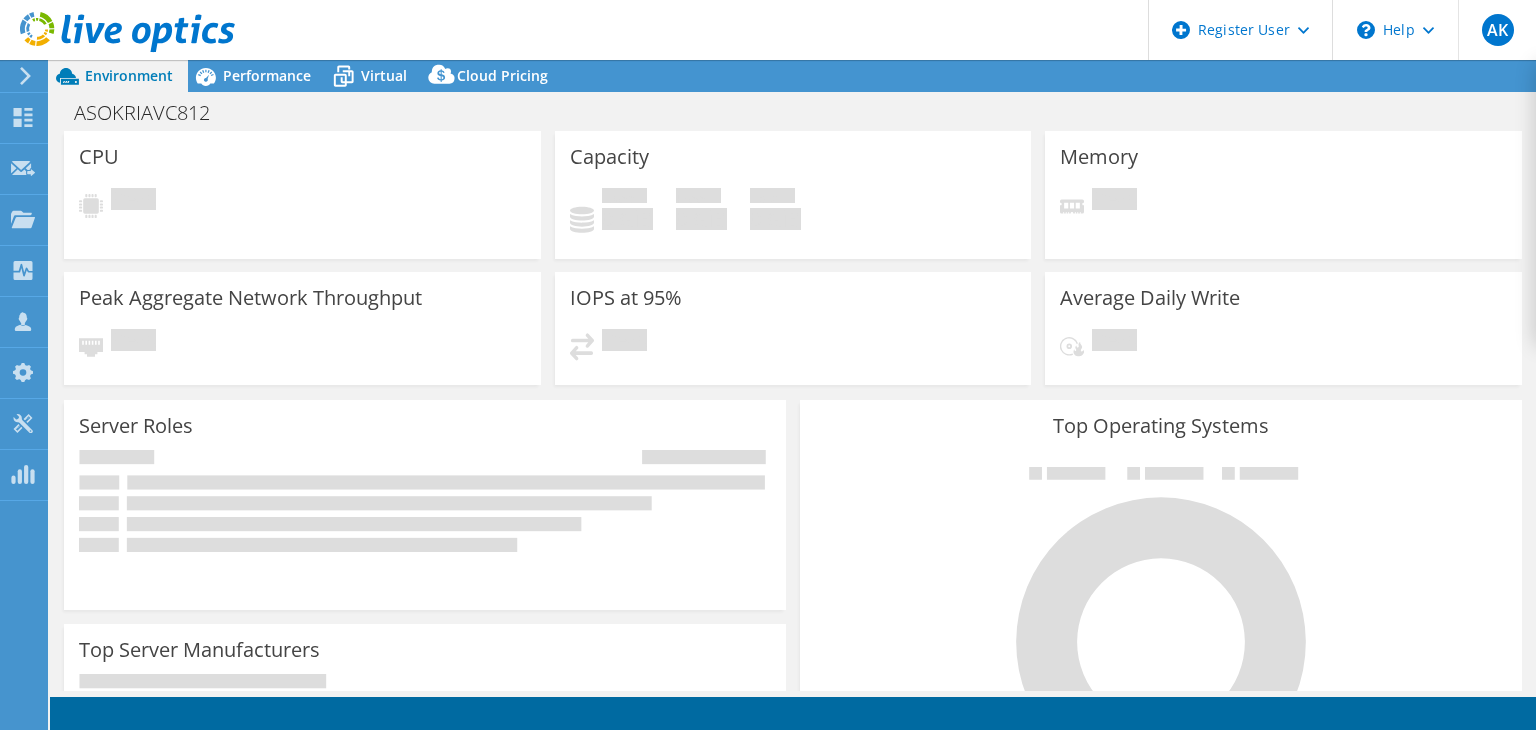 scroll, scrollTop: 0, scrollLeft: 0, axis: both 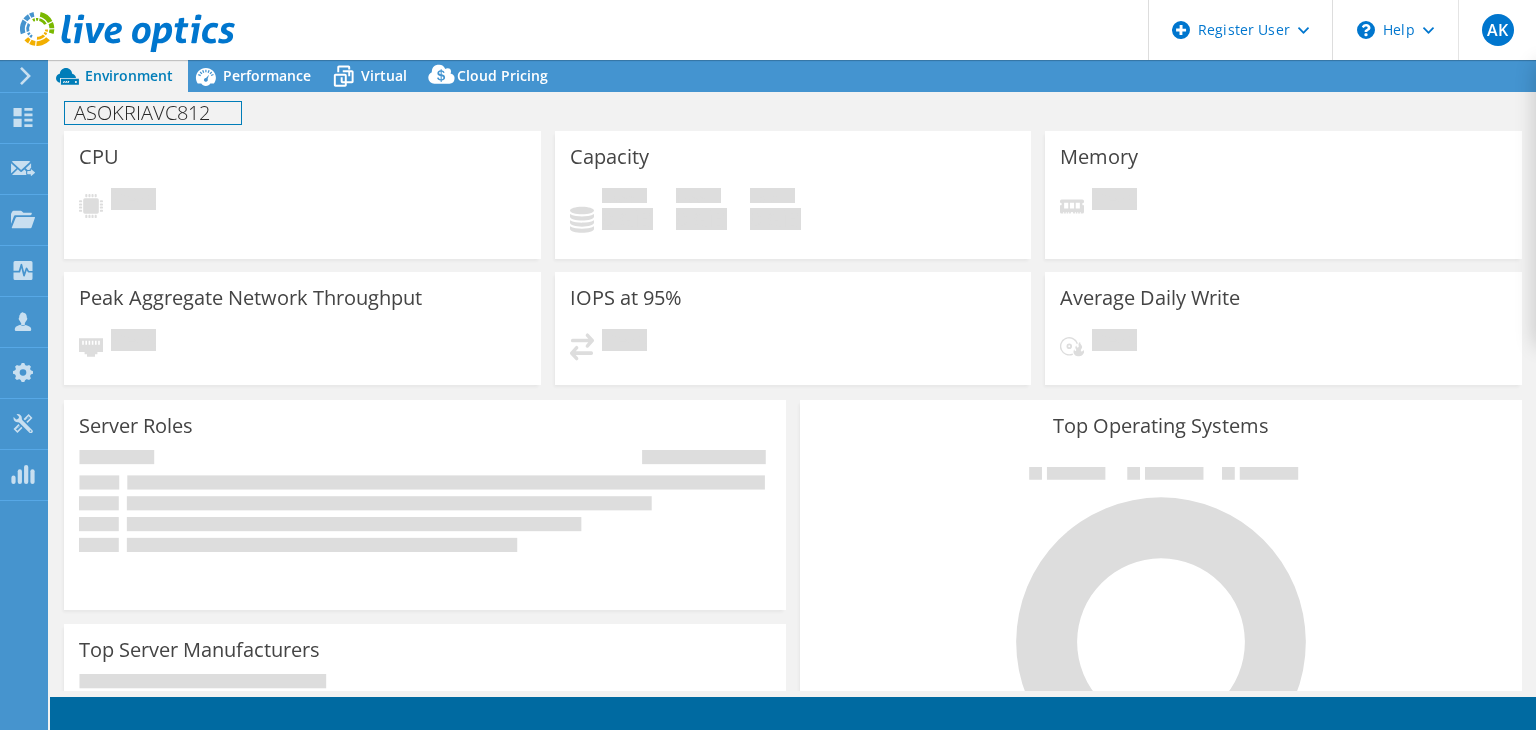 click on "ASOKRIAVC812
Print" at bounding box center [793, 112] 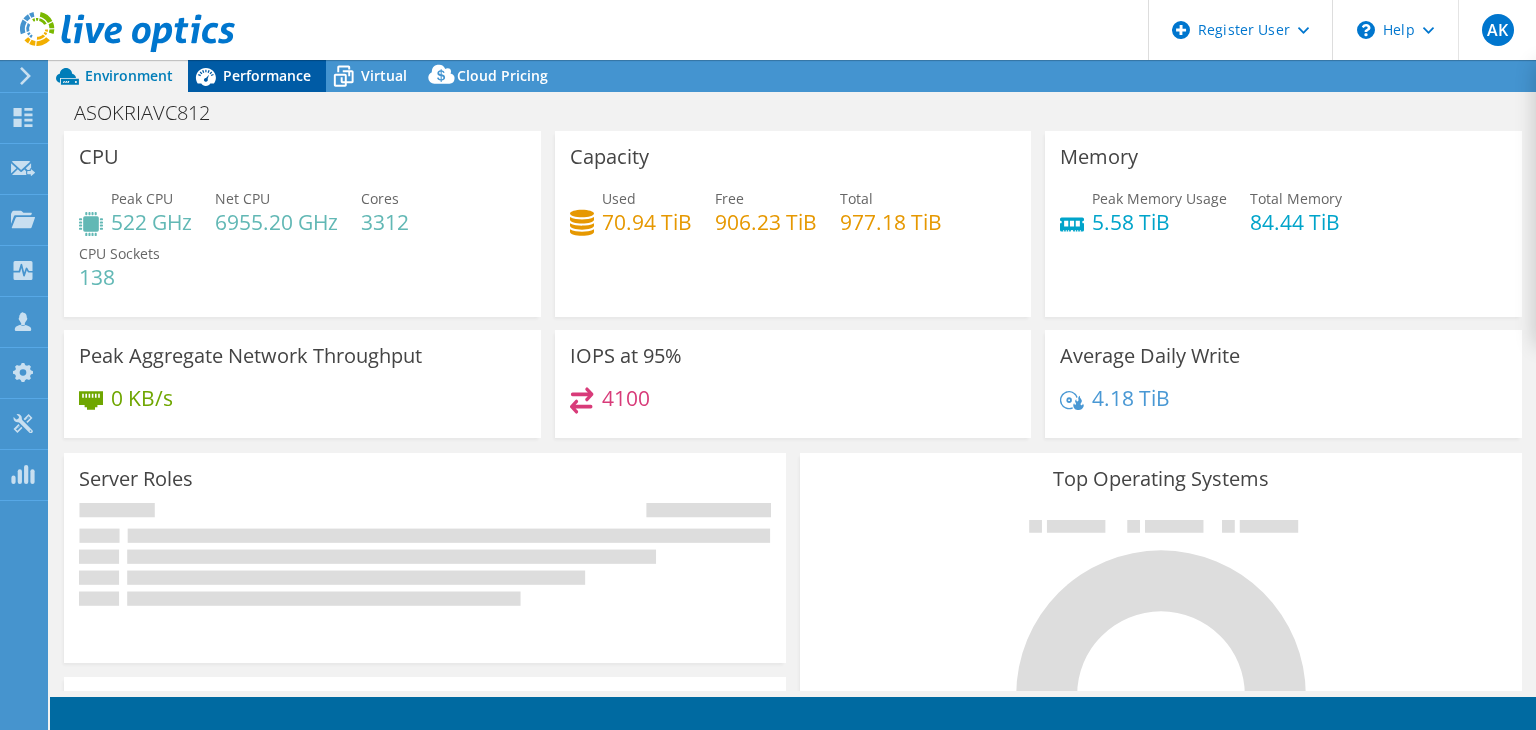 click on "Performance" at bounding box center [267, 75] 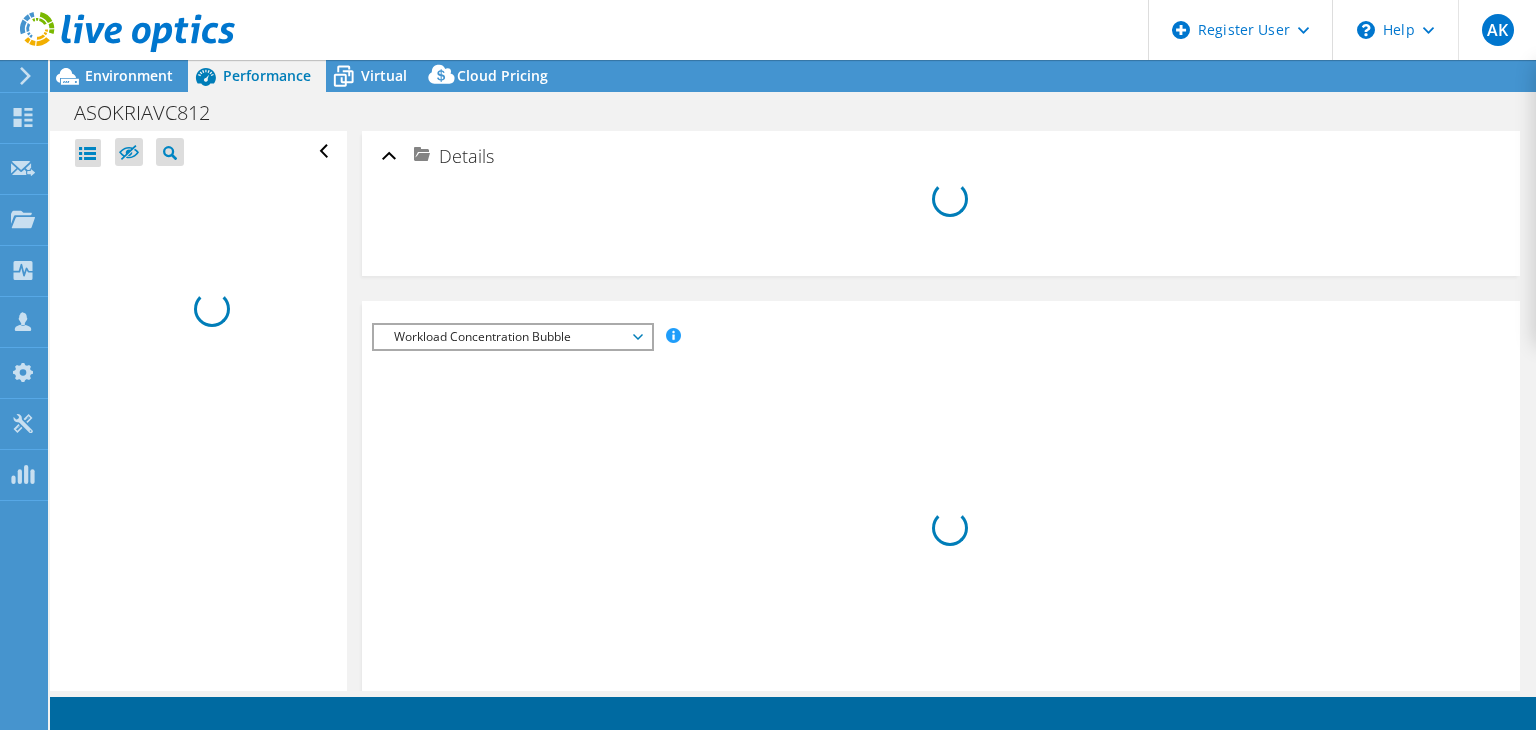 select on "USD" 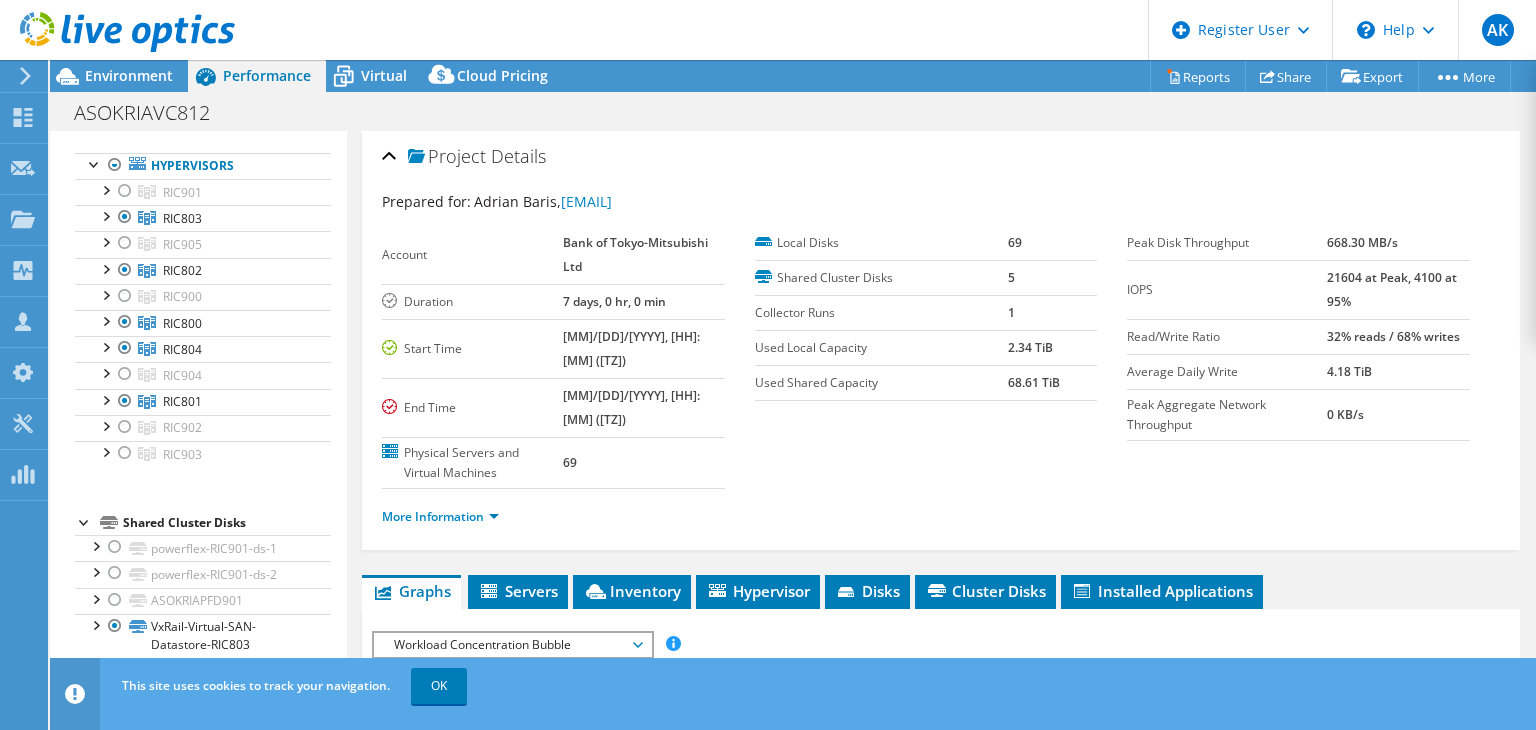 scroll, scrollTop: 0, scrollLeft: 0, axis: both 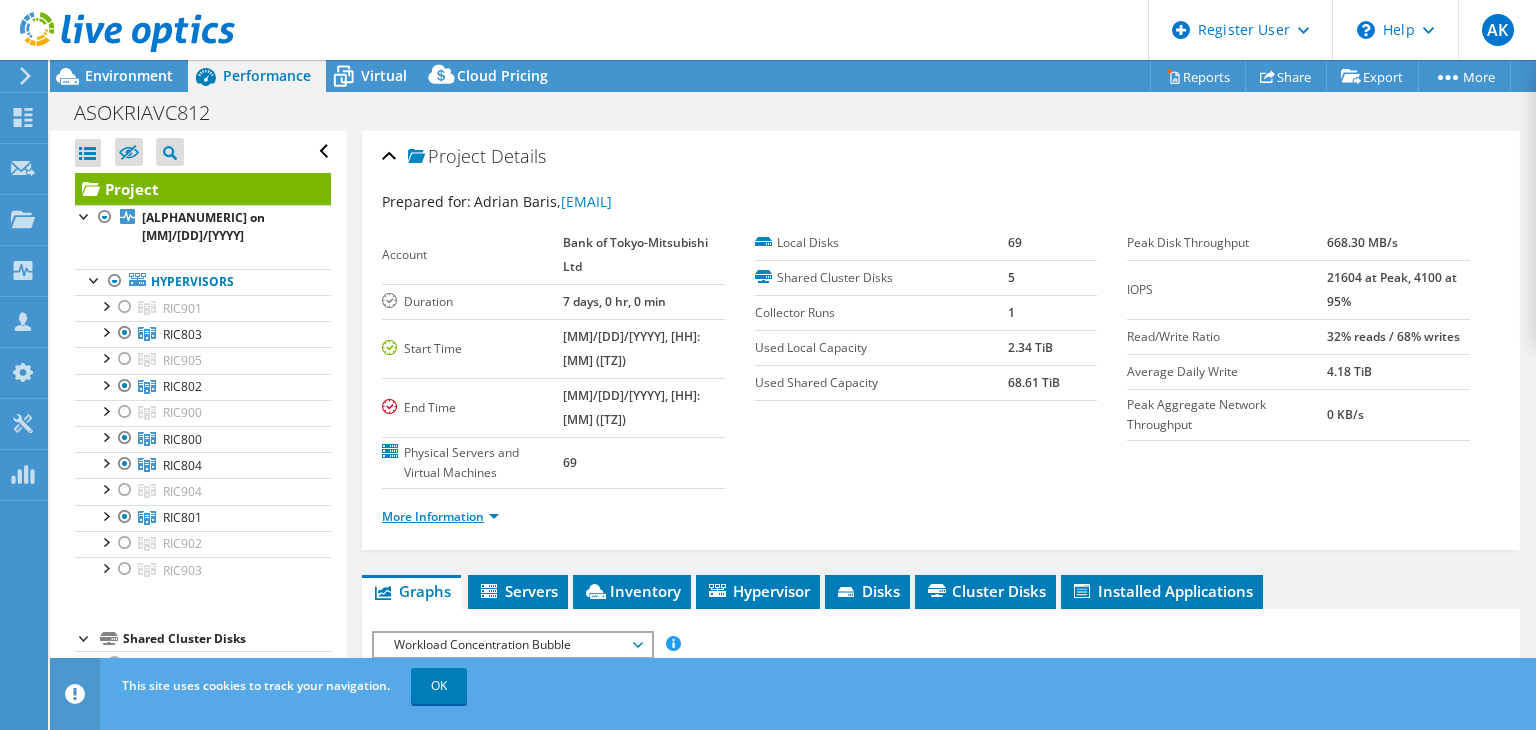 click on "More Information" at bounding box center [440, 516] 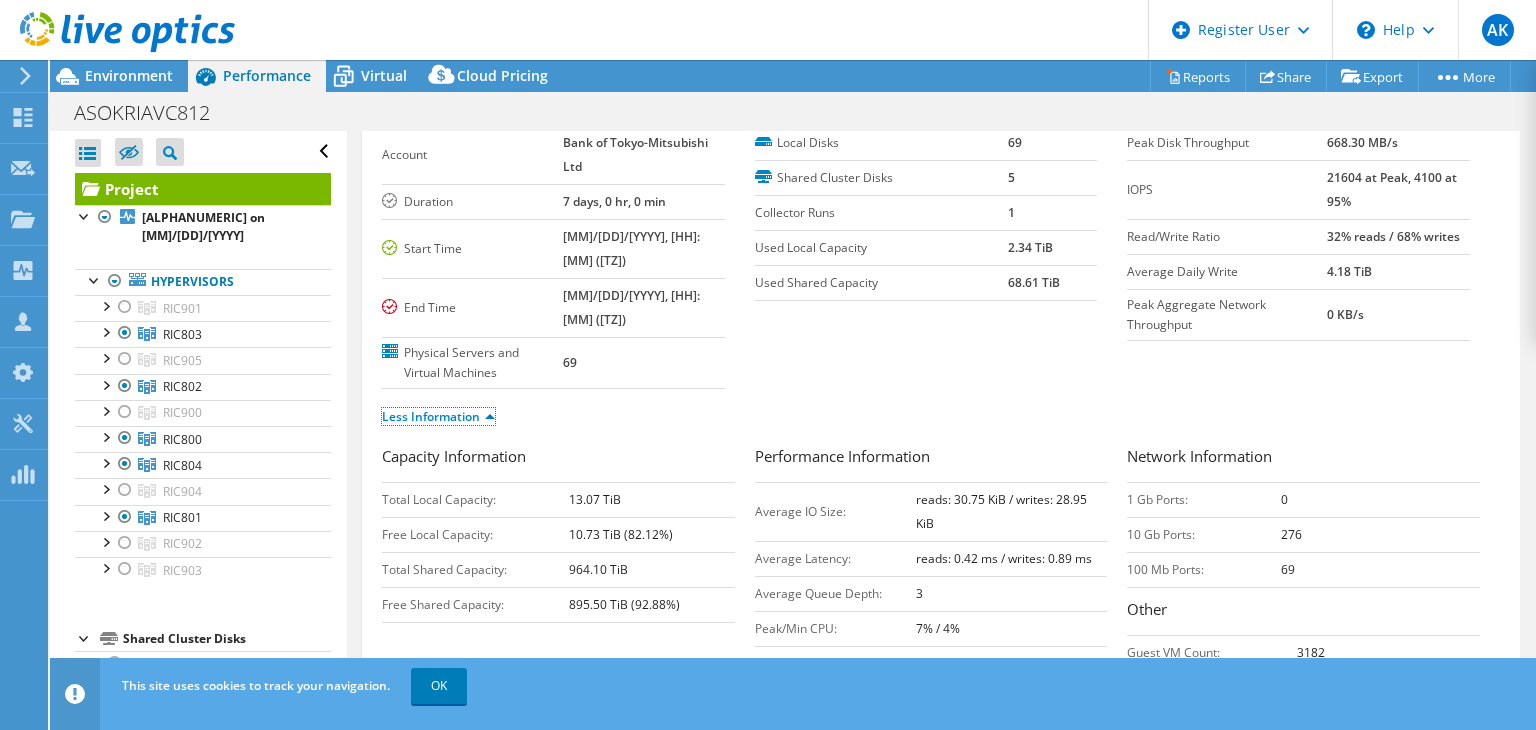 scroll, scrollTop: 0, scrollLeft: 0, axis: both 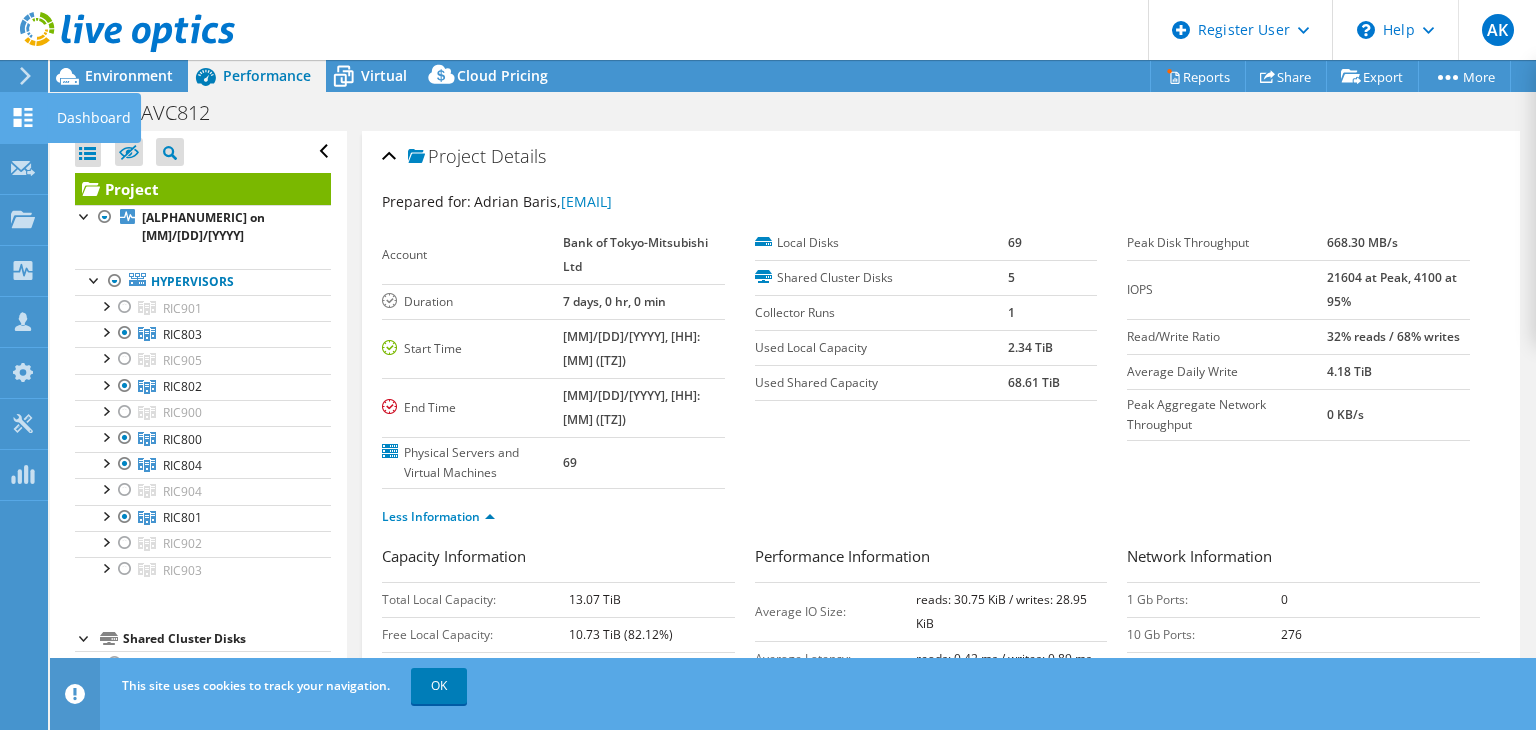 click 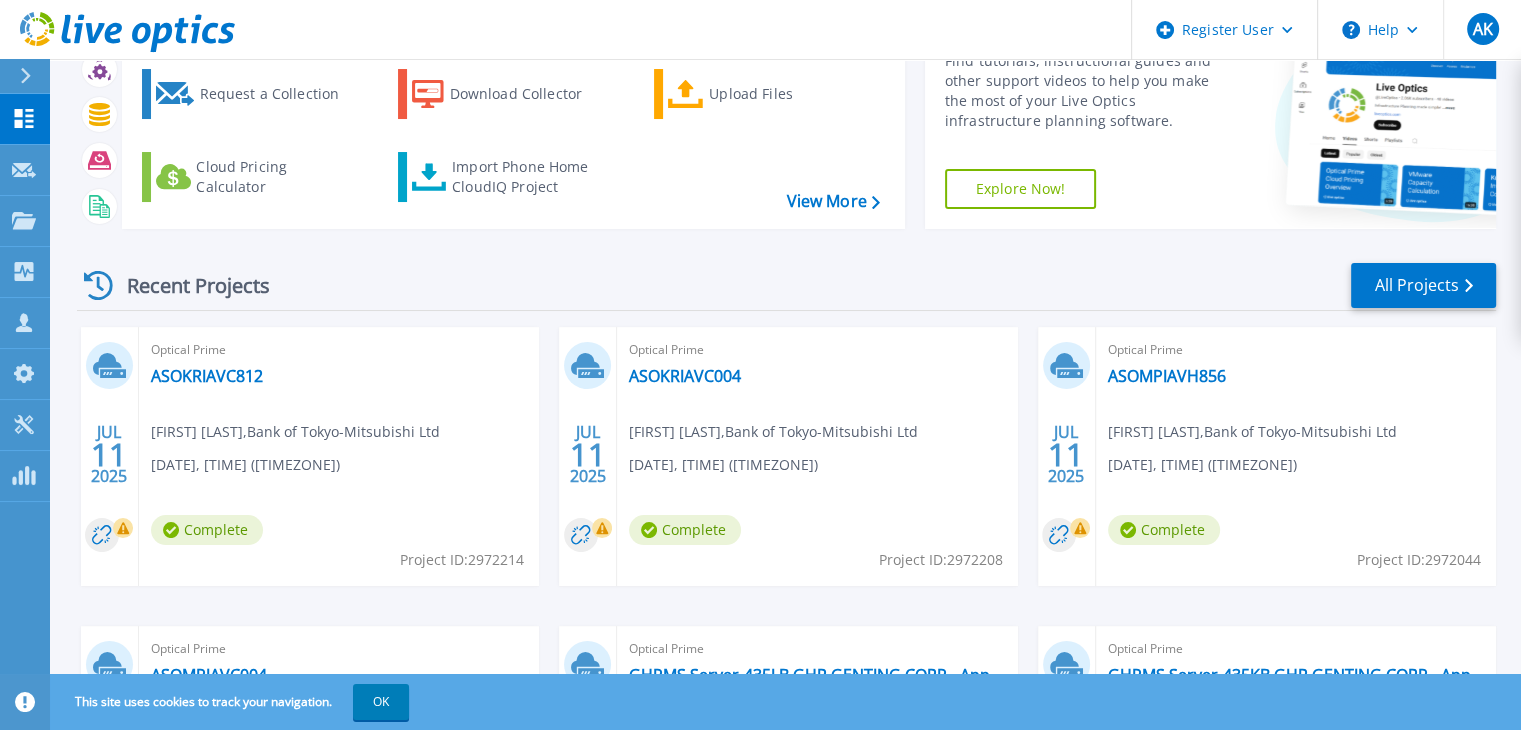 scroll, scrollTop: 200, scrollLeft: 0, axis: vertical 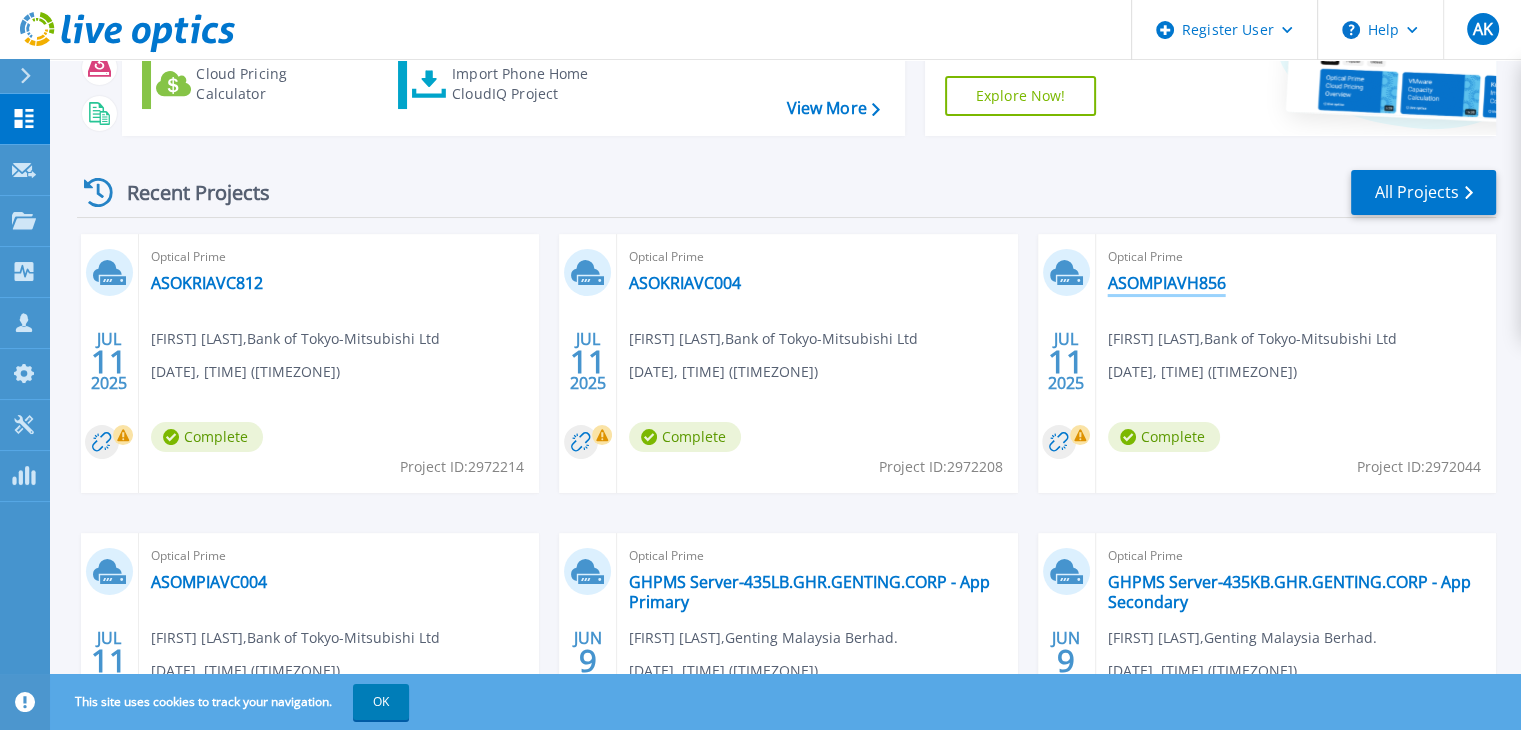 click on "ASOMPIAVH856" at bounding box center (1167, 283) 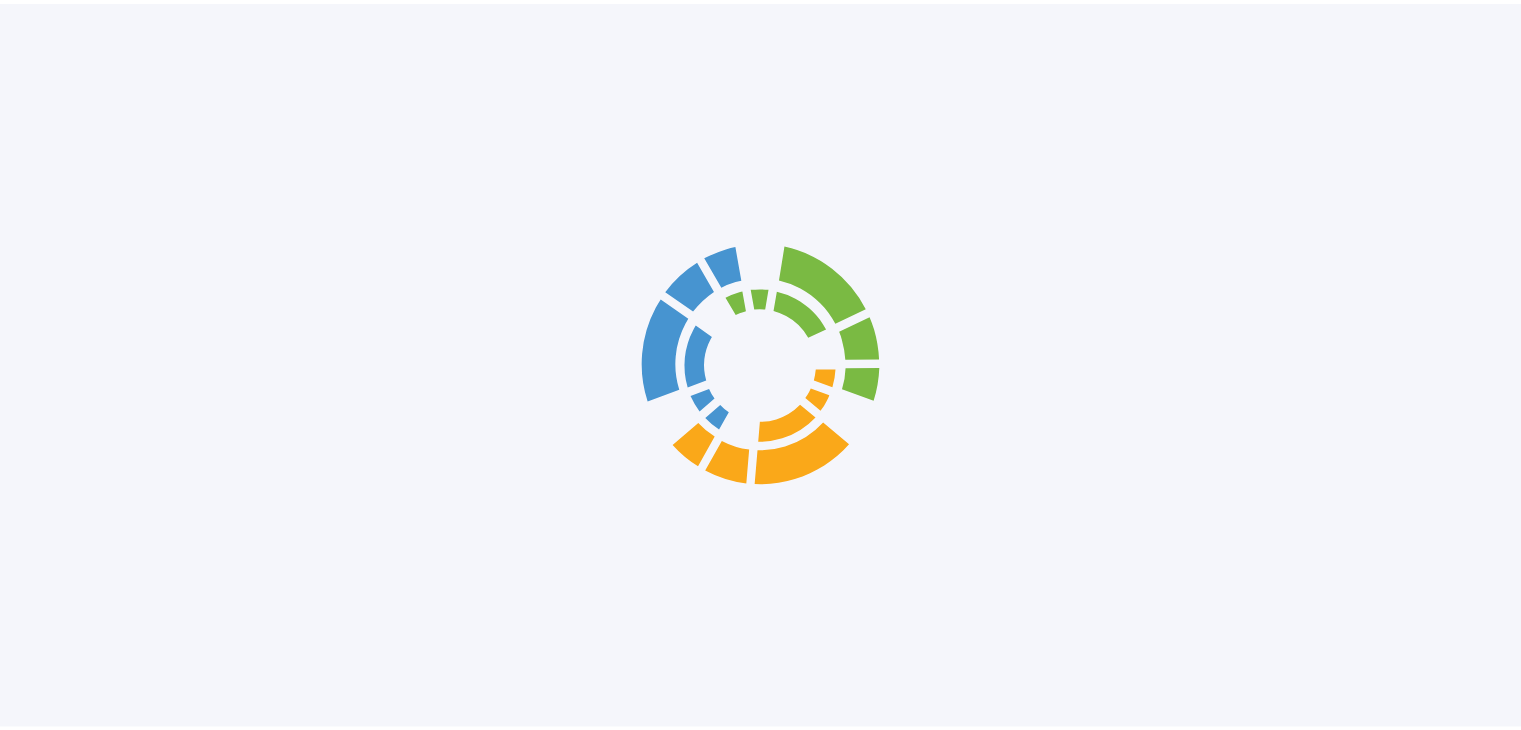 scroll, scrollTop: 0, scrollLeft: 0, axis: both 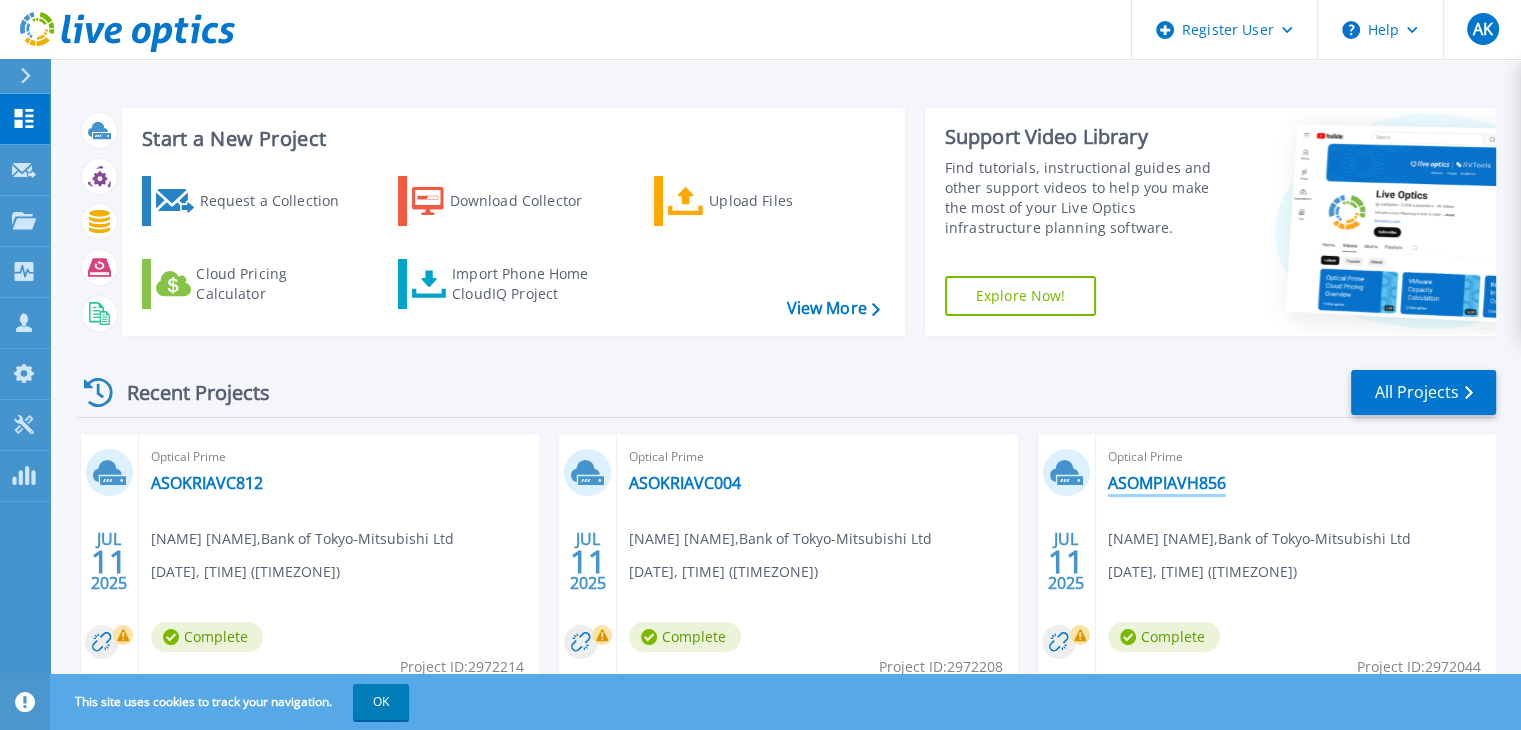 click on "ASOMPIAVH856" at bounding box center (1167, 483) 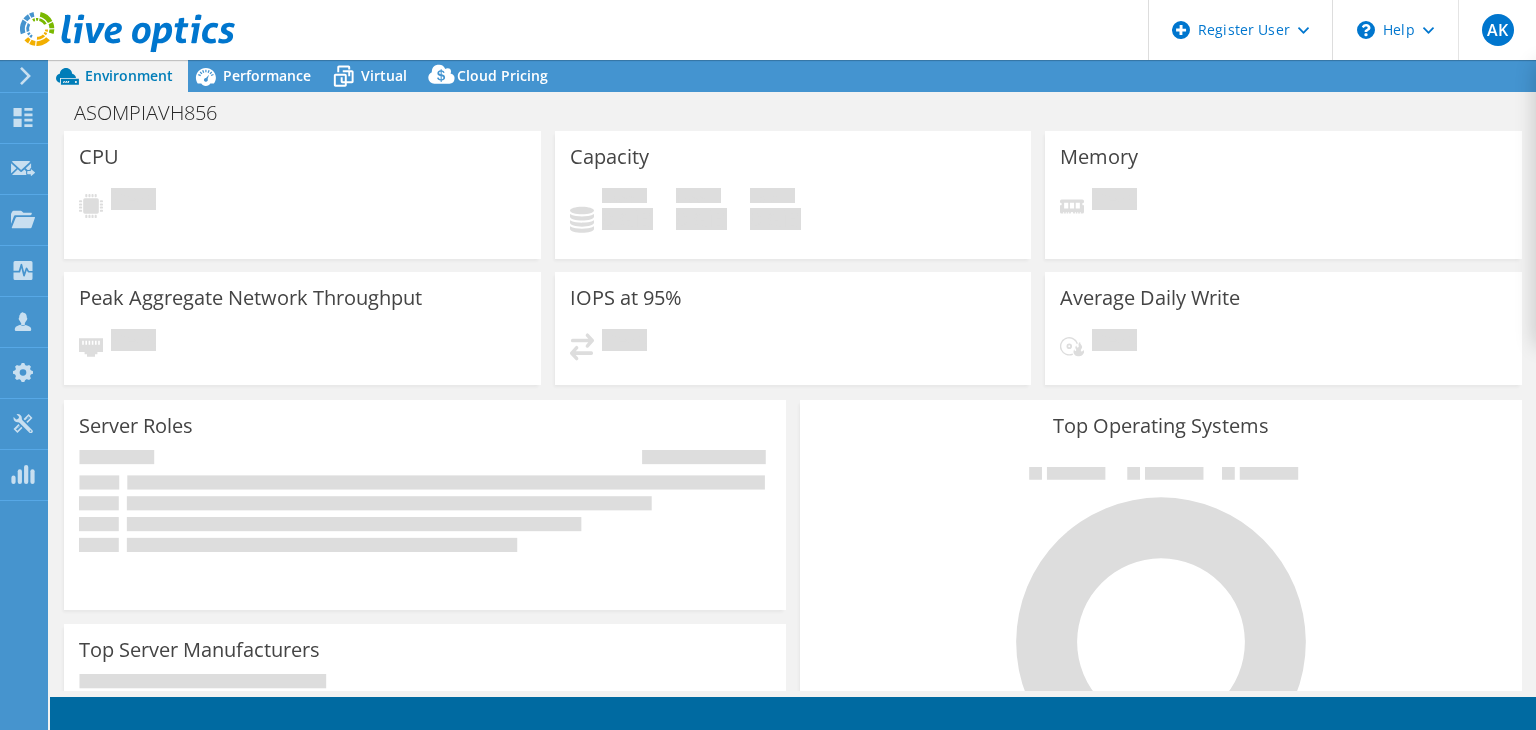 scroll, scrollTop: 0, scrollLeft: 0, axis: both 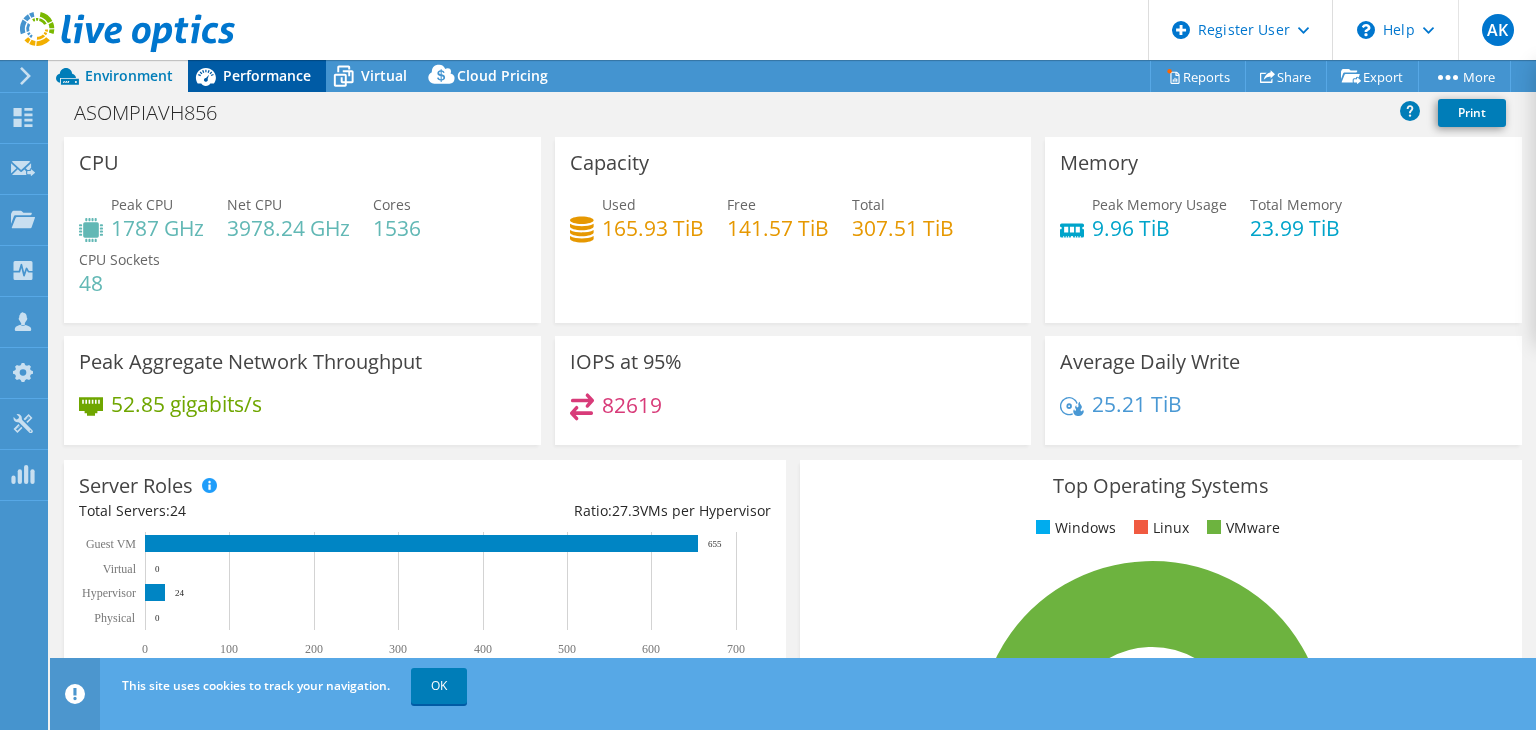 click on "Performance" at bounding box center (267, 75) 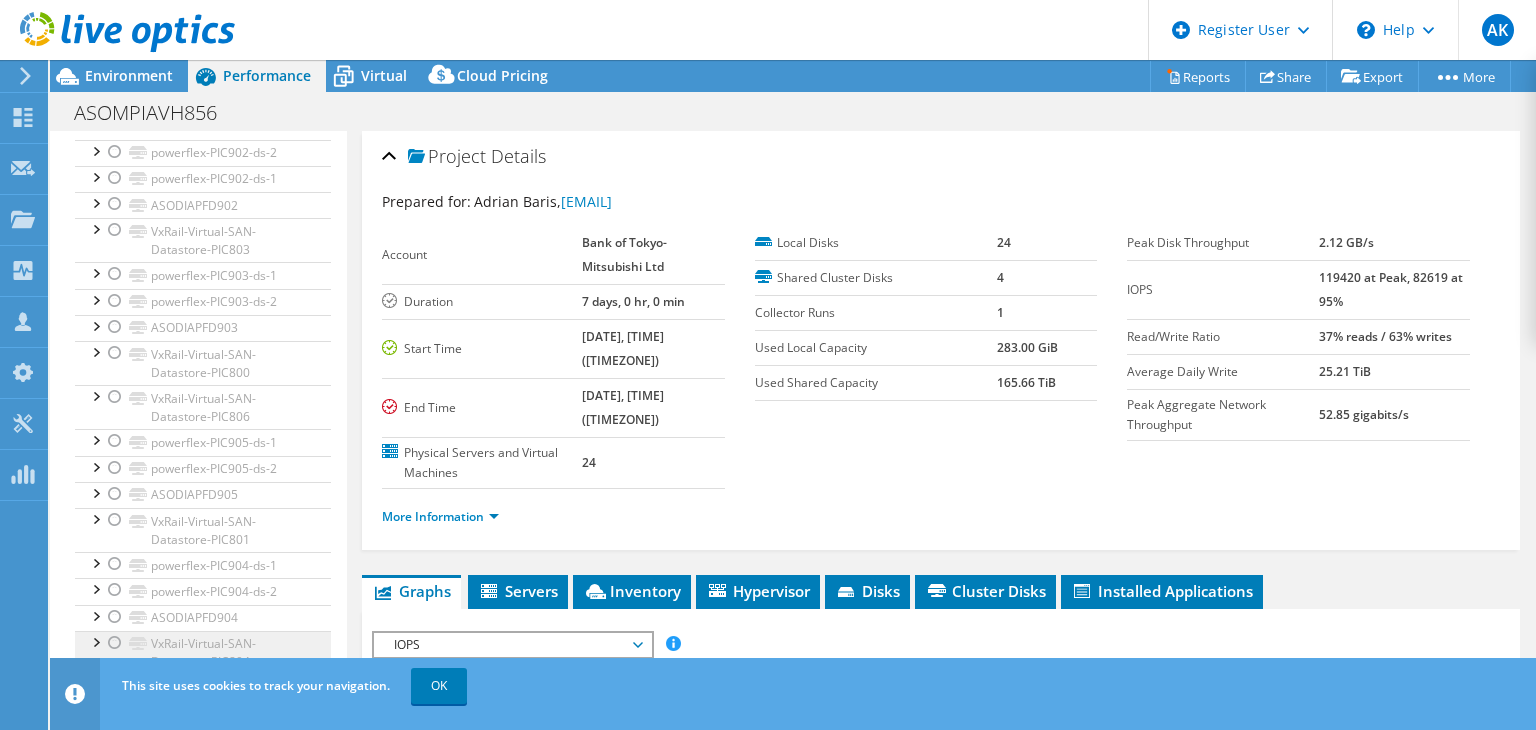 scroll, scrollTop: 0, scrollLeft: 0, axis: both 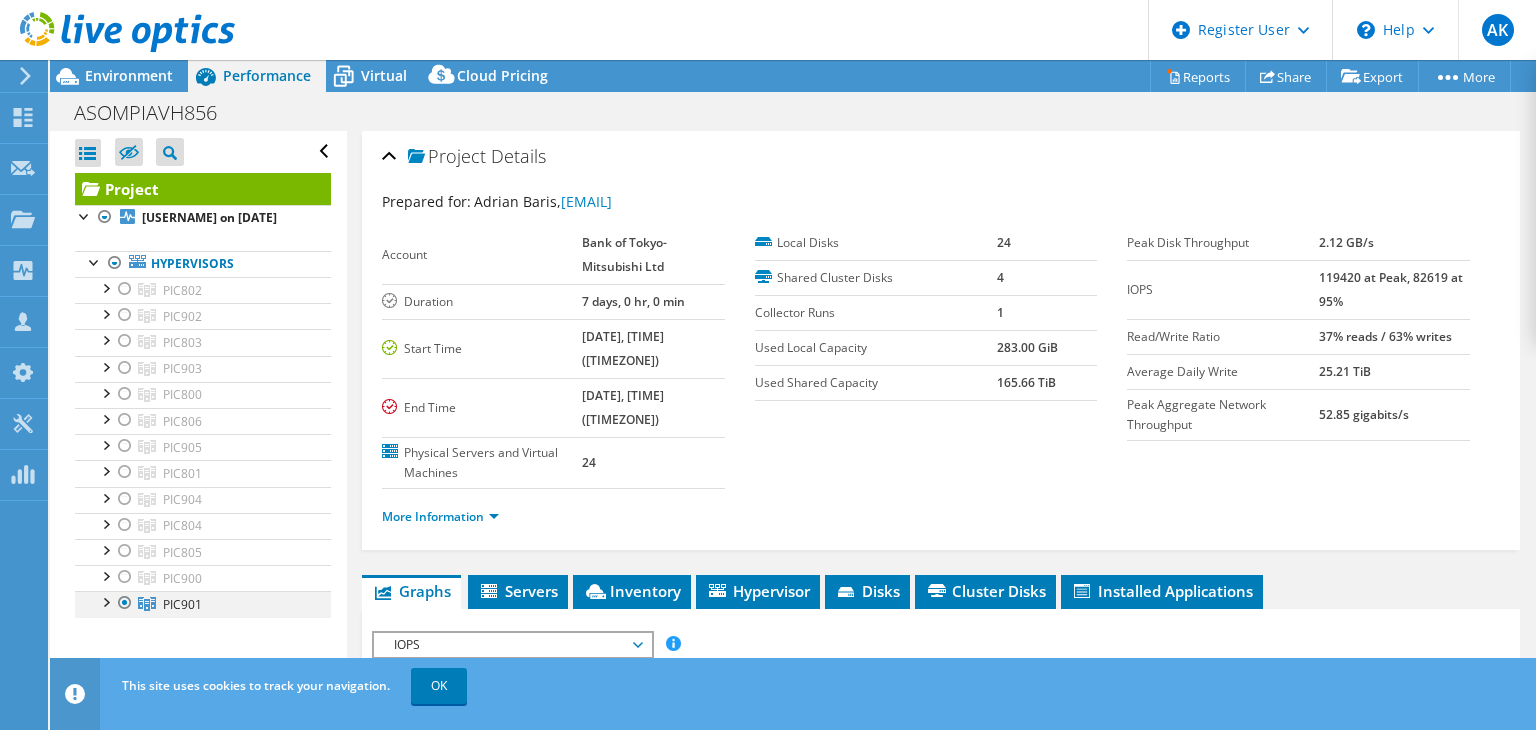 click at bounding box center (125, 603) 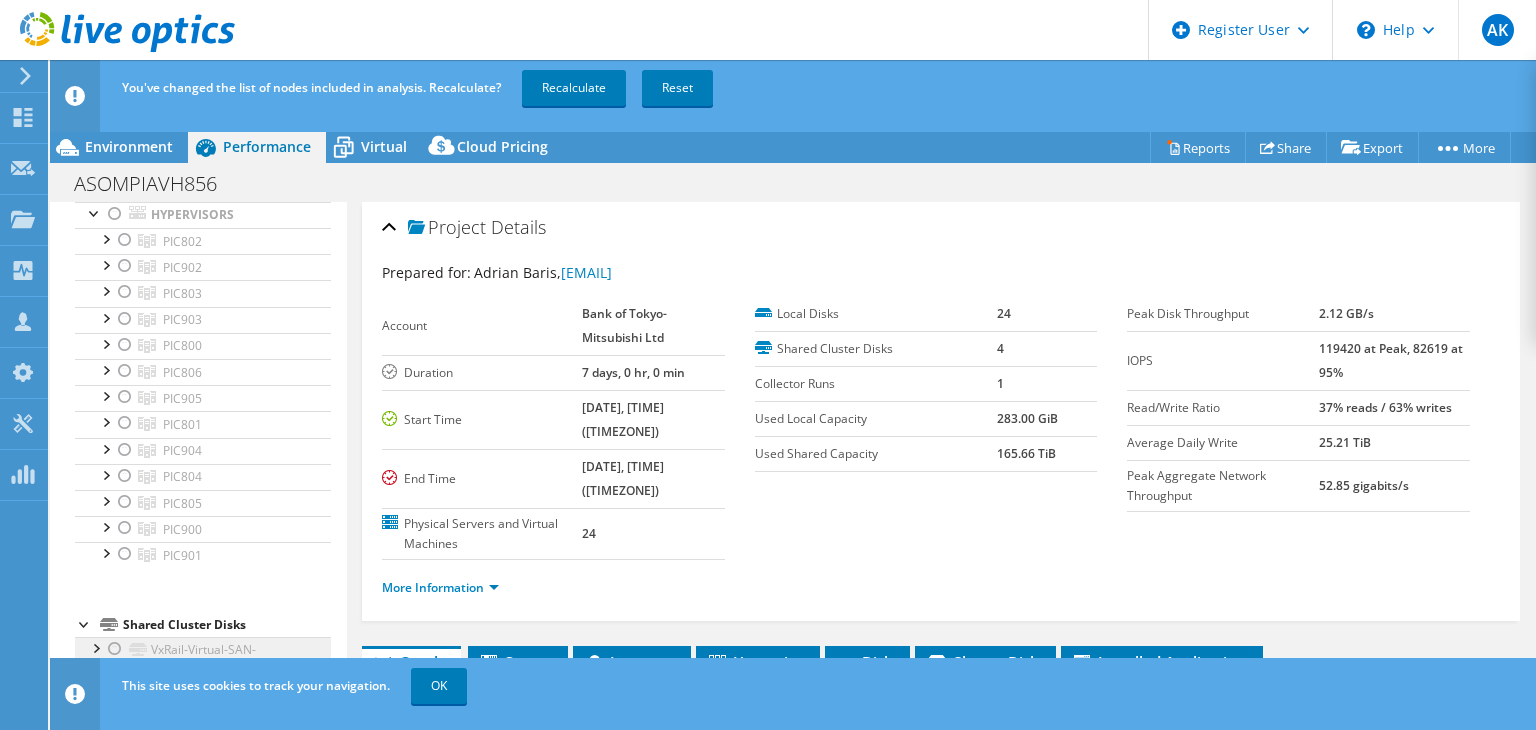 scroll, scrollTop: 200, scrollLeft: 0, axis: vertical 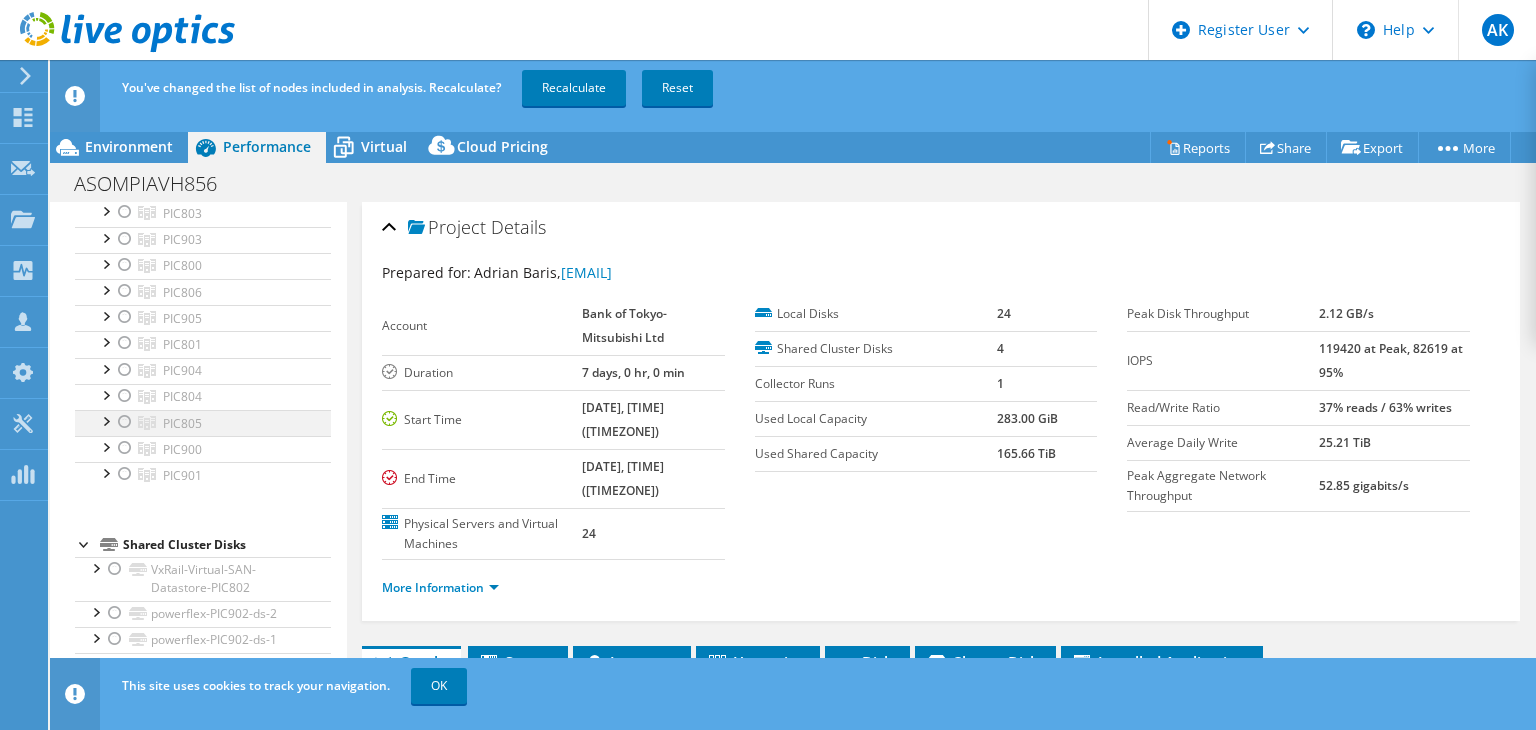 click at bounding box center [125, 422] 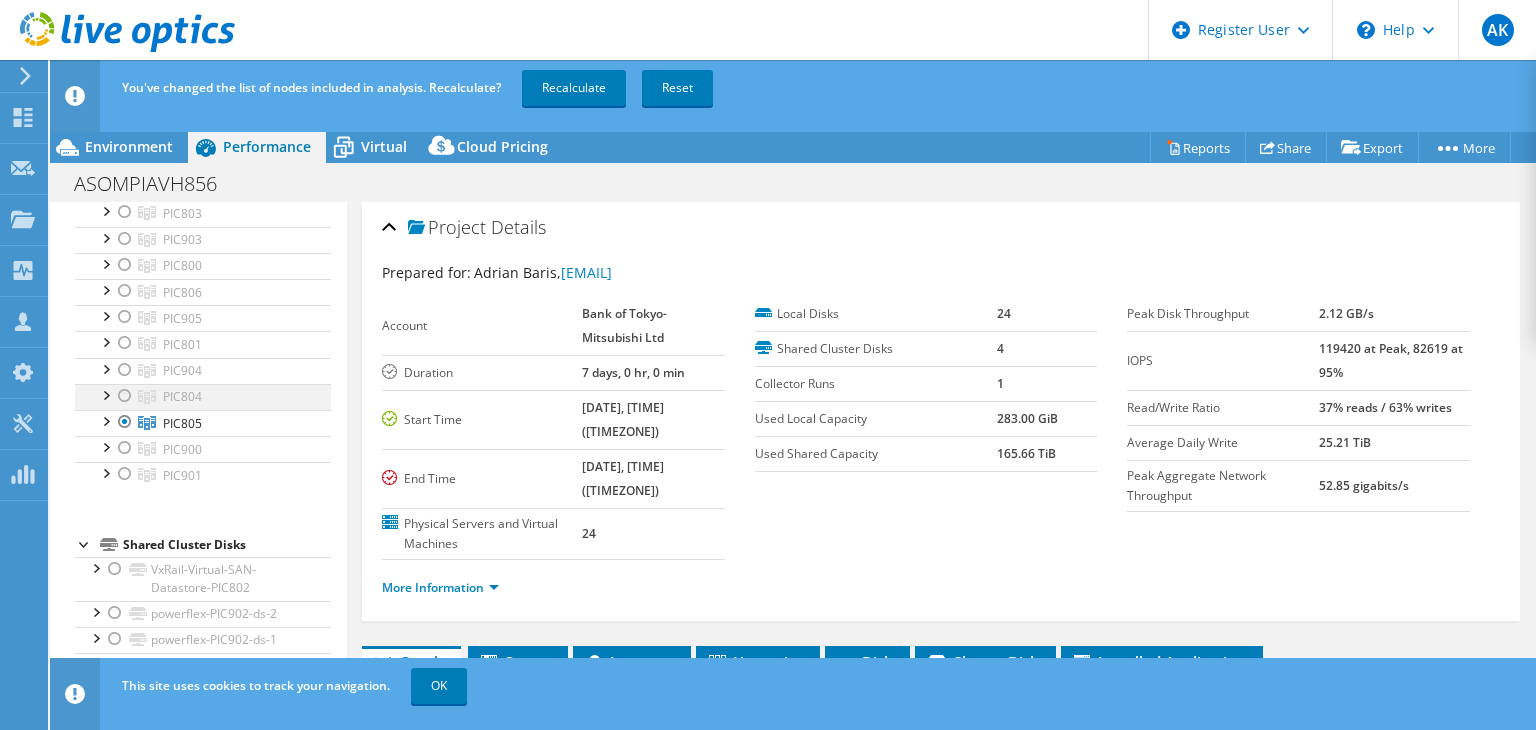 click at bounding box center (125, 396) 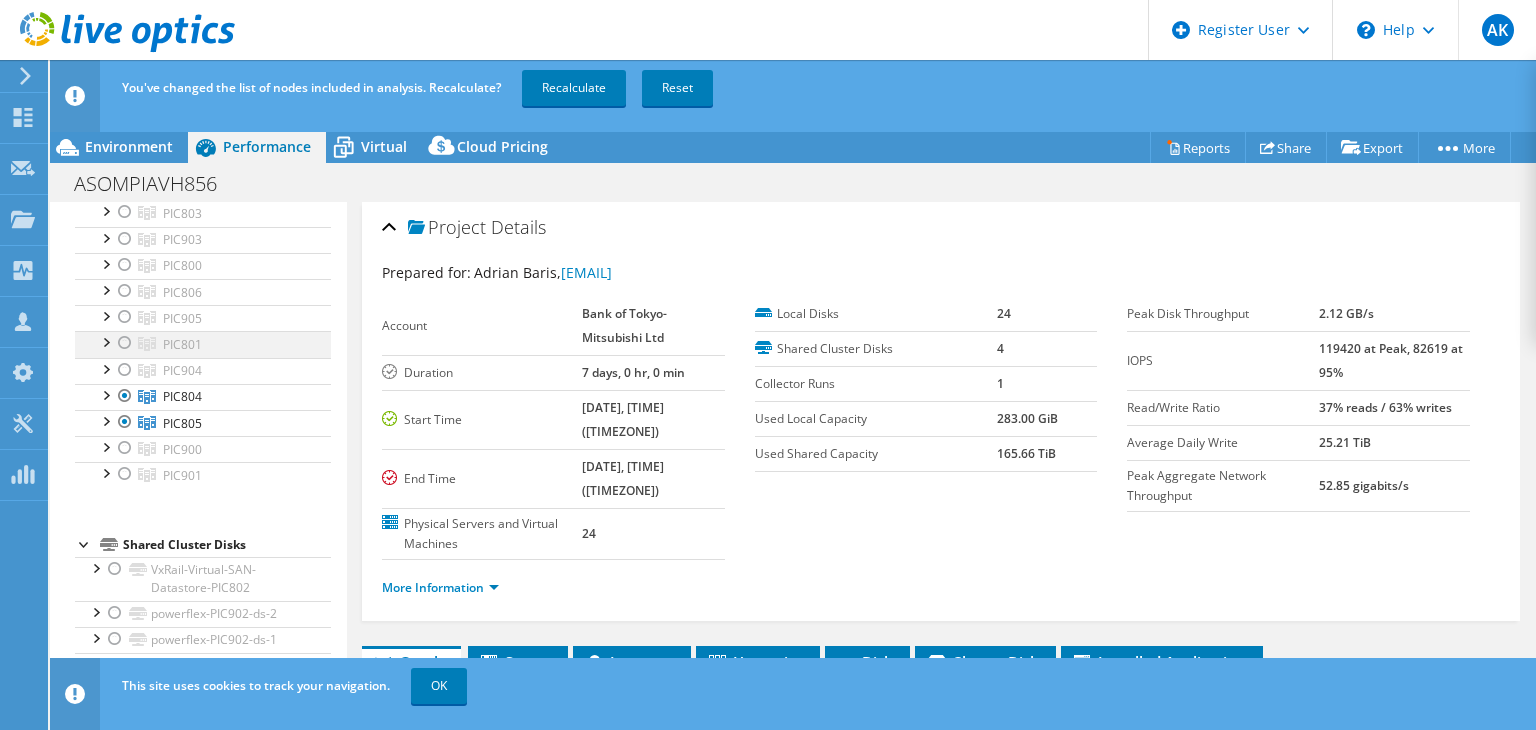 click at bounding box center [125, 343] 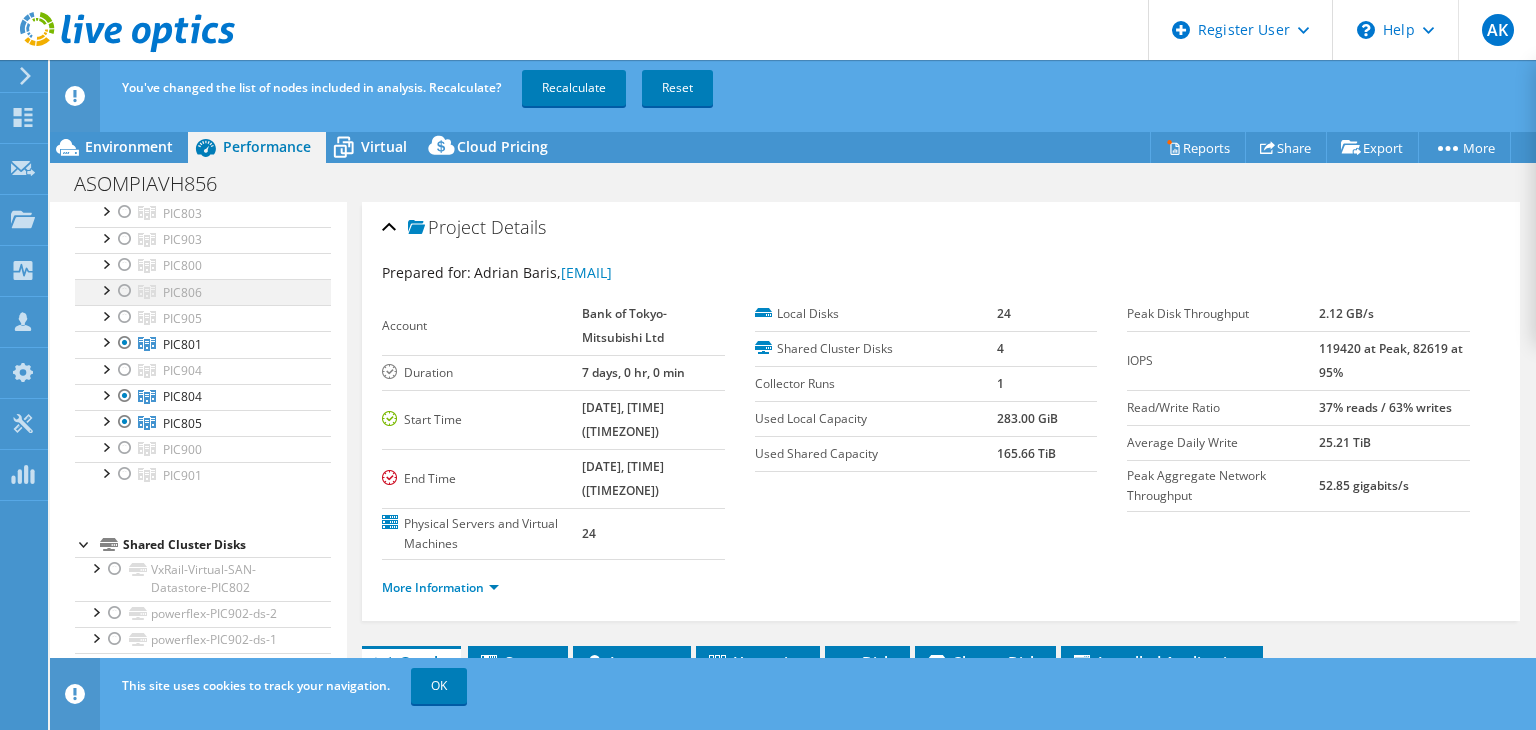 click at bounding box center [125, 291] 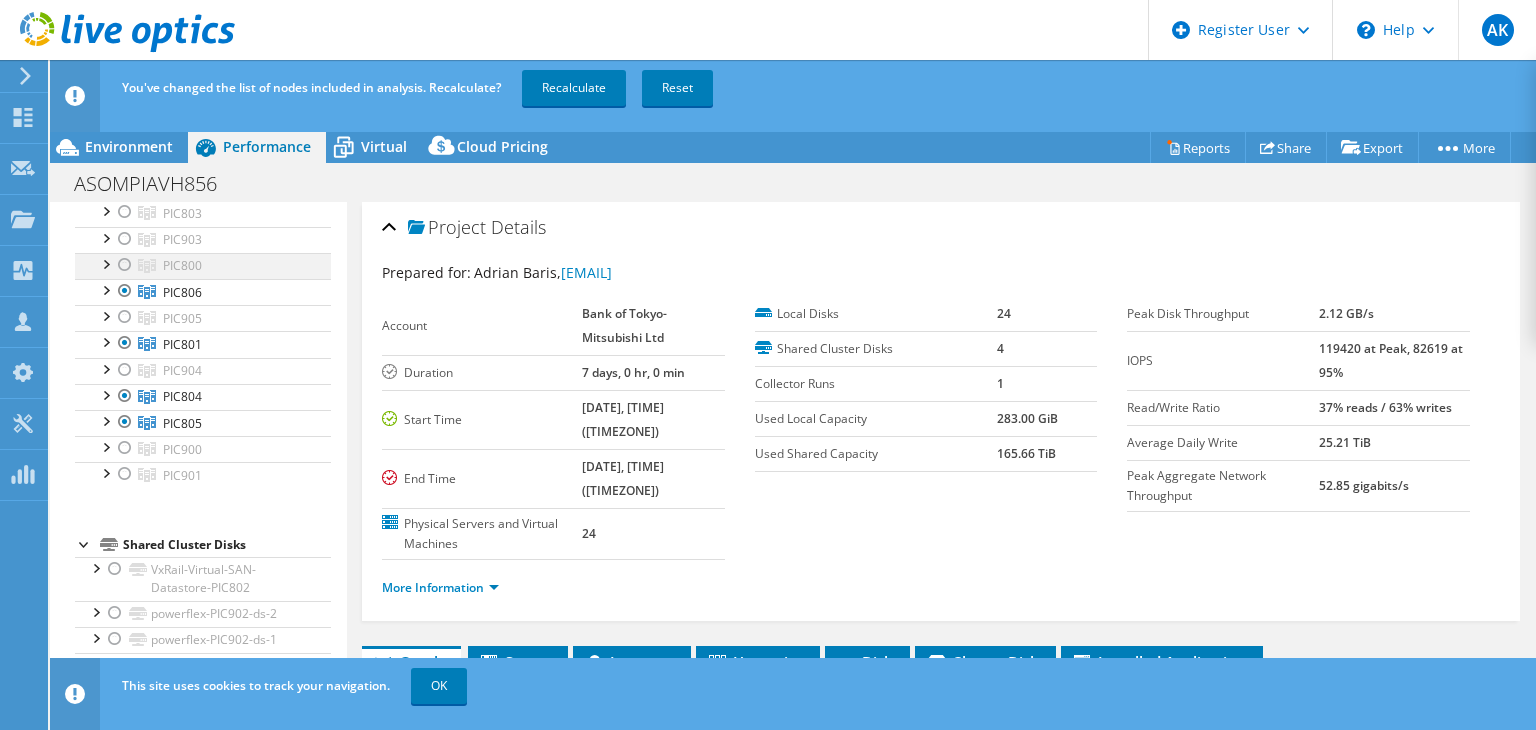 click at bounding box center [125, 265] 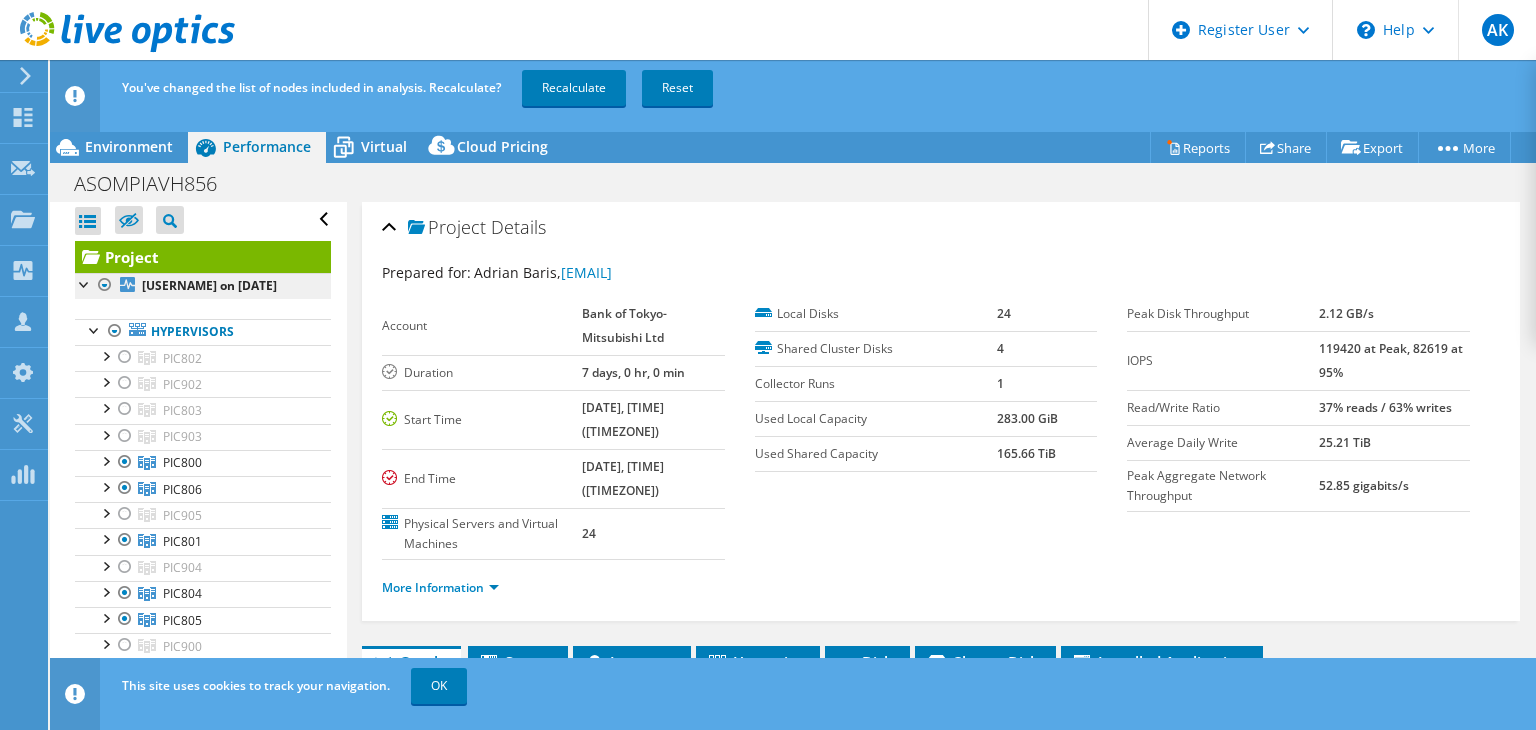 scroll, scrollTop: 0, scrollLeft: 0, axis: both 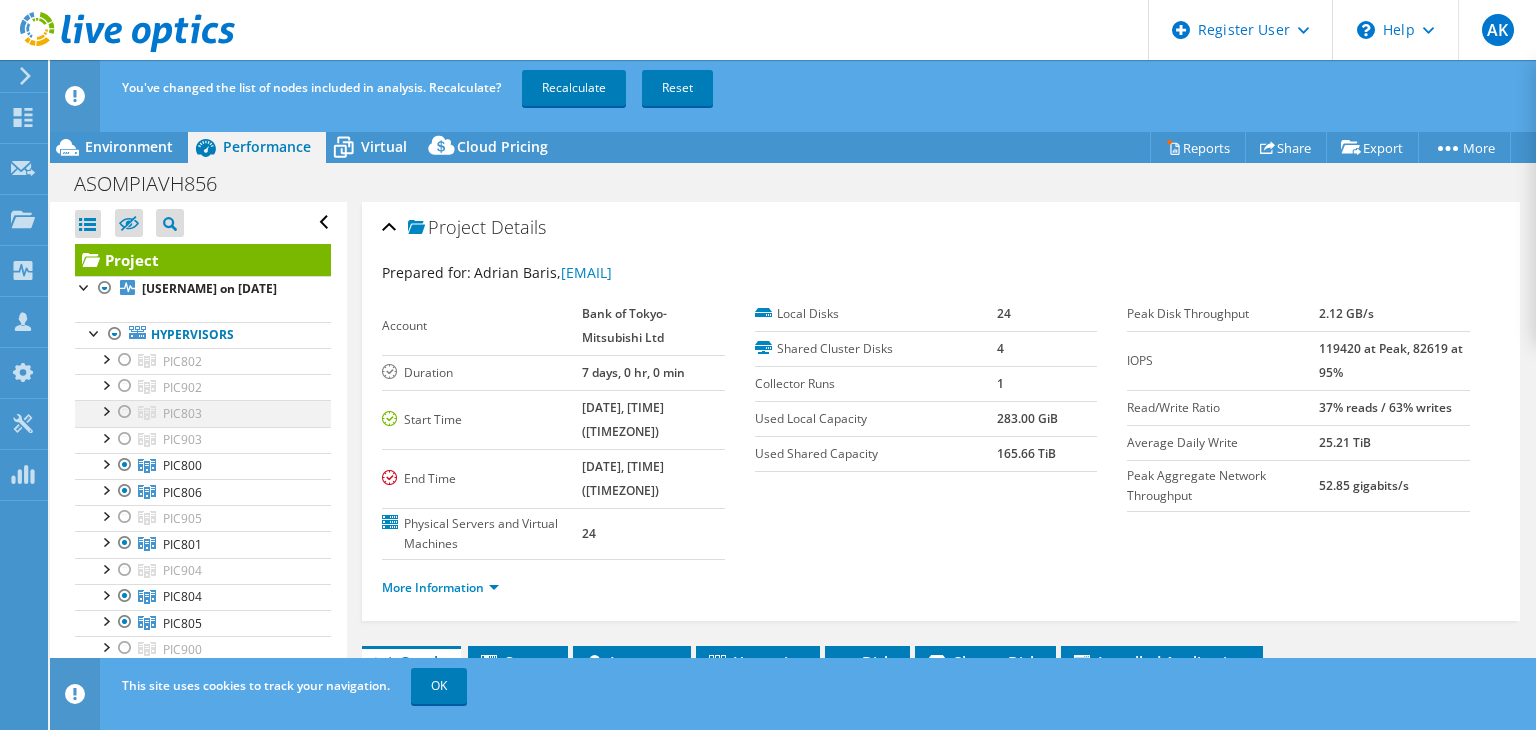 click at bounding box center [125, 412] 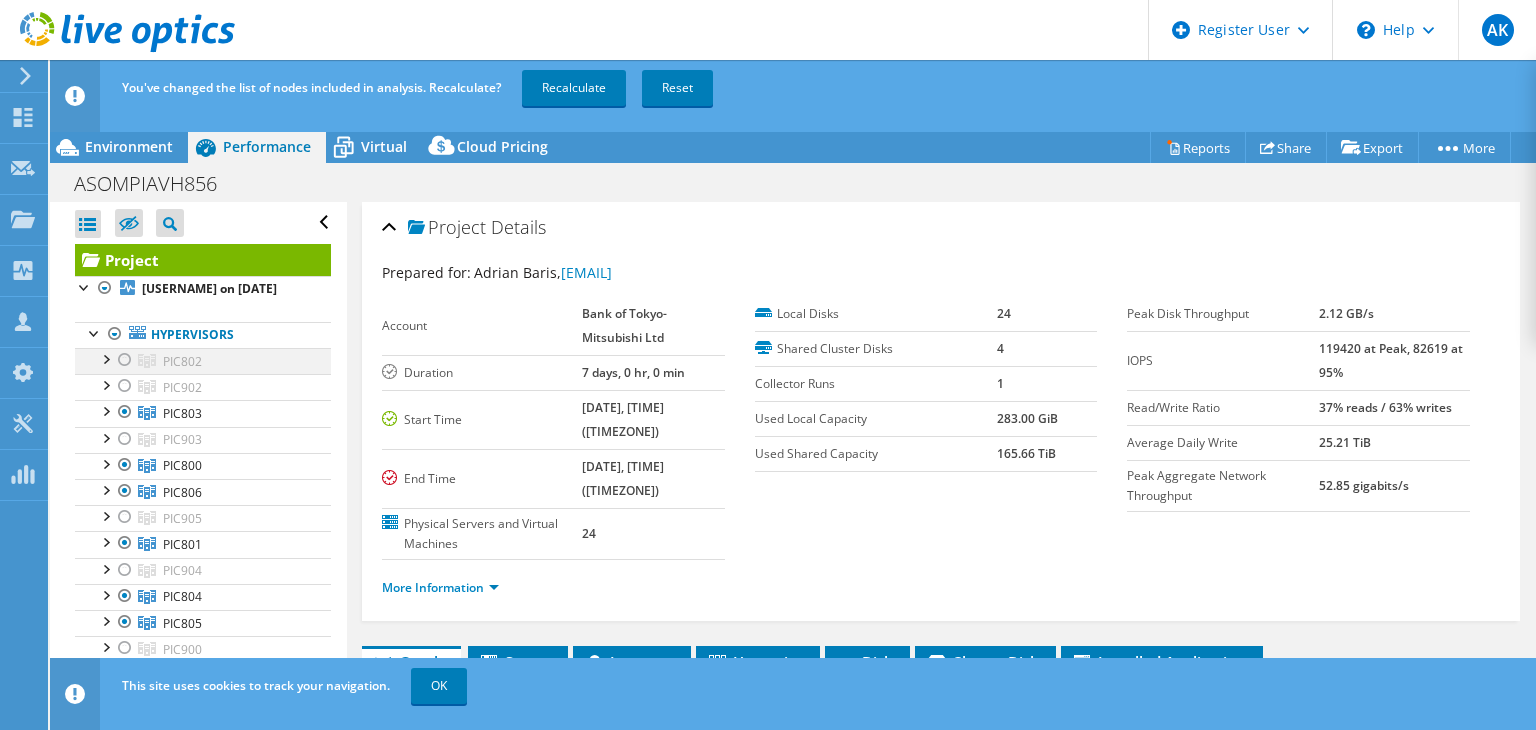 click at bounding box center [125, 360] 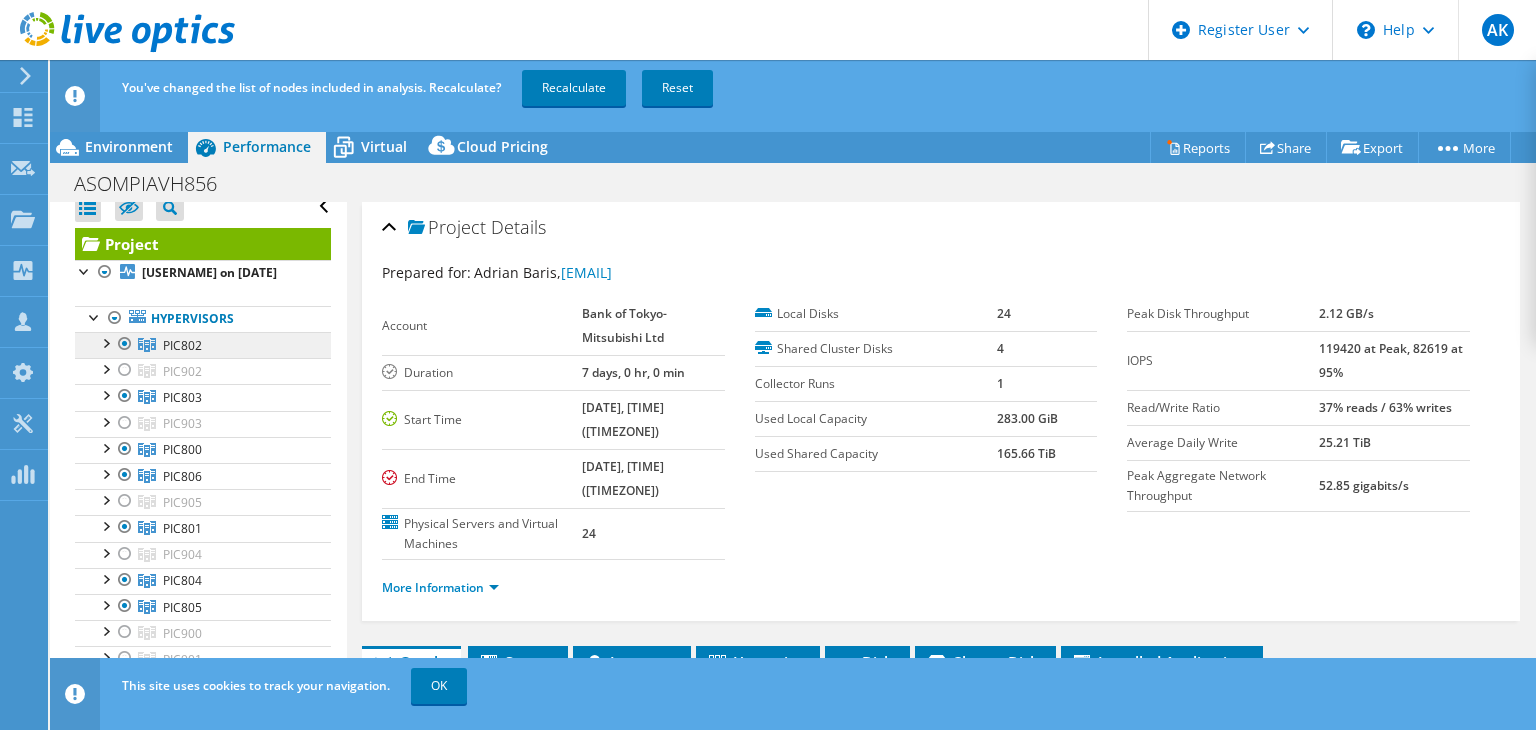 scroll, scrollTop: 0, scrollLeft: 0, axis: both 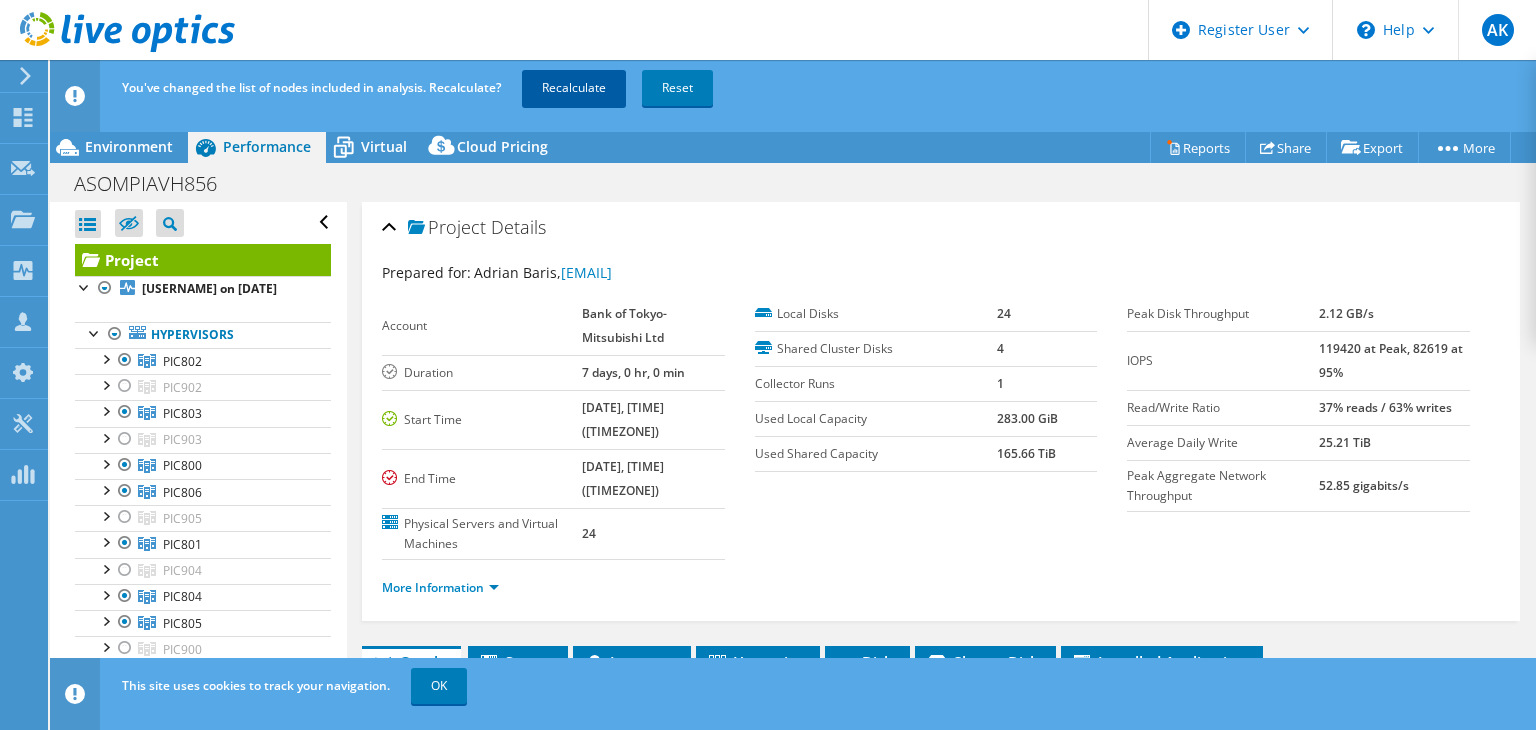 click on "Recalculate" at bounding box center (574, 88) 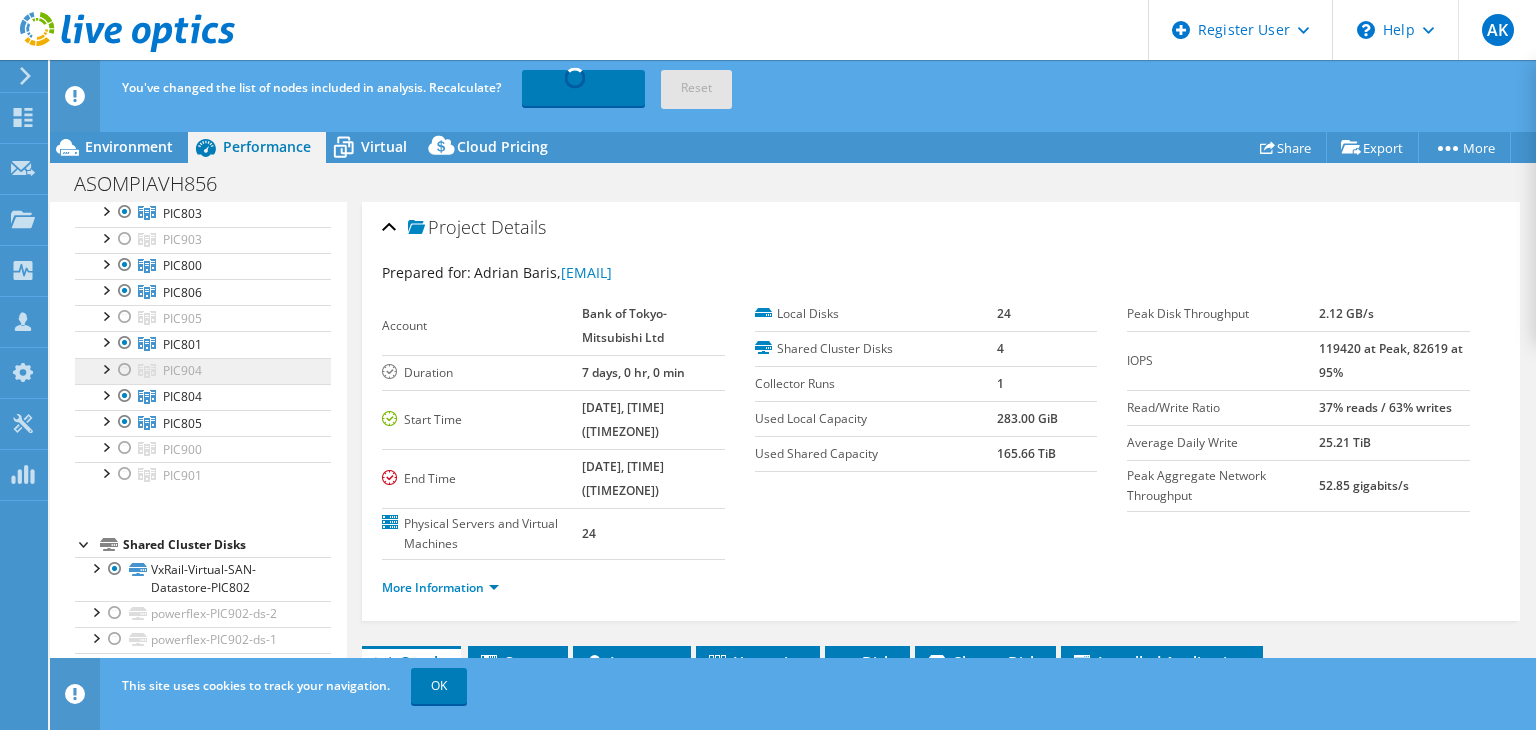 scroll, scrollTop: 0, scrollLeft: 0, axis: both 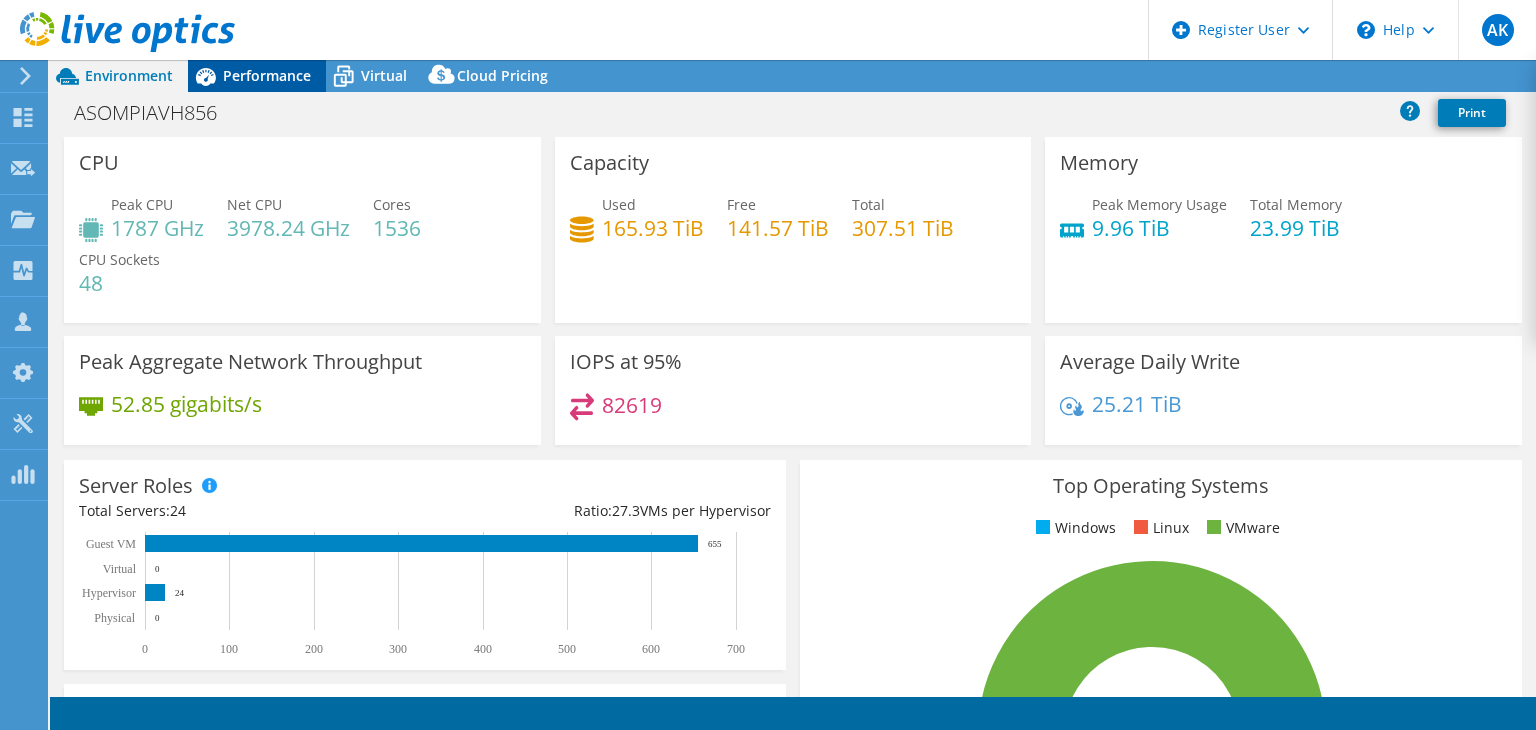 click on "Performance" at bounding box center [257, 76] 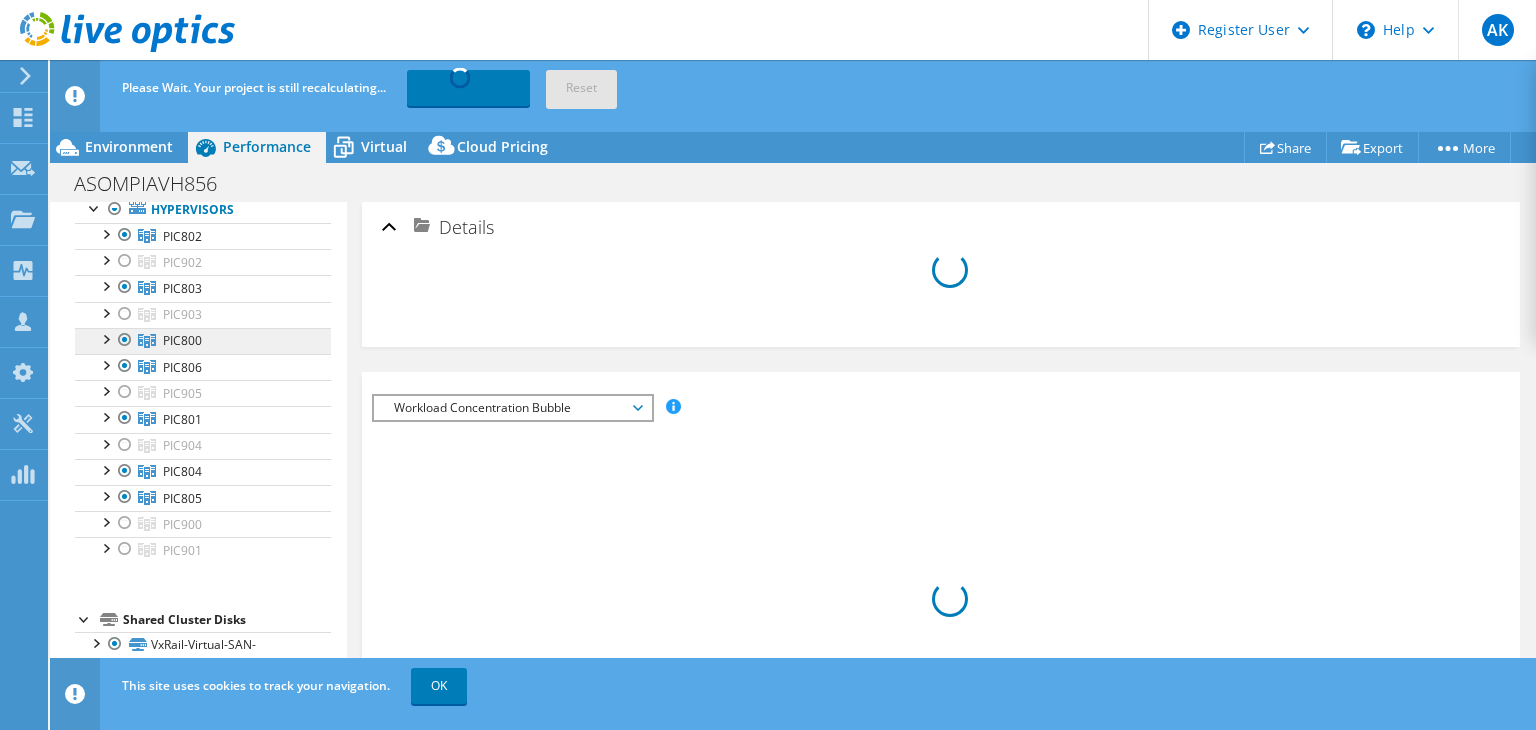 scroll, scrollTop: 0, scrollLeft: 0, axis: both 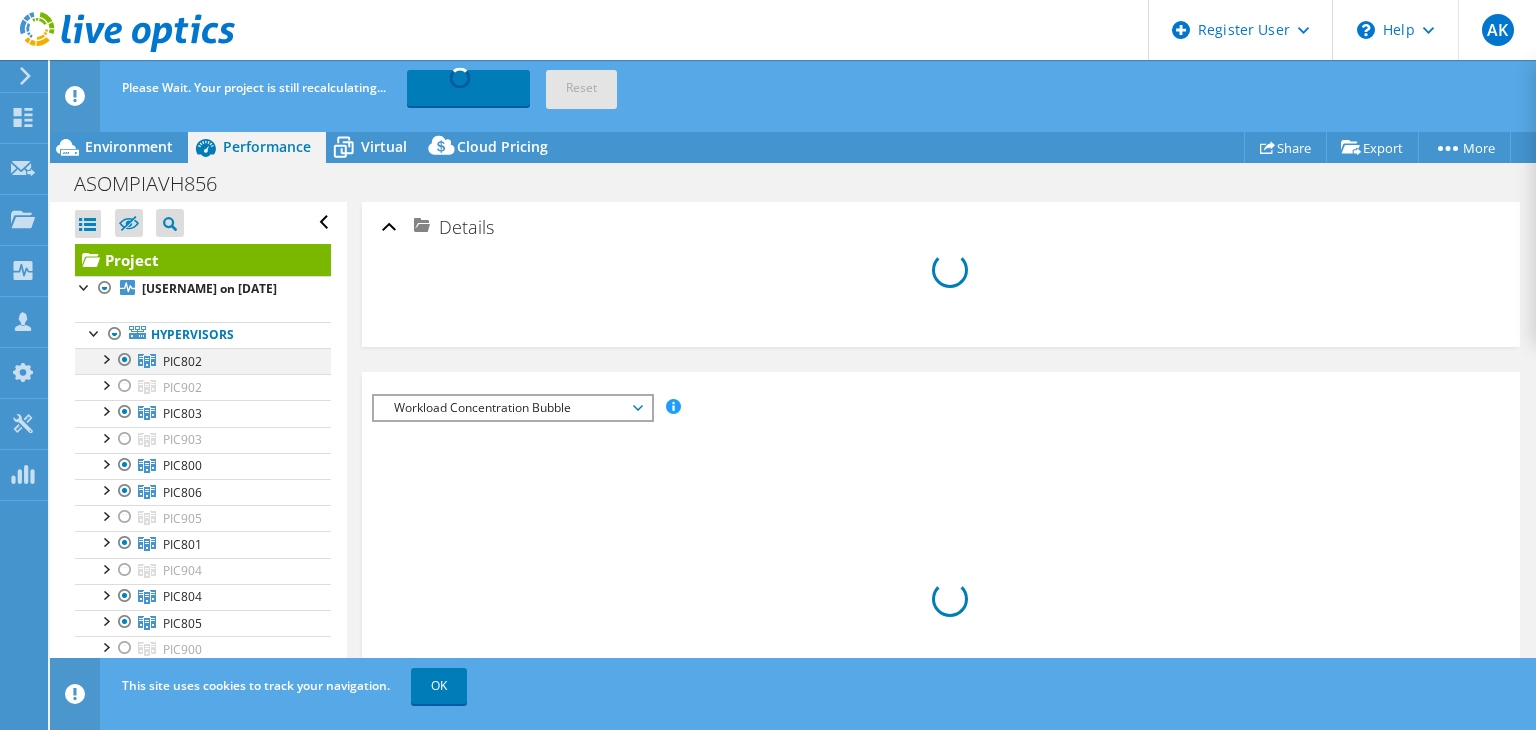 click at bounding box center (105, 358) 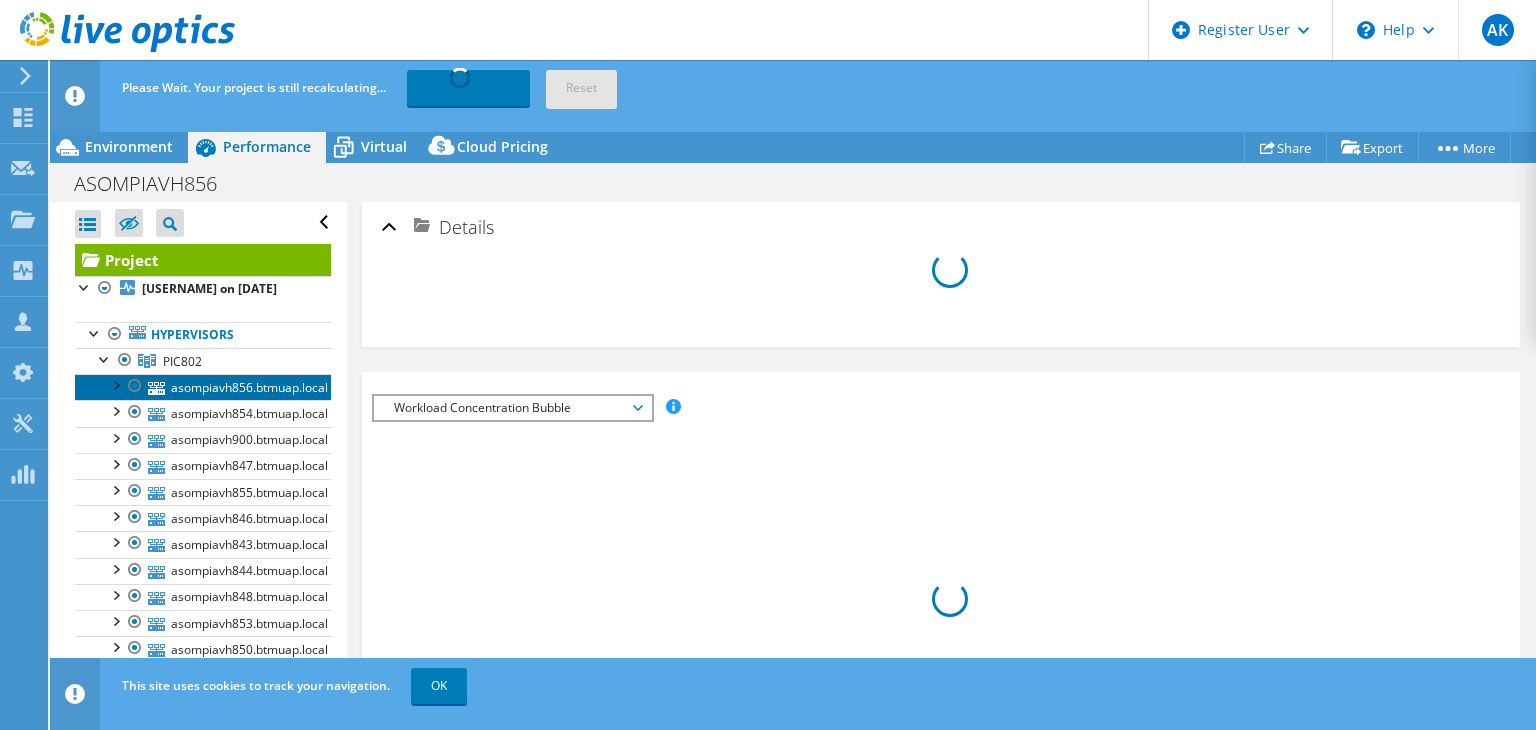 click on "asompiavh856.btmuap.local" at bounding box center (203, 387) 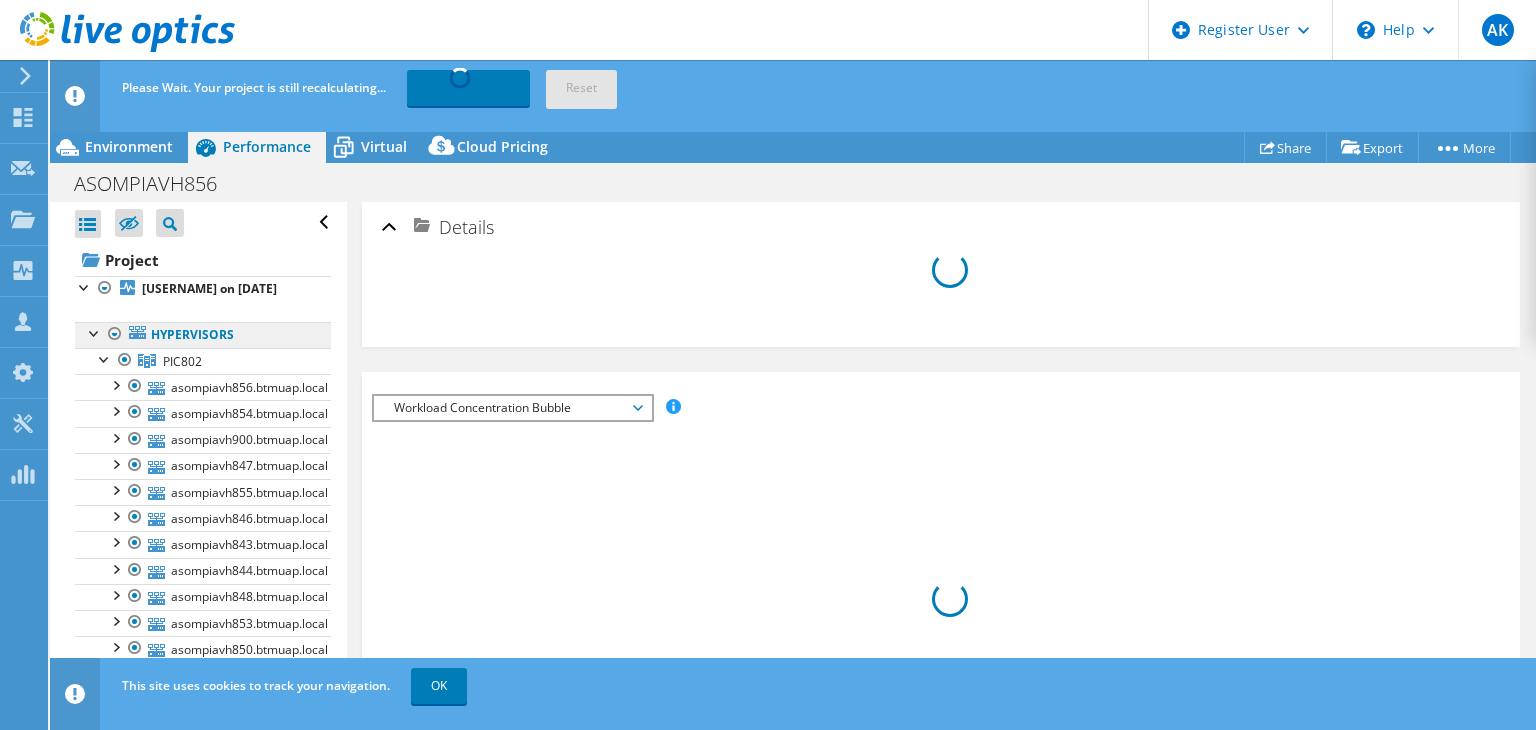 click on "Hypervisors" at bounding box center (203, 335) 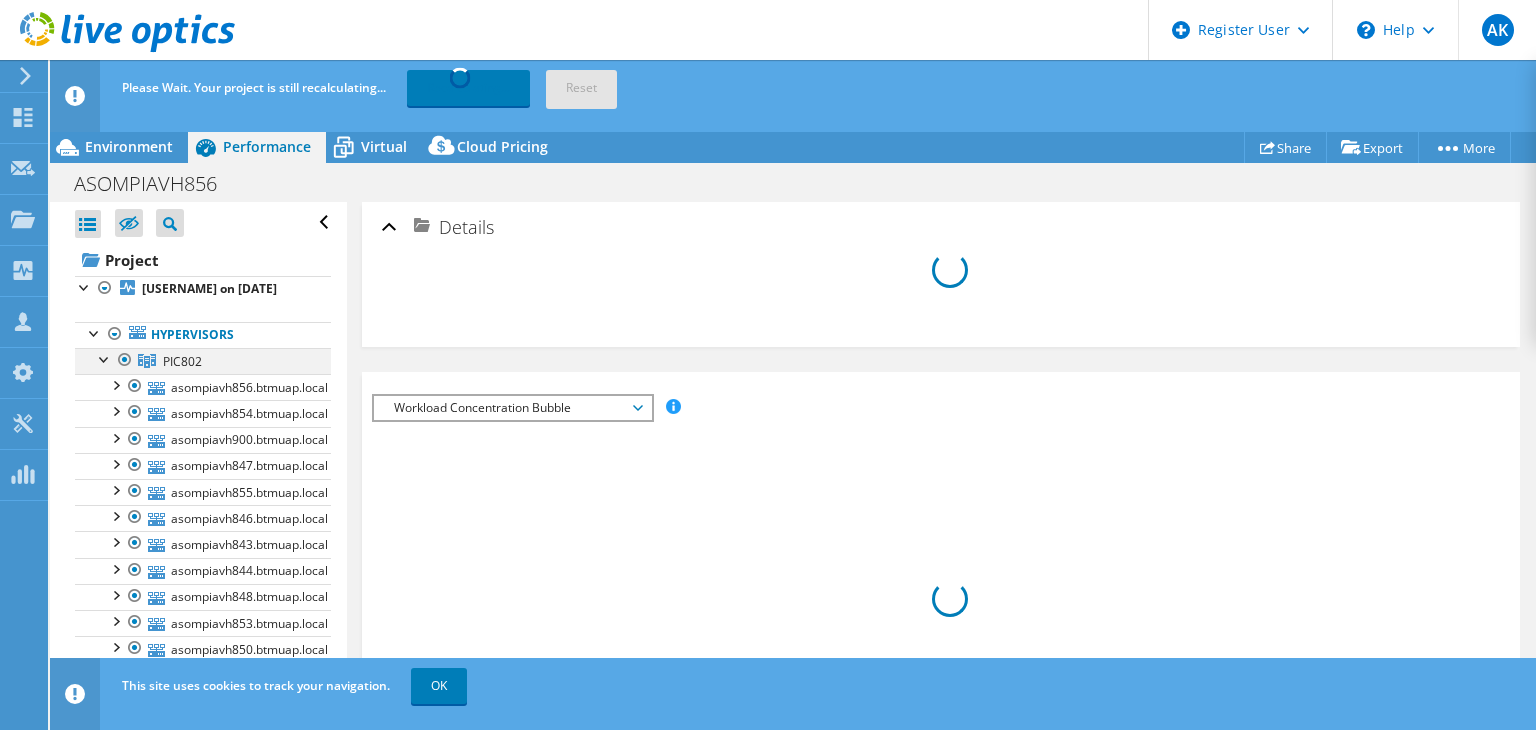 click on "PIC802" at bounding box center (203, 361) 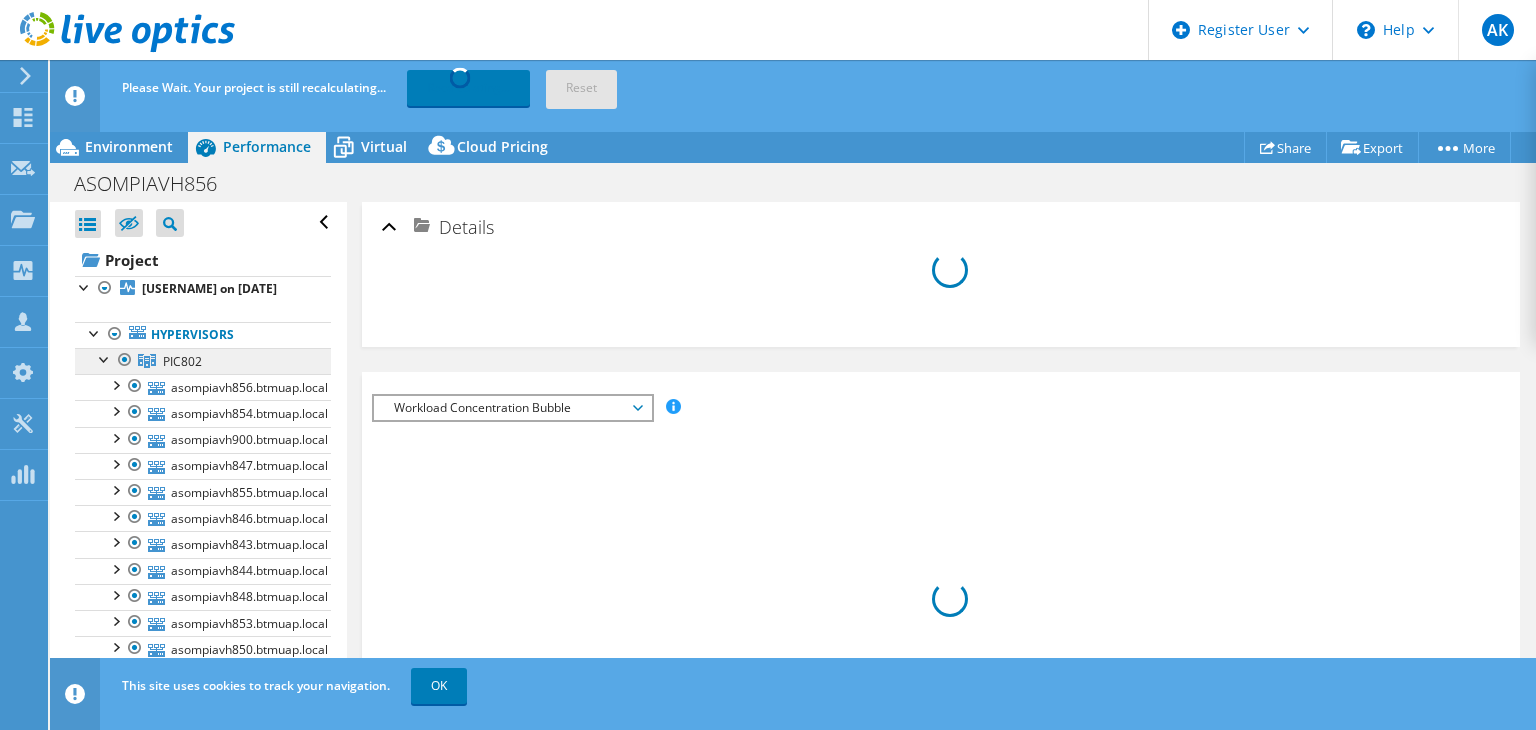 click on "PIC802" at bounding box center (203, 361) 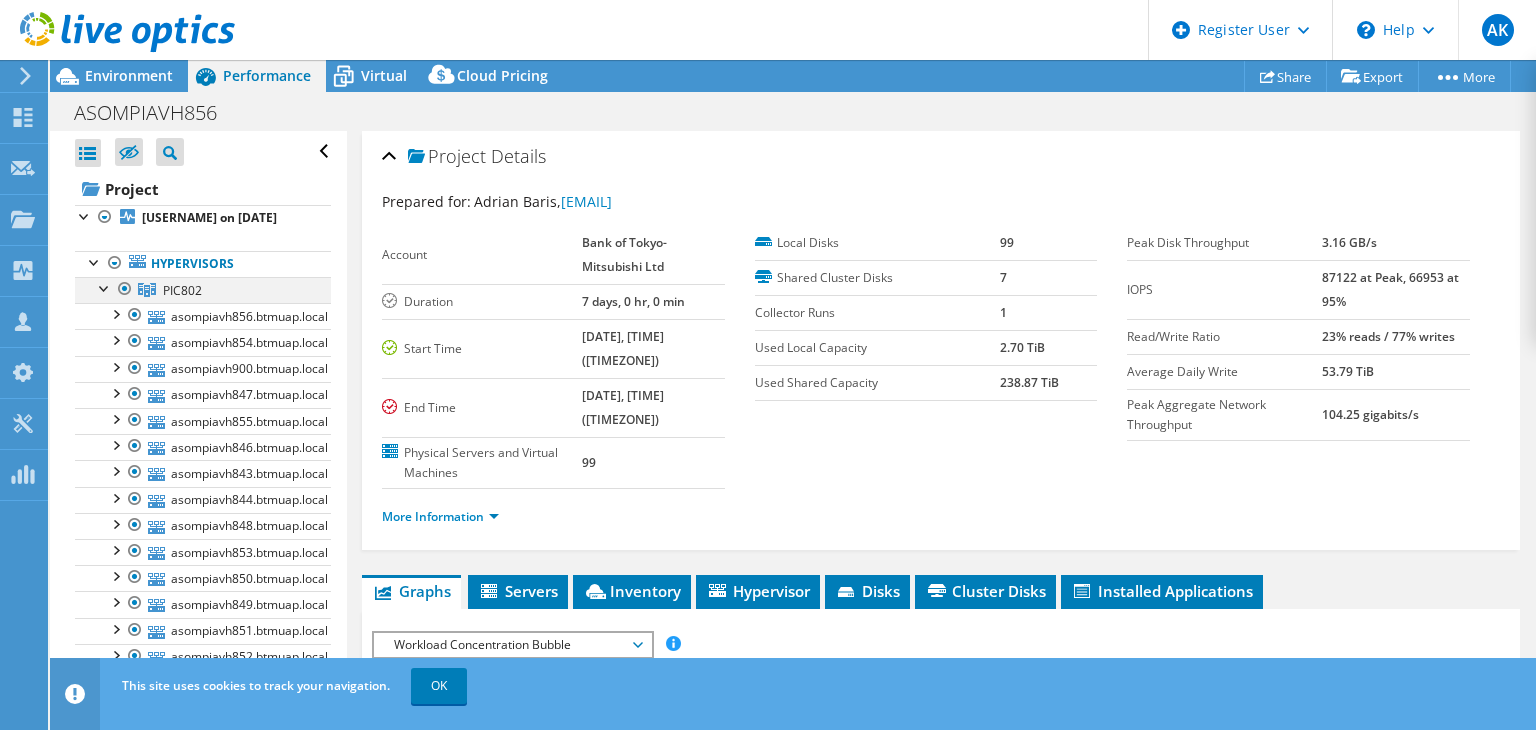 click at bounding box center (105, 287) 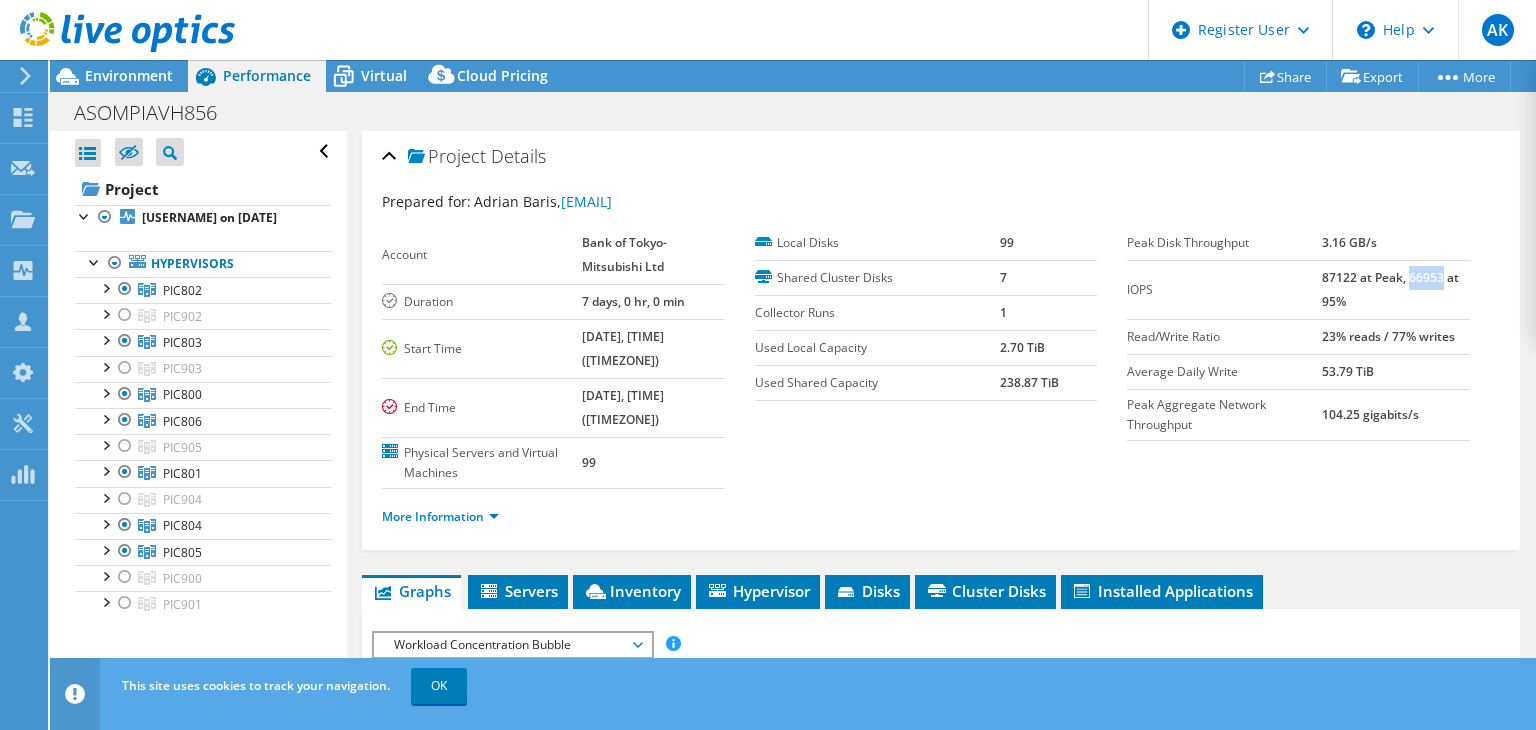 drag, startPoint x: 1396, startPoint y: 274, endPoint x: 1432, endPoint y: 277, distance: 36.124783 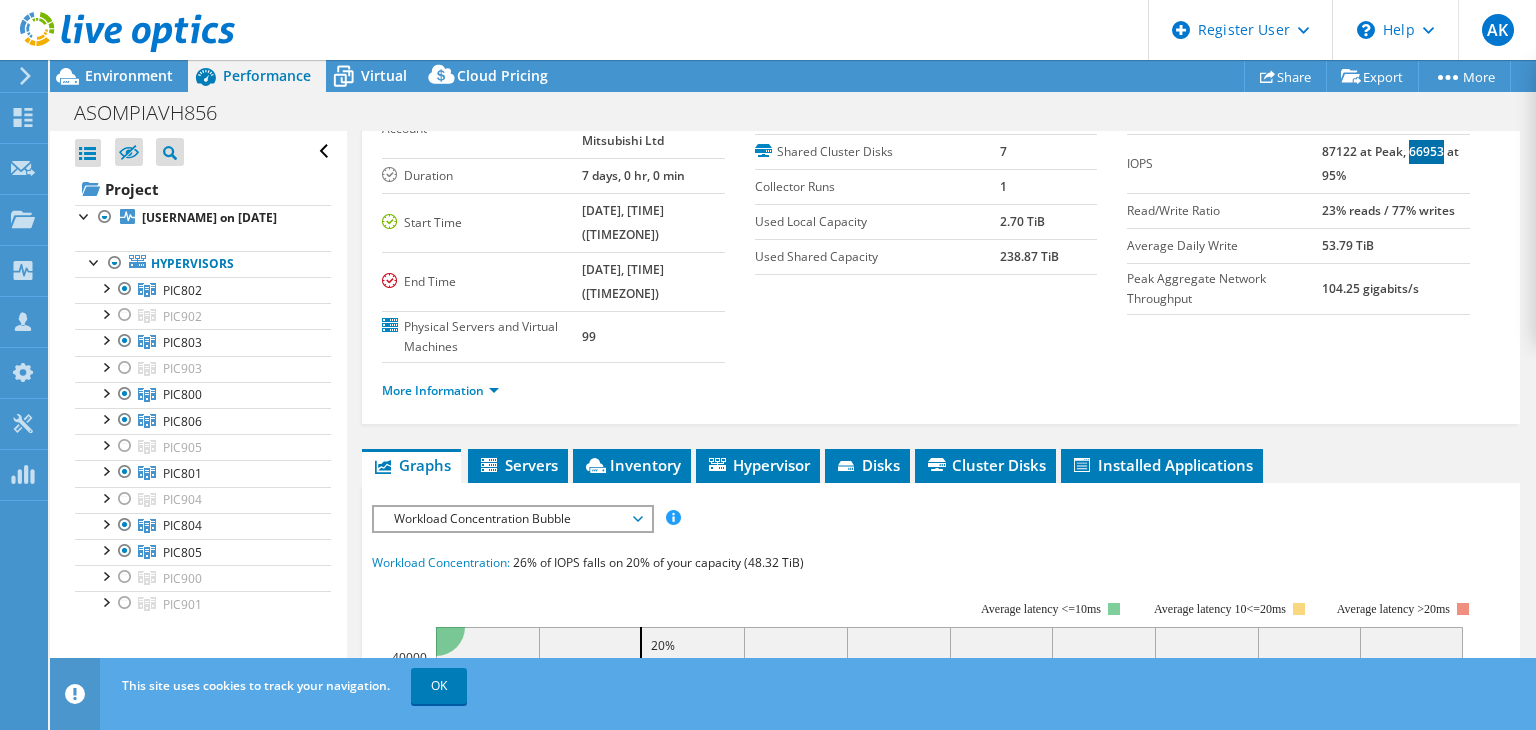 scroll, scrollTop: 0, scrollLeft: 0, axis: both 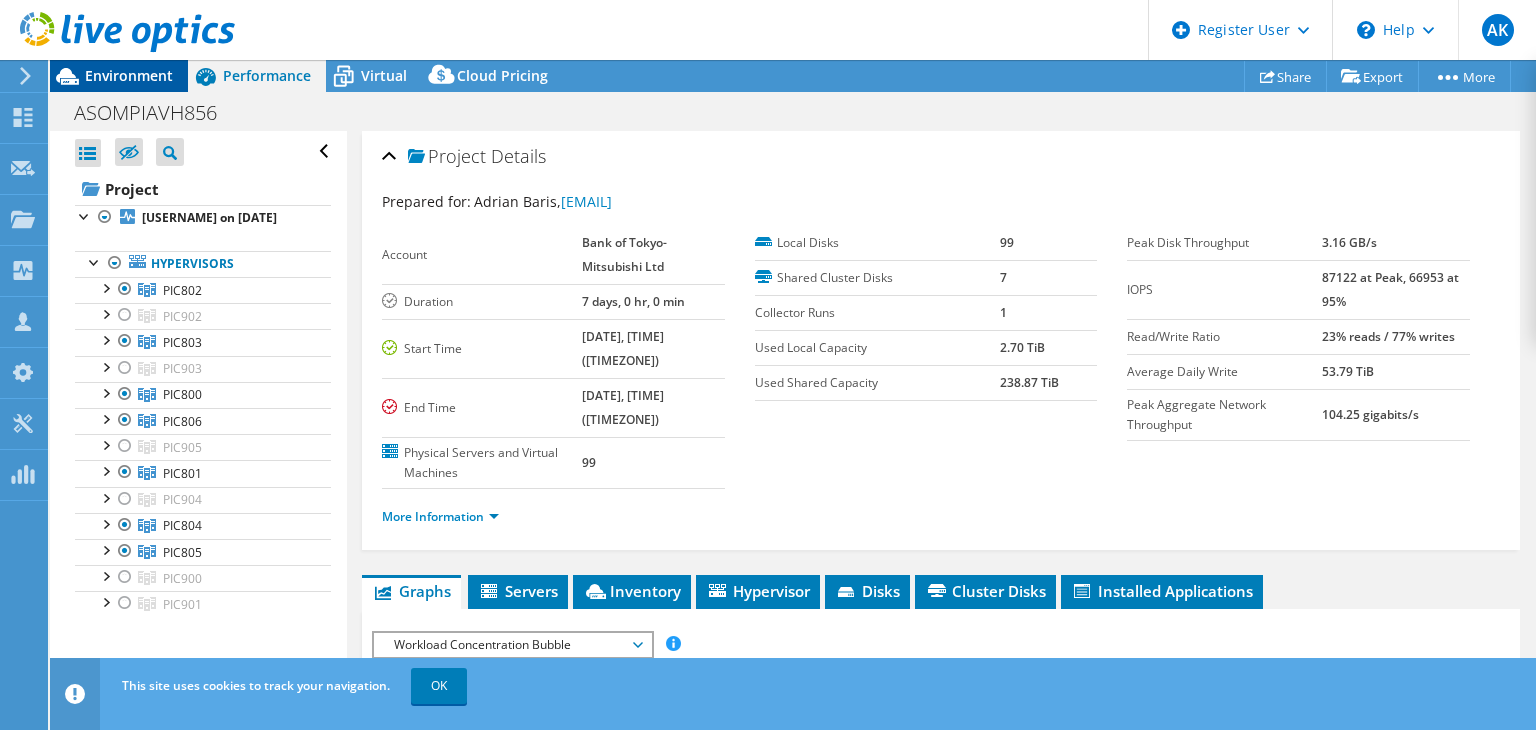 click on "Environment" at bounding box center (129, 75) 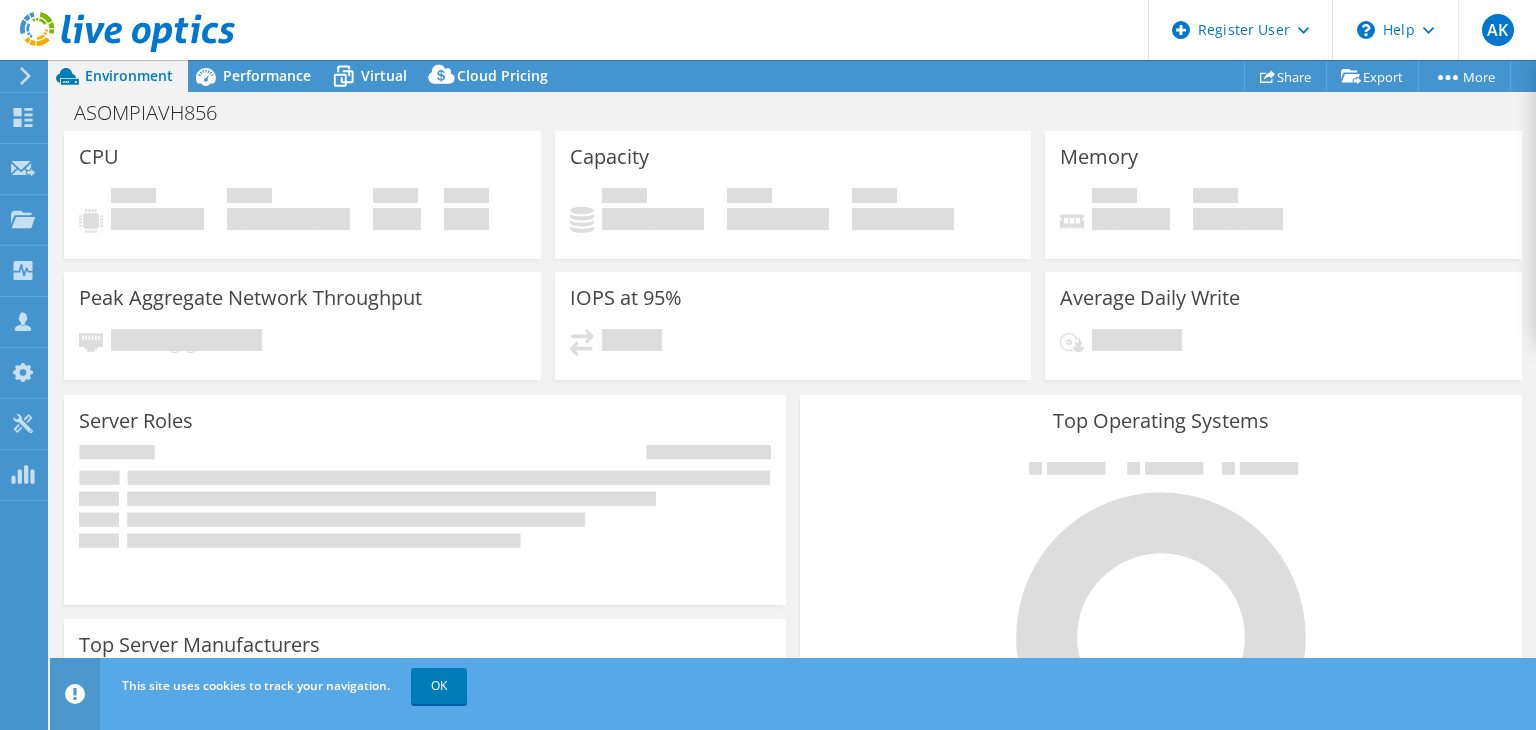 click on "Top Operating Systems
Windows
Linux
VMware
100.0%  ESXi 7.0" at bounding box center (1161, 634) 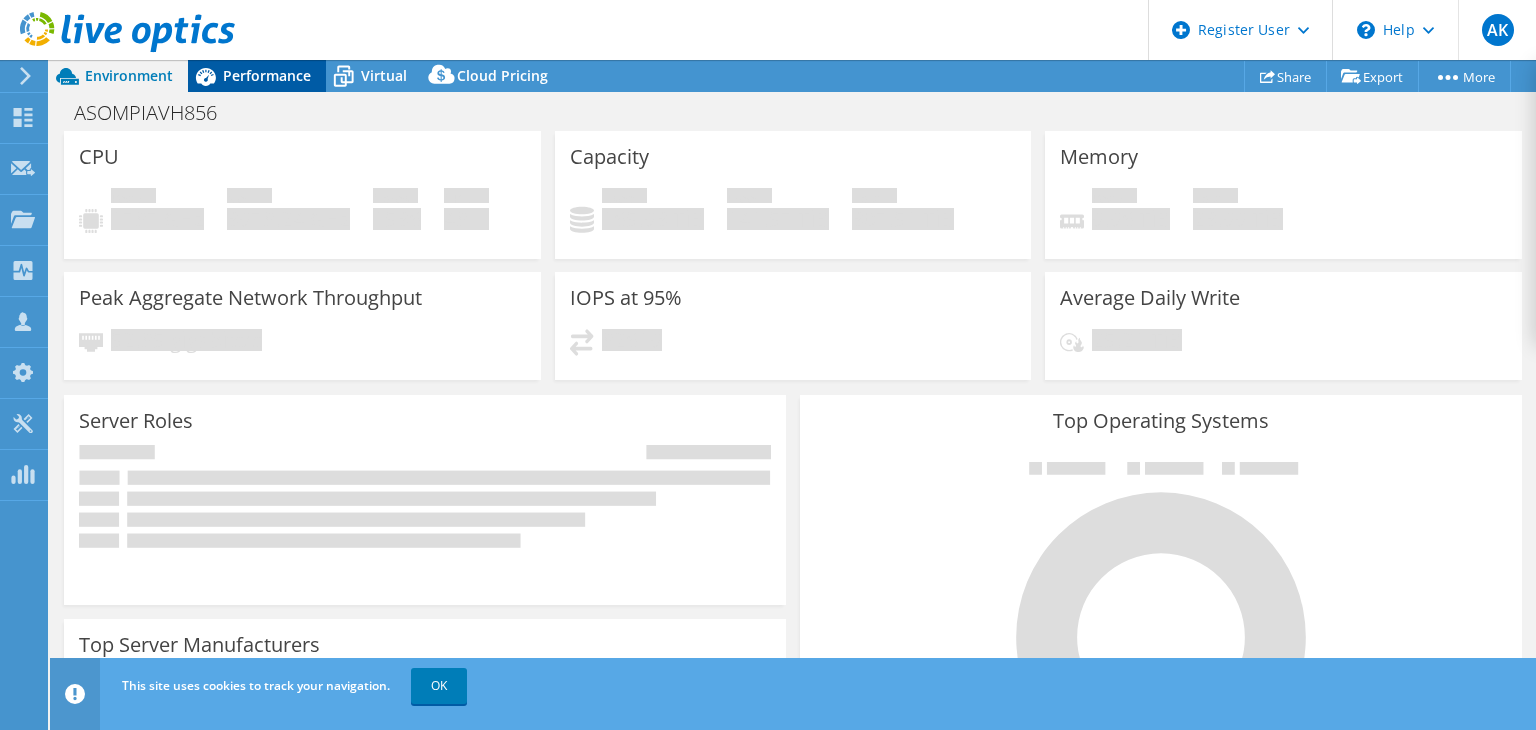 scroll, scrollTop: 0, scrollLeft: 0, axis: both 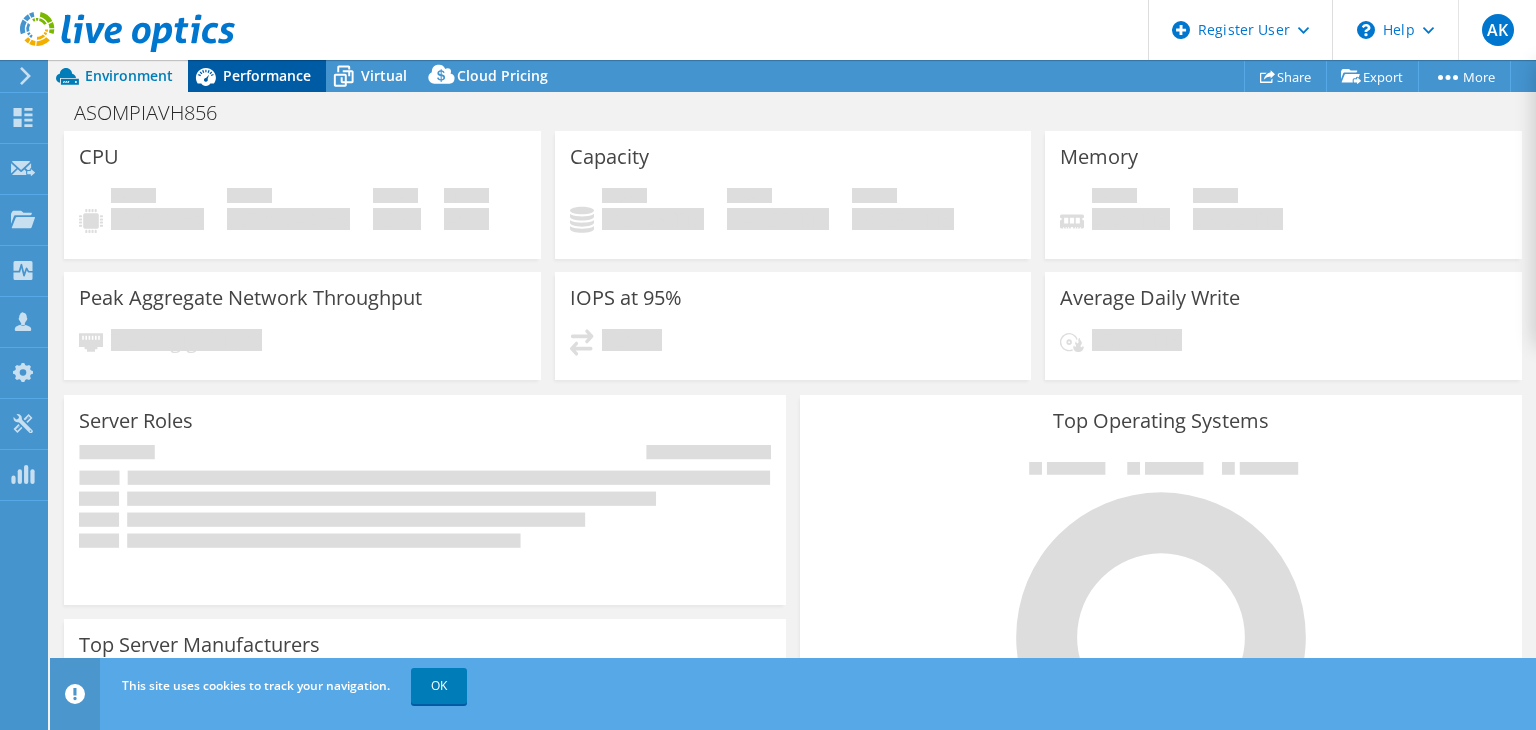 click on "Performance" at bounding box center (267, 75) 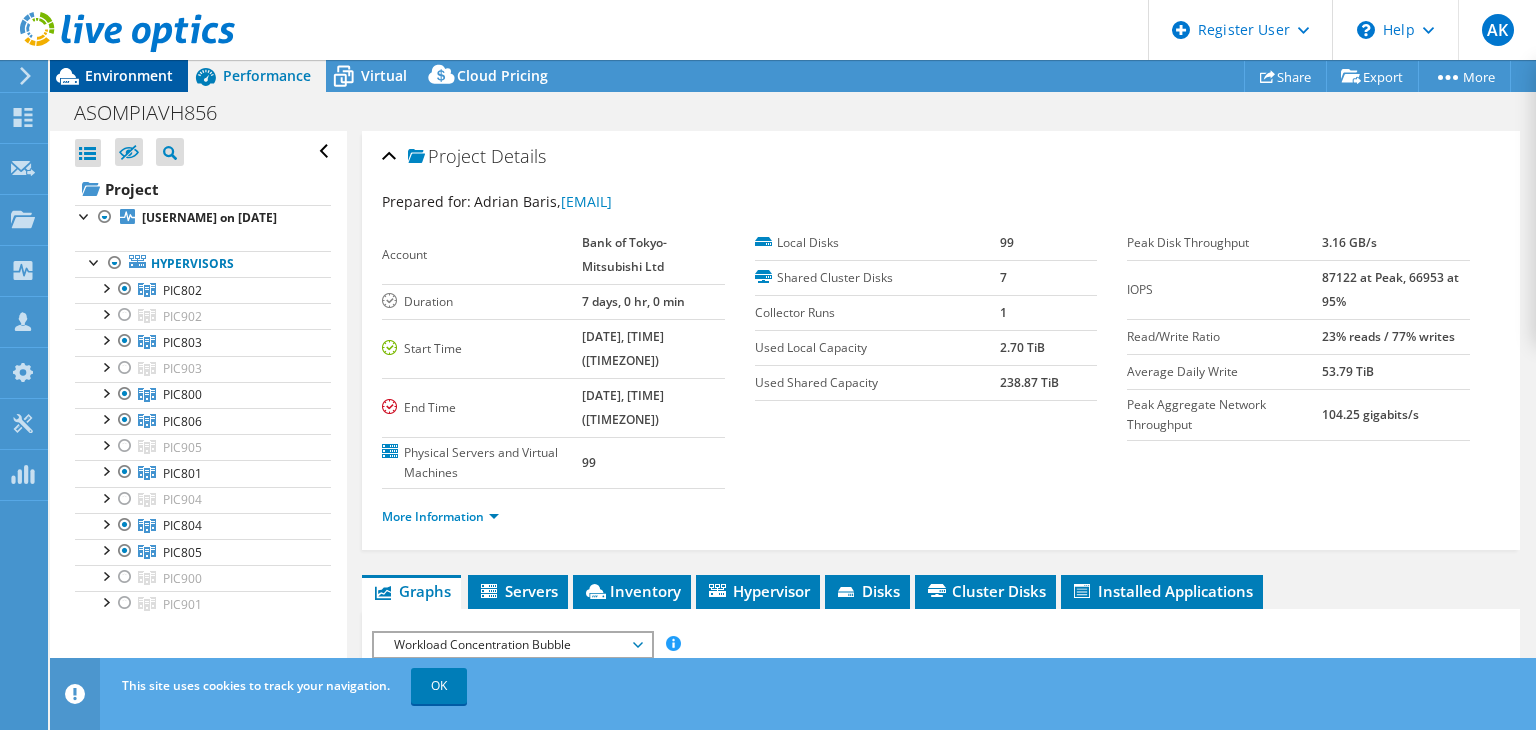 click on "Environment" at bounding box center [129, 75] 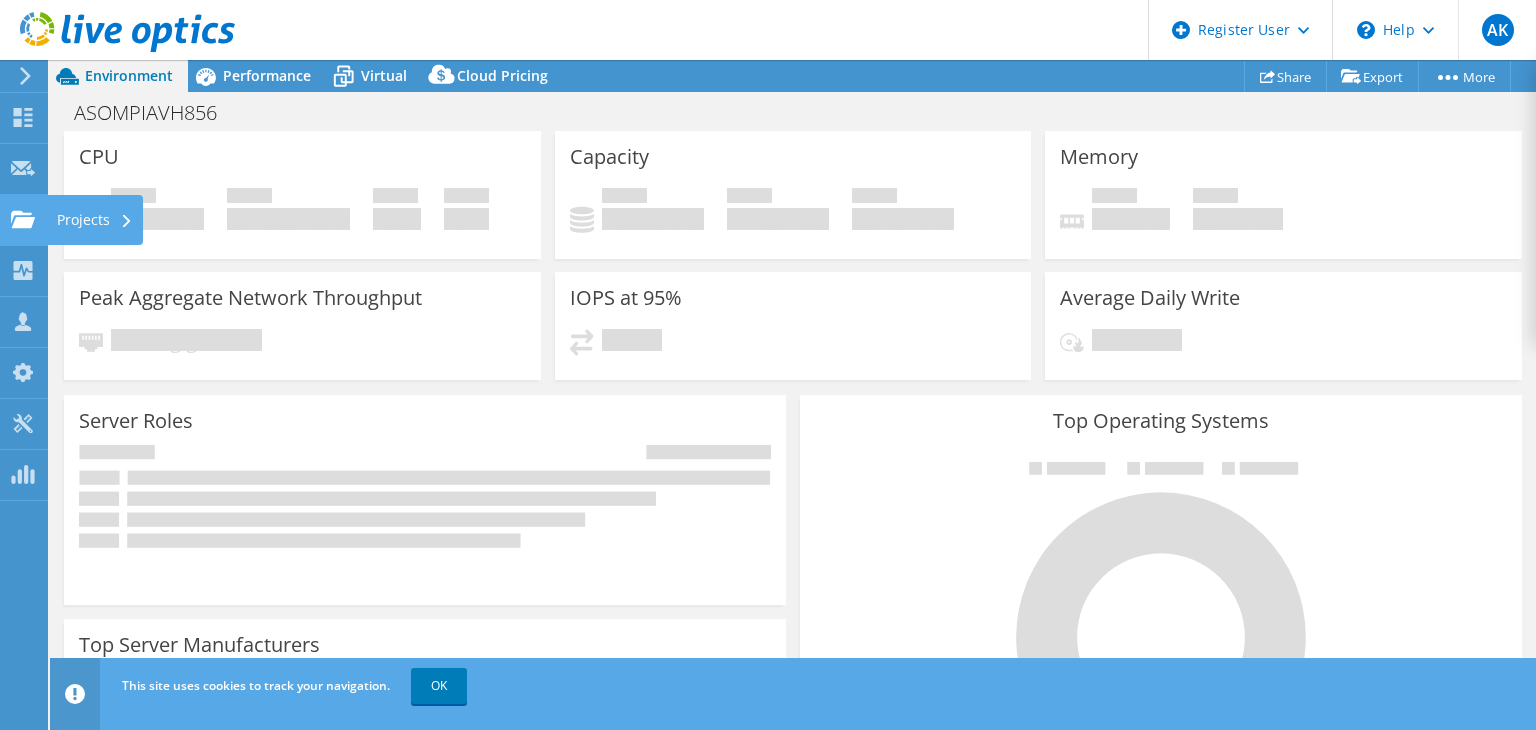 click 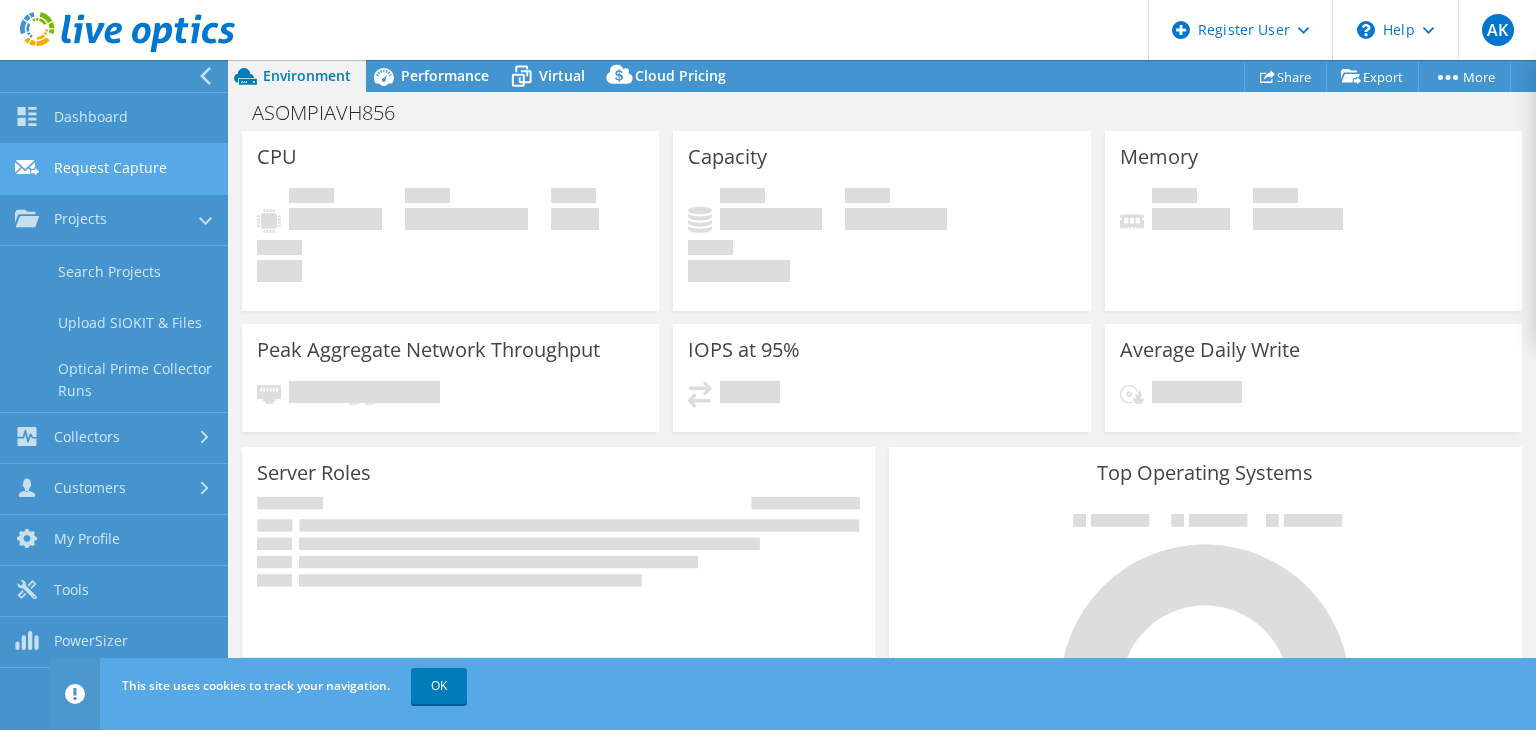 click on "Request Capture" at bounding box center [114, 169] 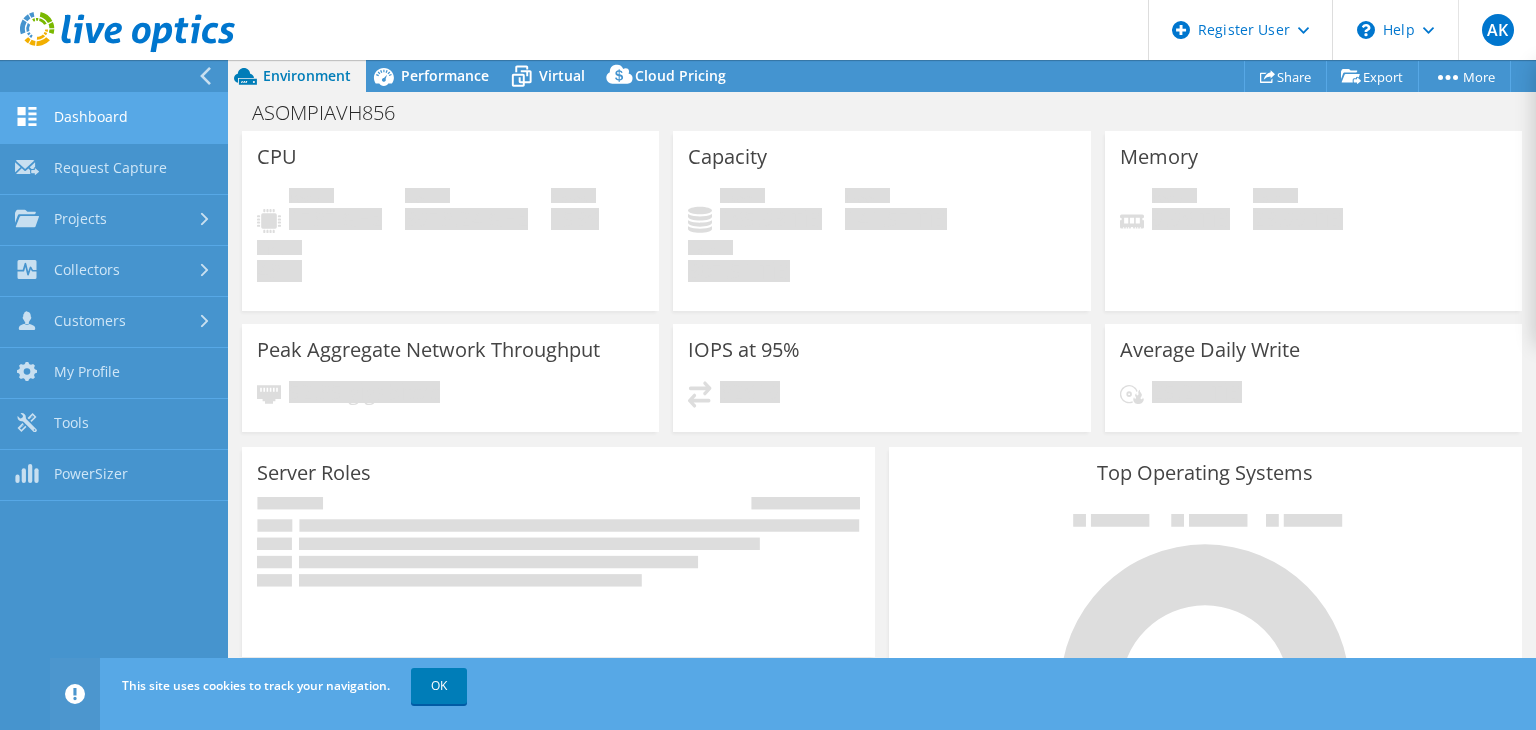 click on "Dashboard" at bounding box center [114, 118] 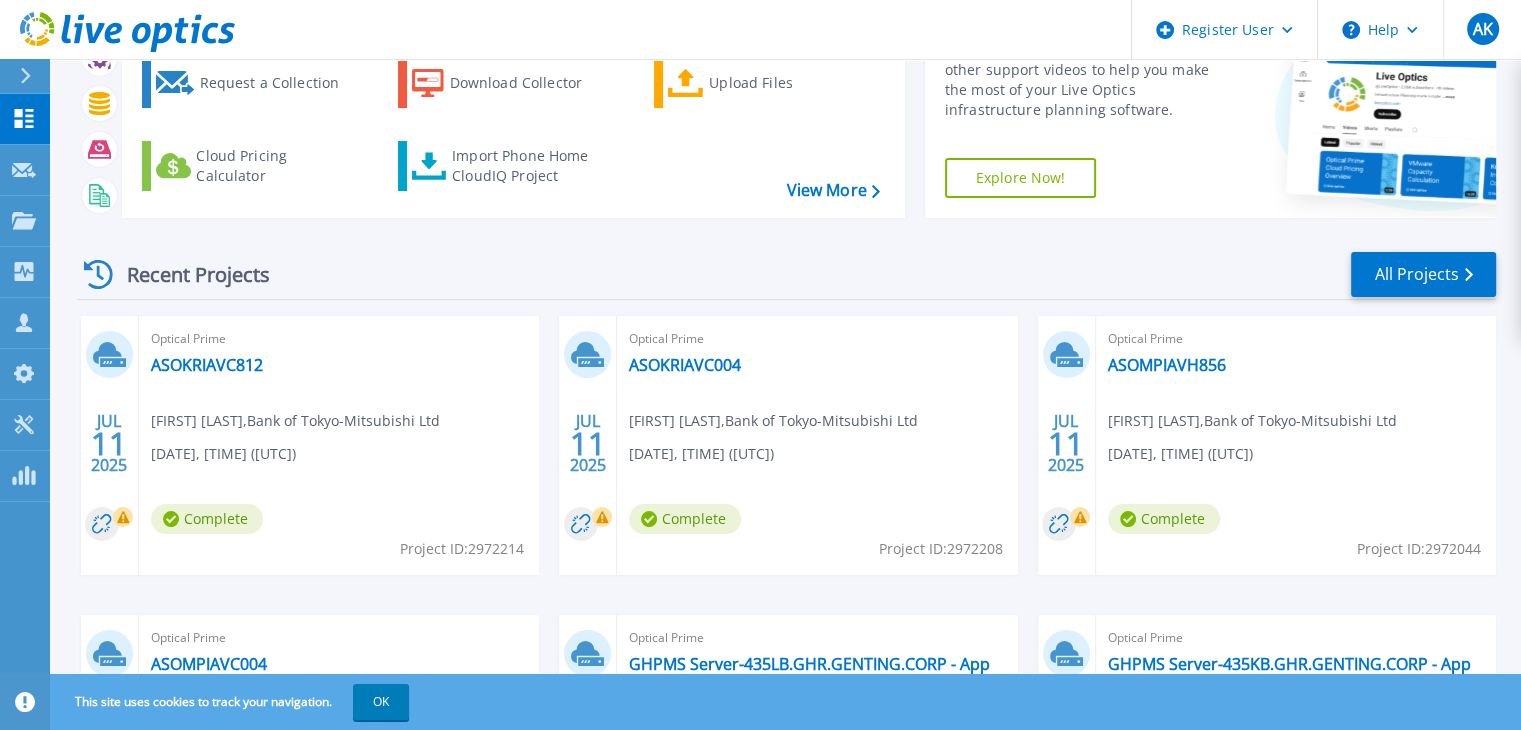 scroll, scrollTop: 200, scrollLeft: 0, axis: vertical 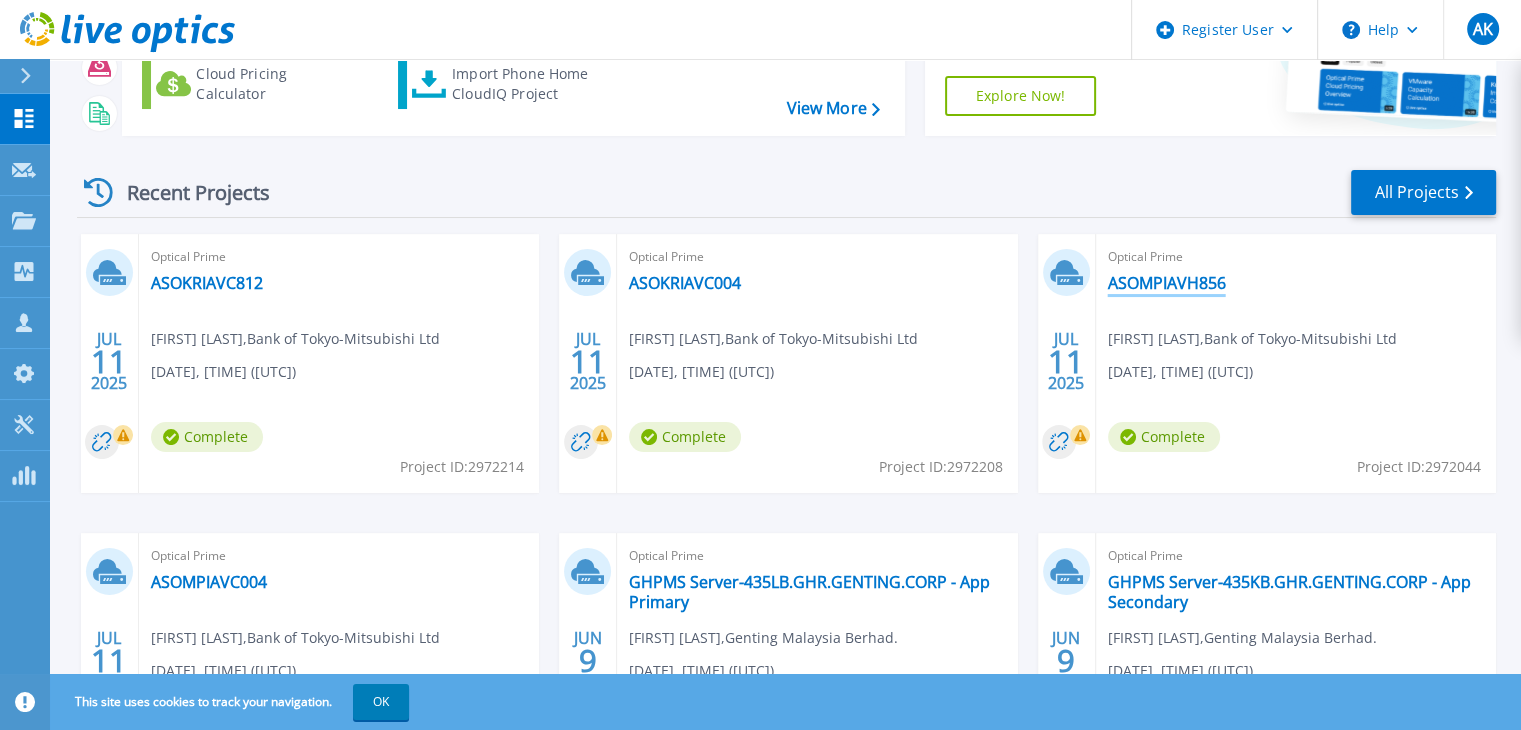 click on "ASOMPIAVH856" at bounding box center (1167, 283) 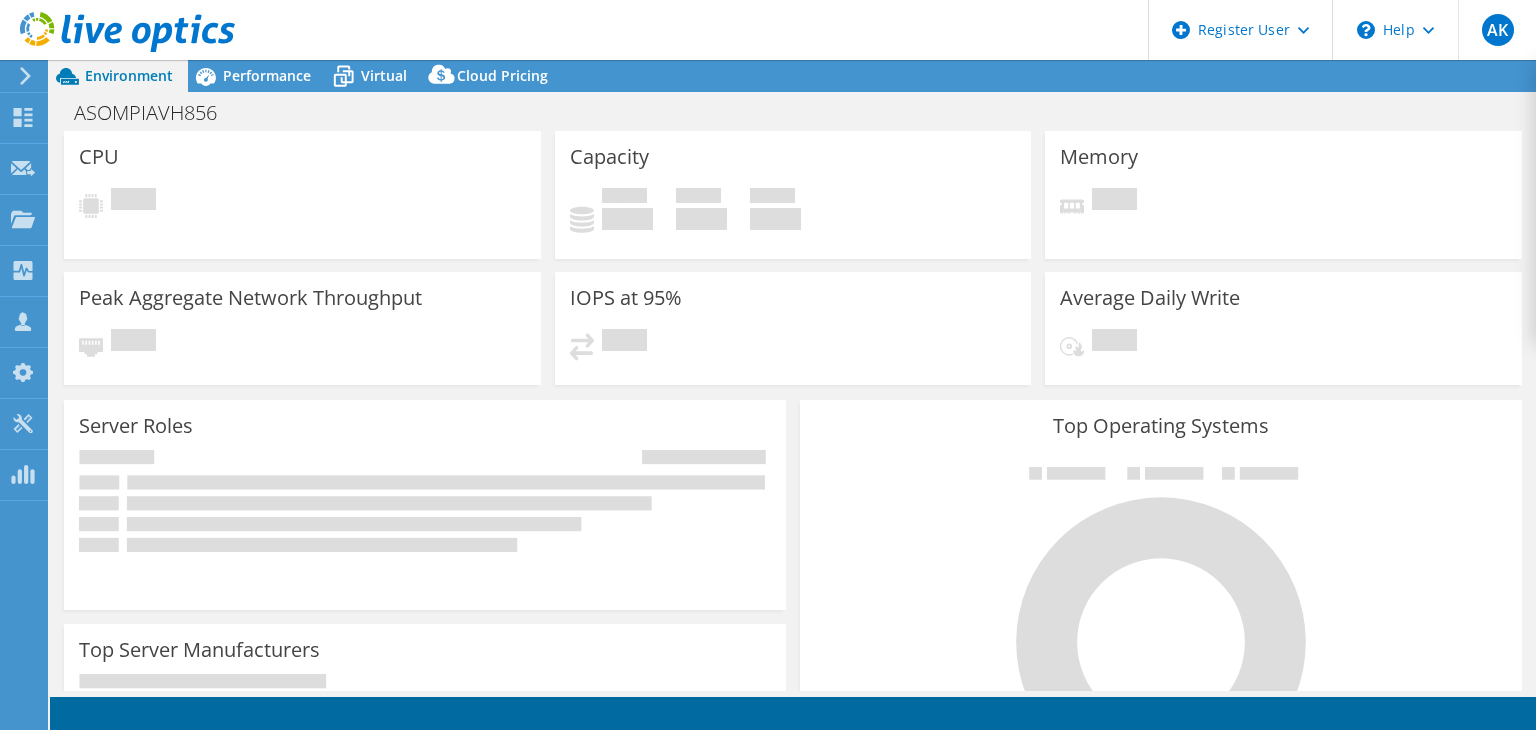 scroll, scrollTop: 0, scrollLeft: 0, axis: both 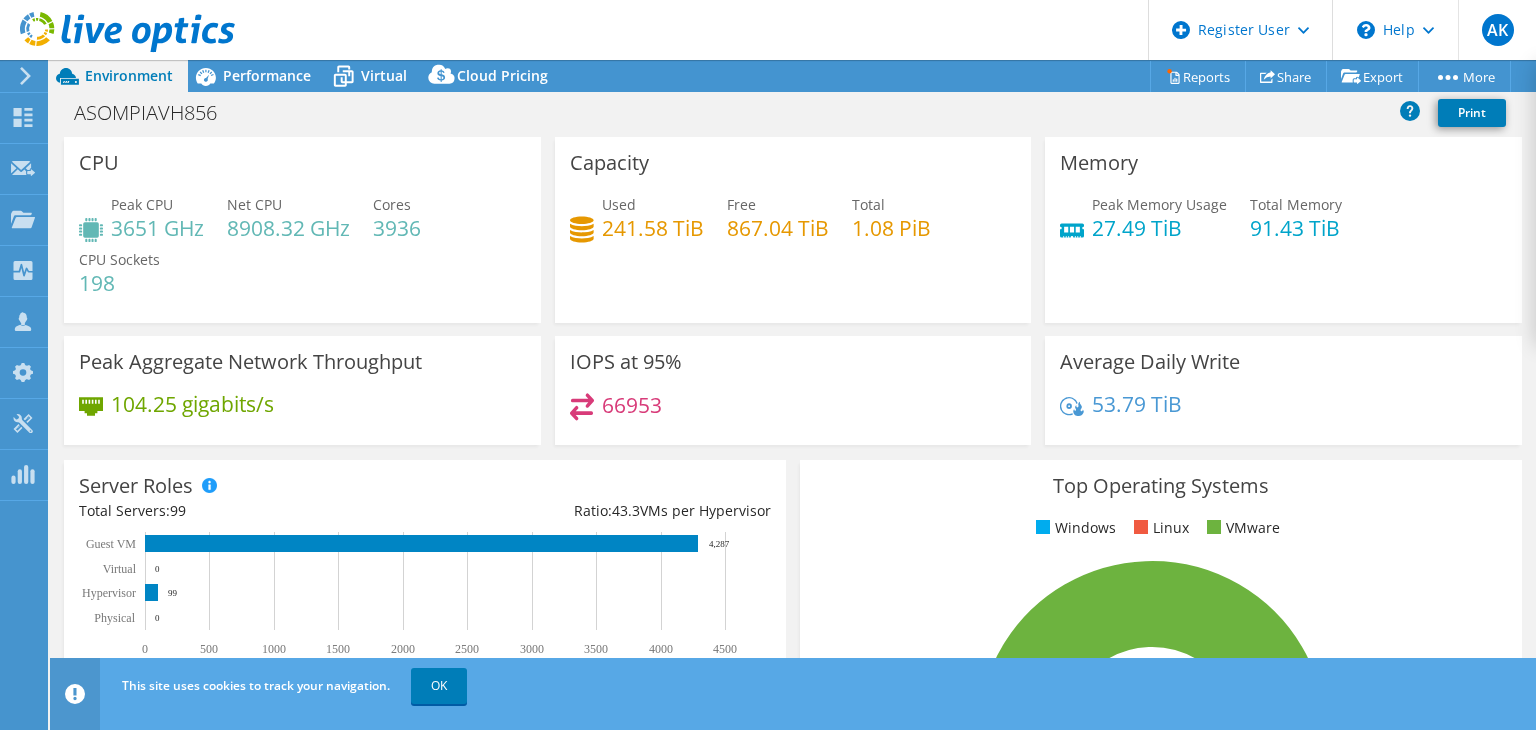 click at bounding box center [127, 48] 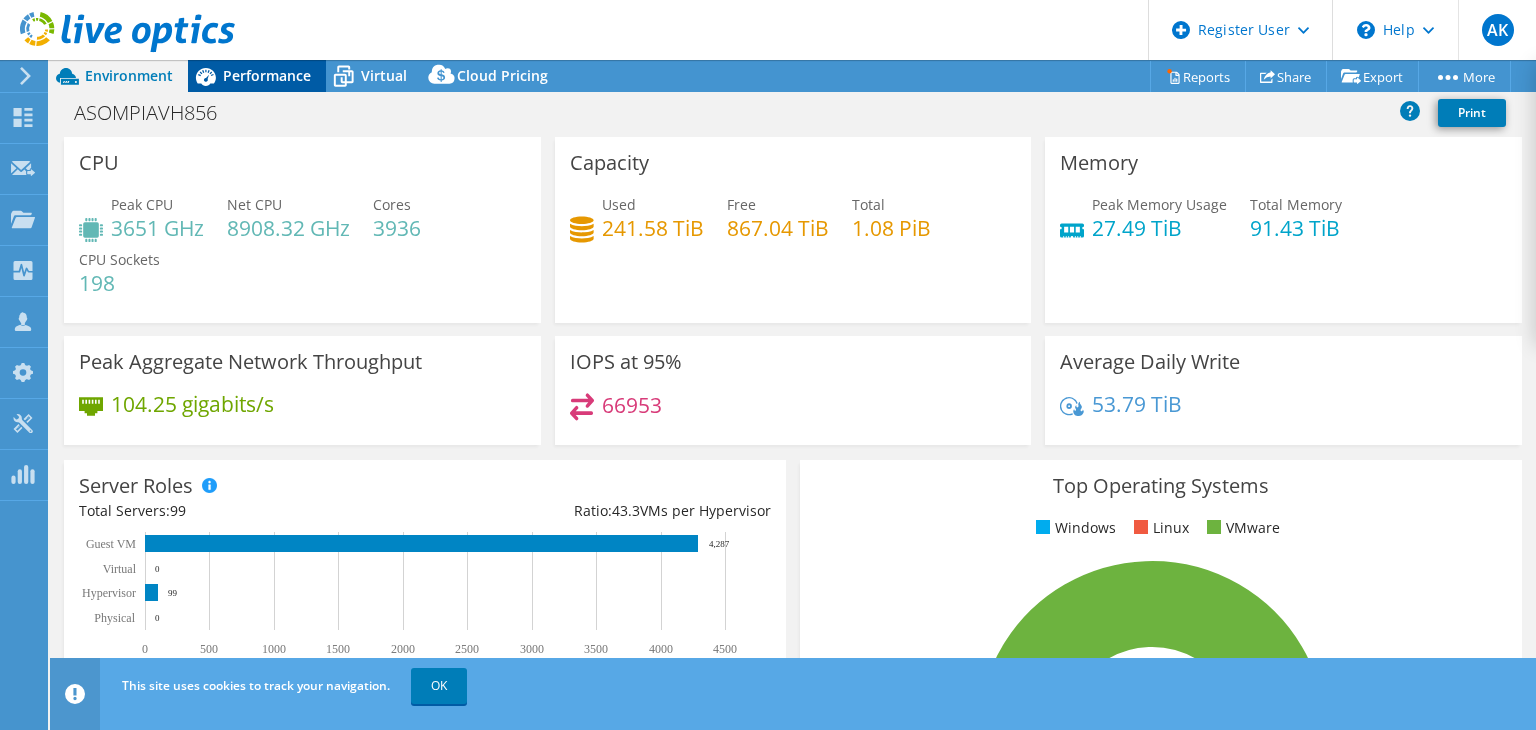 click on "Performance" at bounding box center [267, 75] 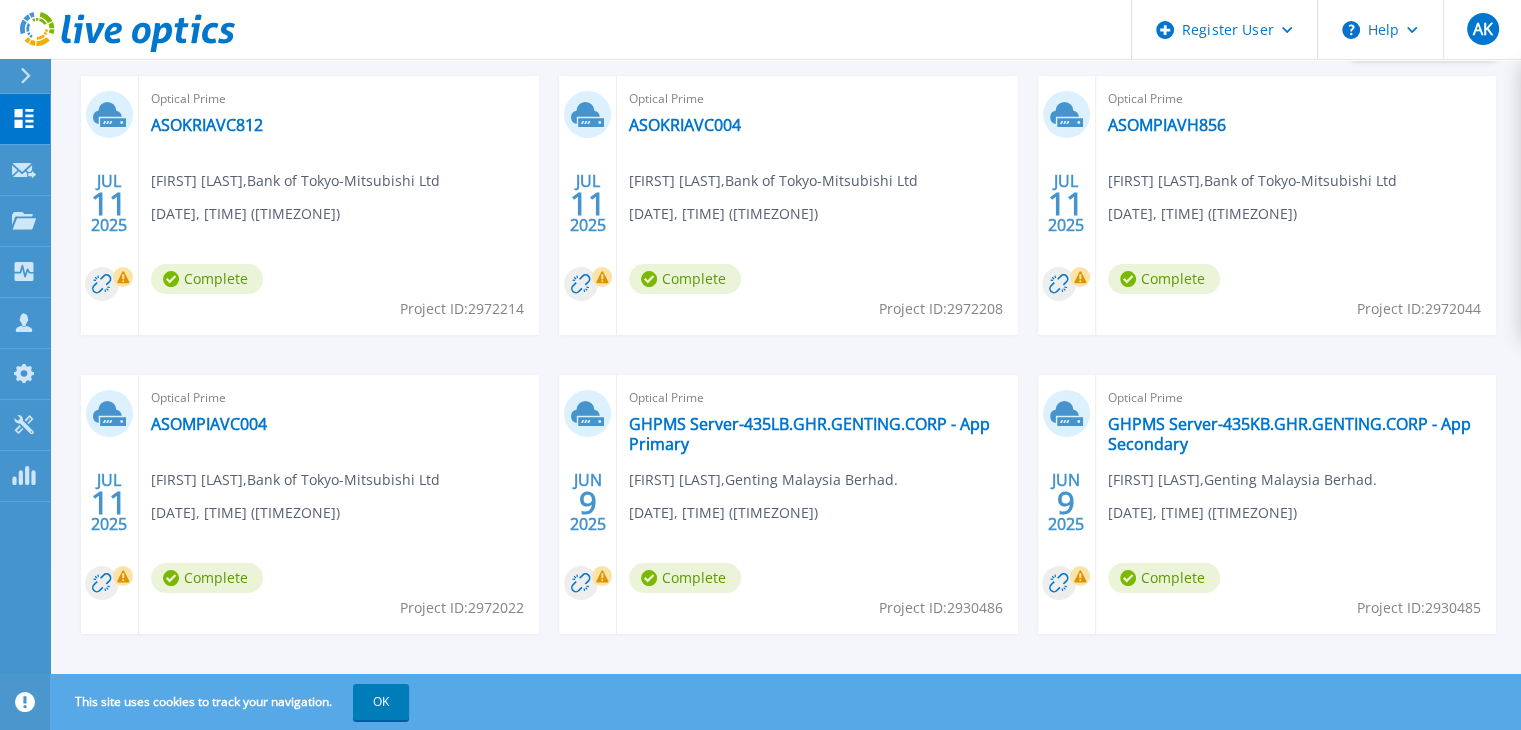 scroll, scrollTop: 378, scrollLeft: 0, axis: vertical 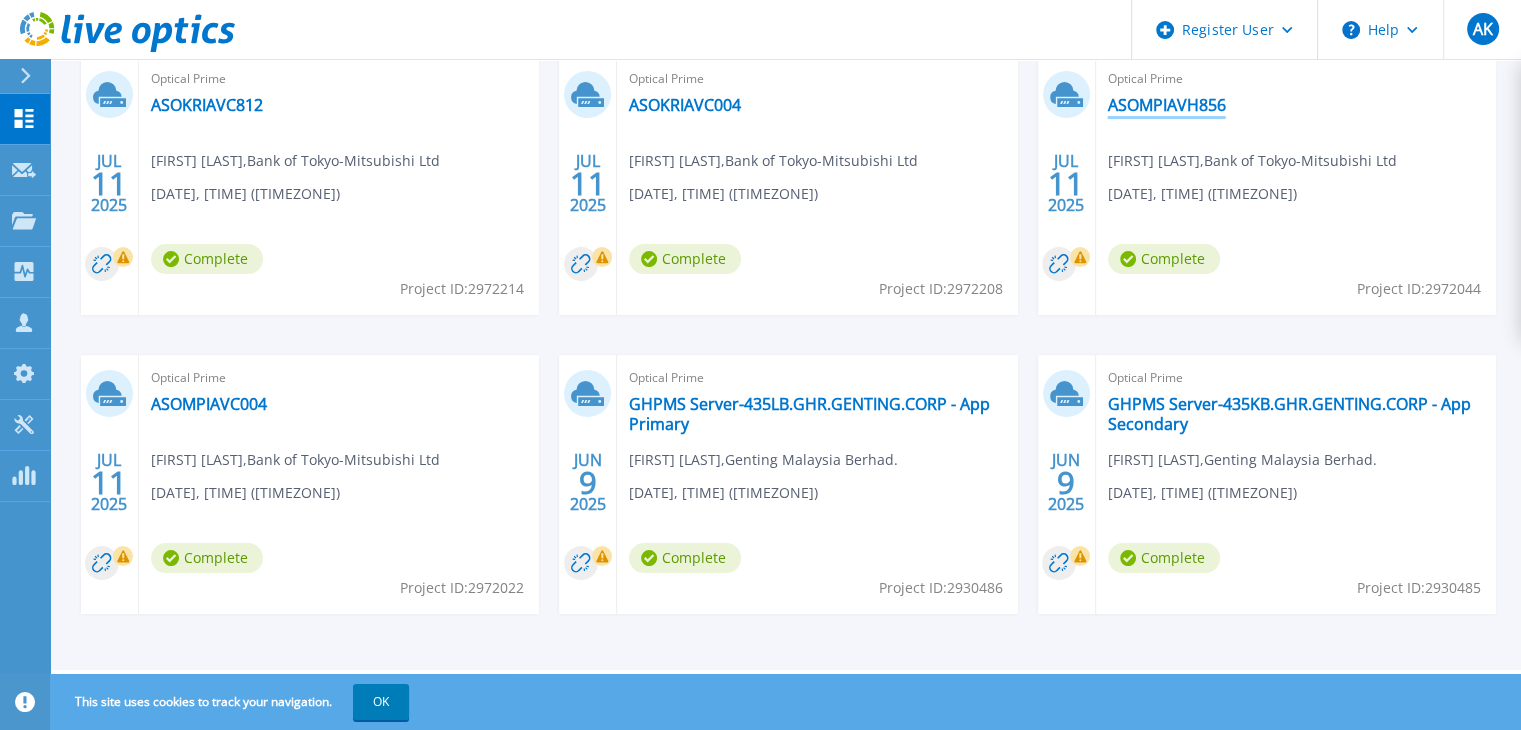 click on "ASOMPIAVH856" at bounding box center [1167, 105] 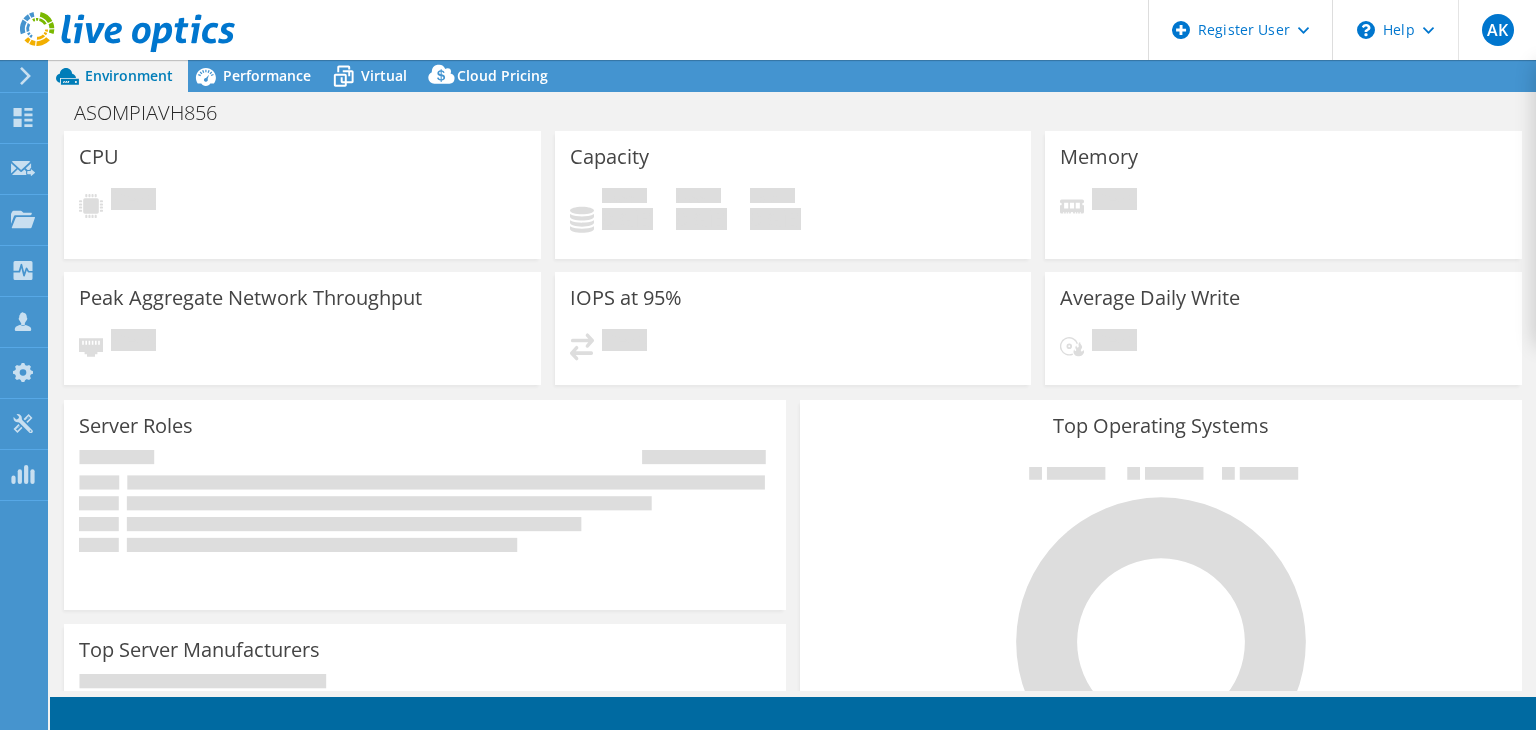 scroll, scrollTop: 0, scrollLeft: 0, axis: both 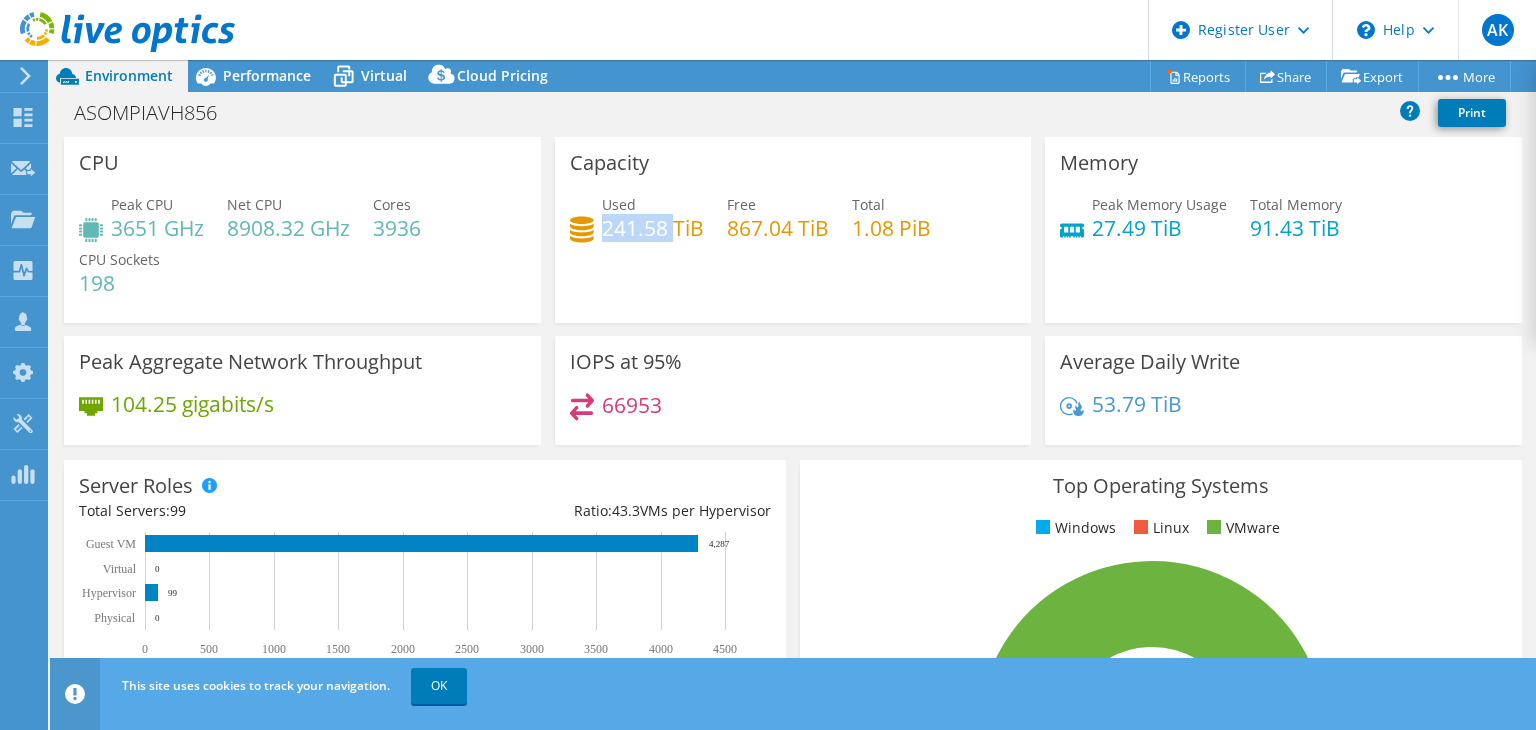 drag, startPoint x: 596, startPoint y: 231, endPoint x: 666, endPoint y: 228, distance: 70.064255 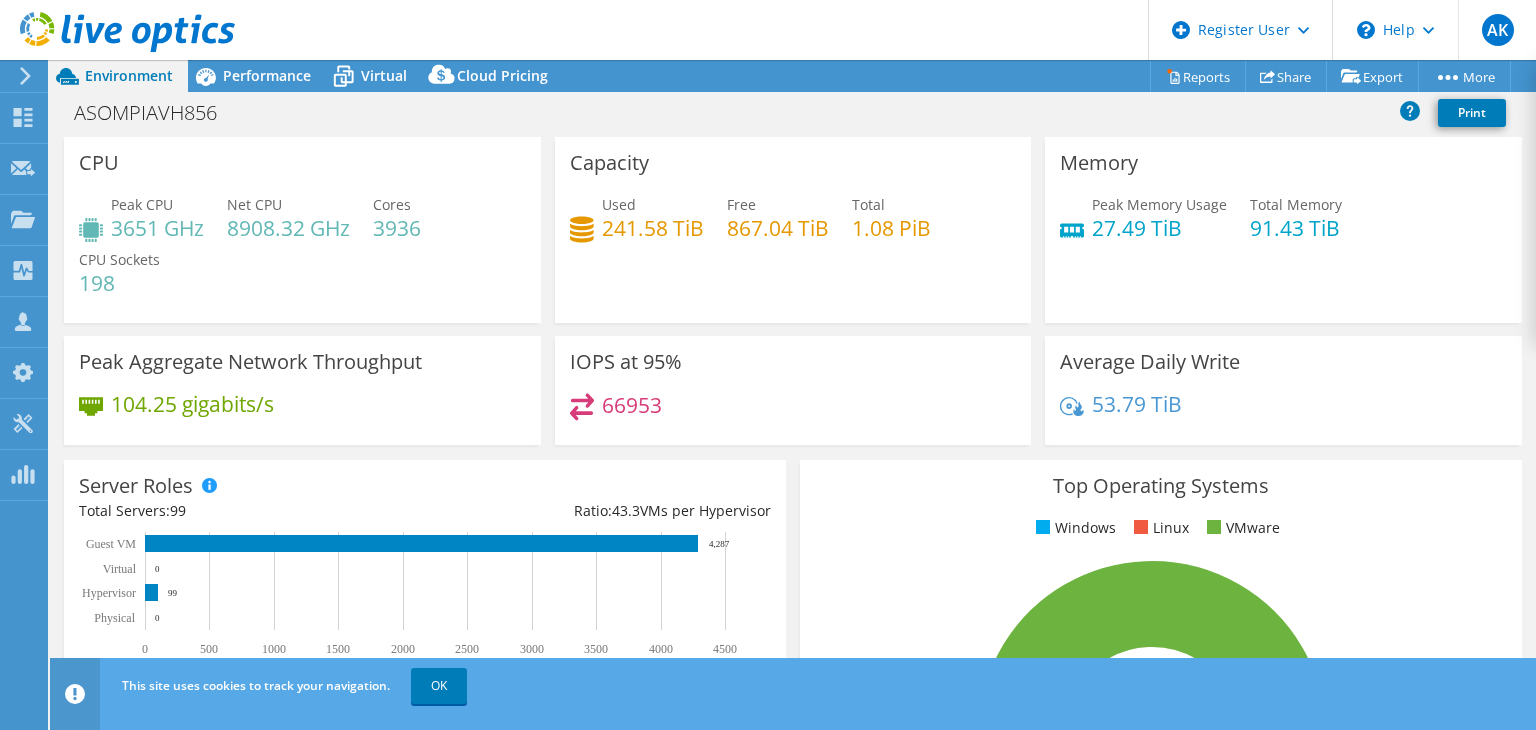 click on "IOPS at 95%
66953" at bounding box center (793, 397) 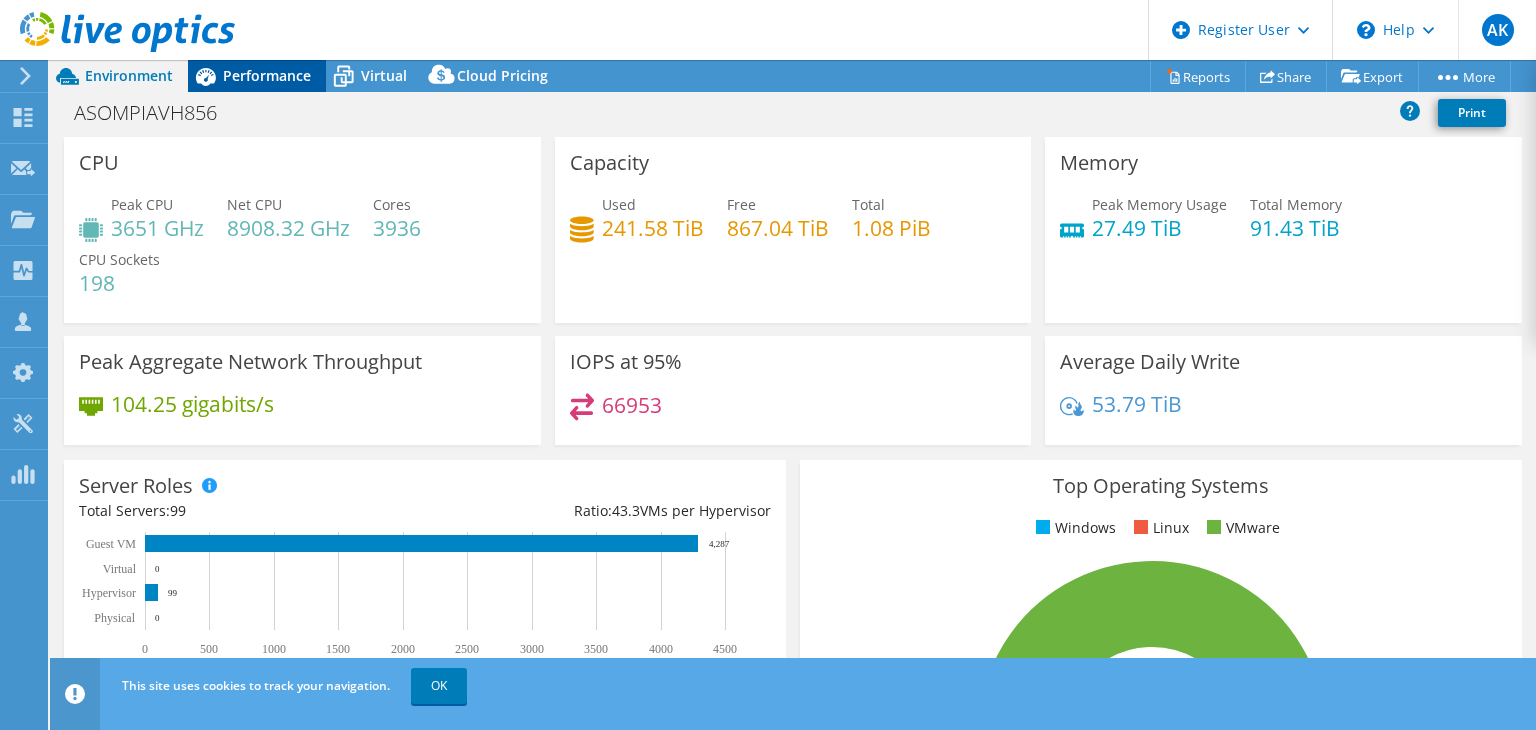 click on "Performance" at bounding box center (267, 75) 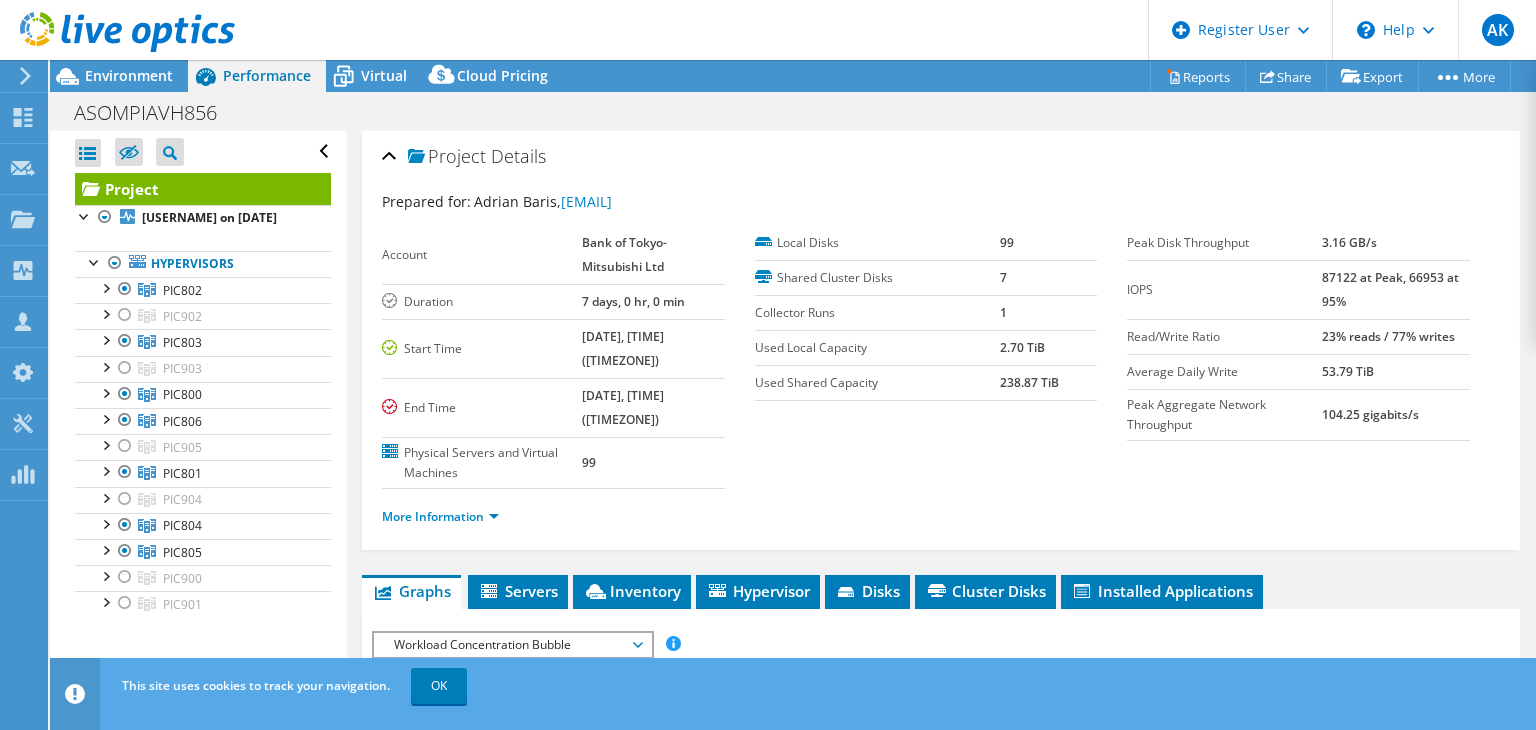 click at bounding box center [117, 33] 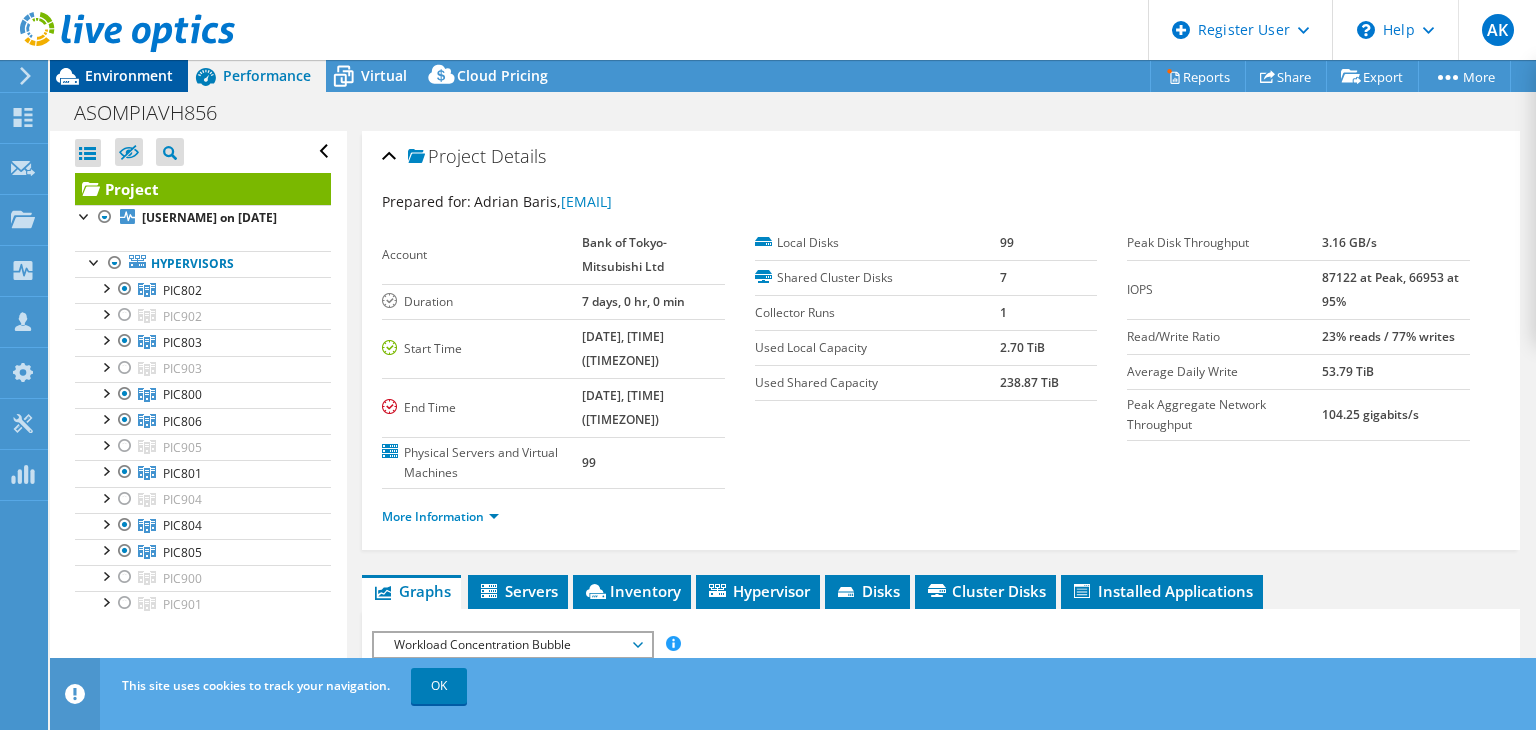 click on "Environment" at bounding box center [129, 75] 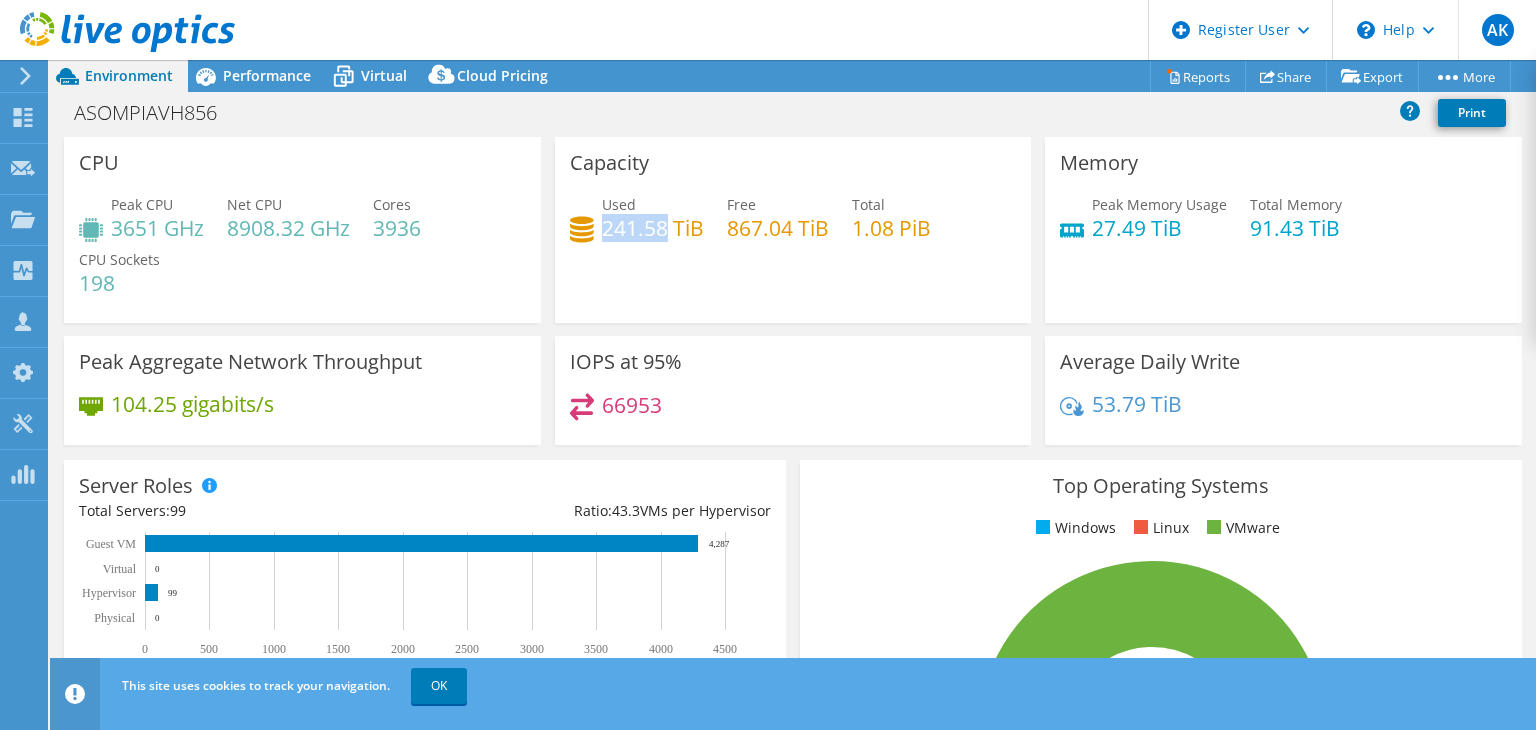 drag, startPoint x: 602, startPoint y: 230, endPoint x: 661, endPoint y: 229, distance: 59.008472 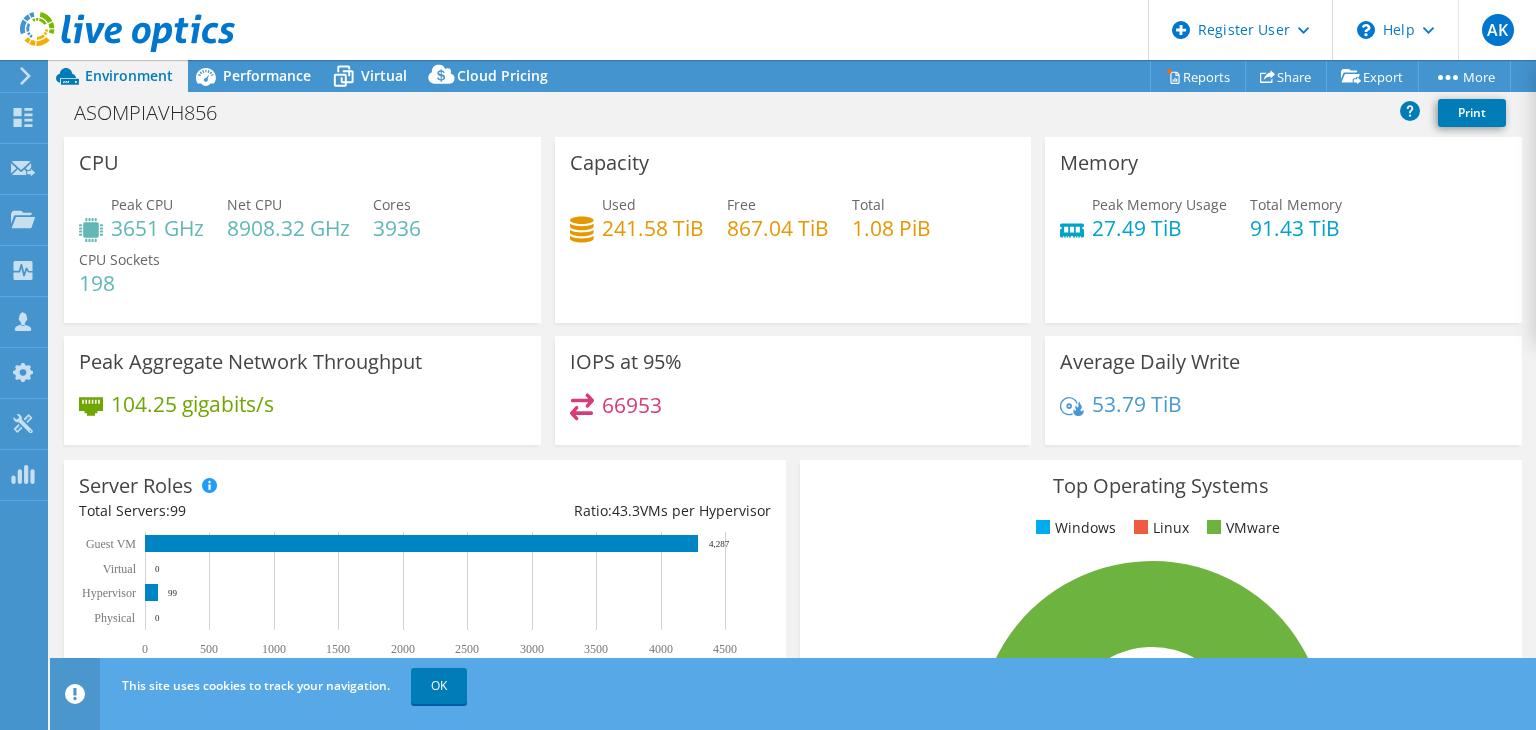 click on "Capacity
Used
241.58 TiB
Free
867.04 TiB
Total
1.08 PiB" at bounding box center (793, 230) 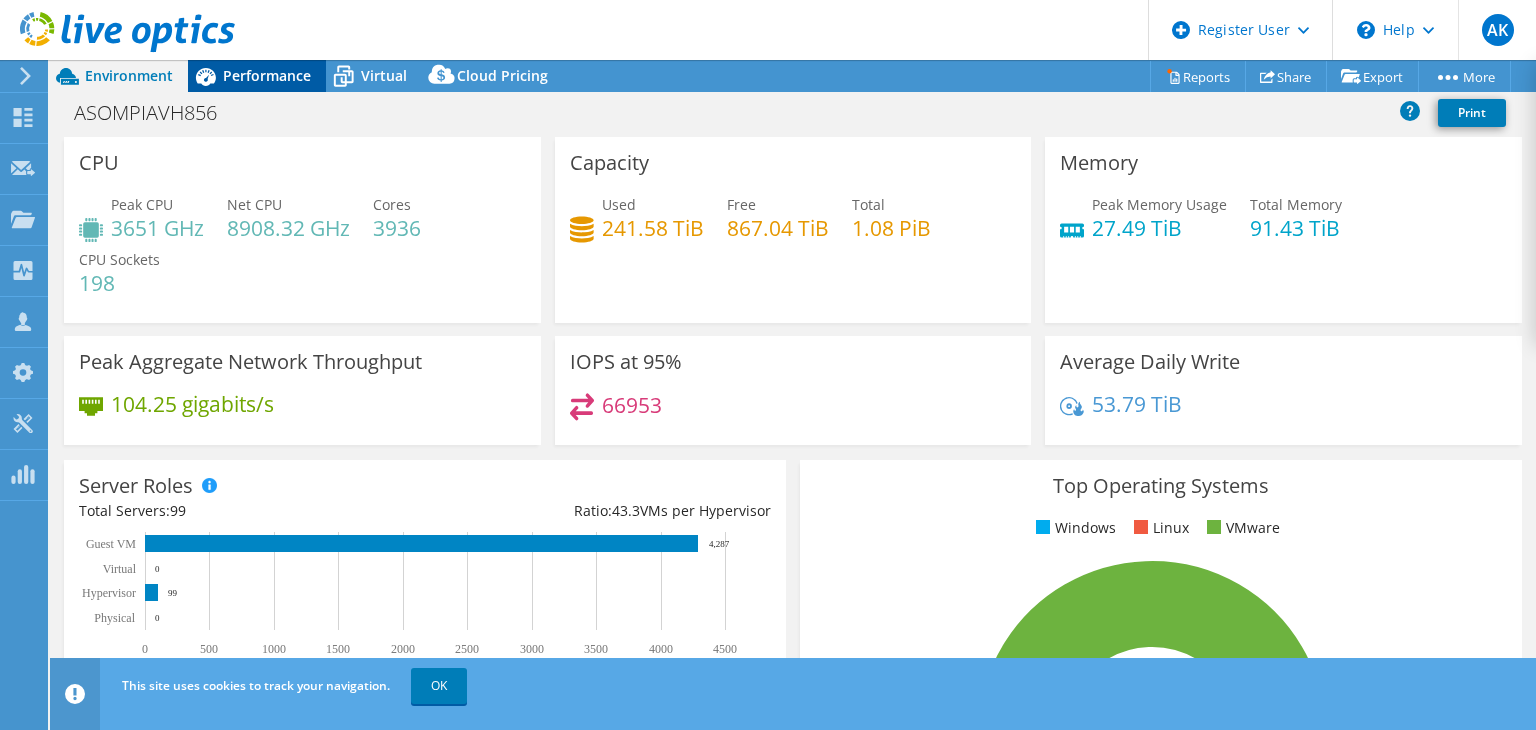 click on "Performance" at bounding box center [267, 75] 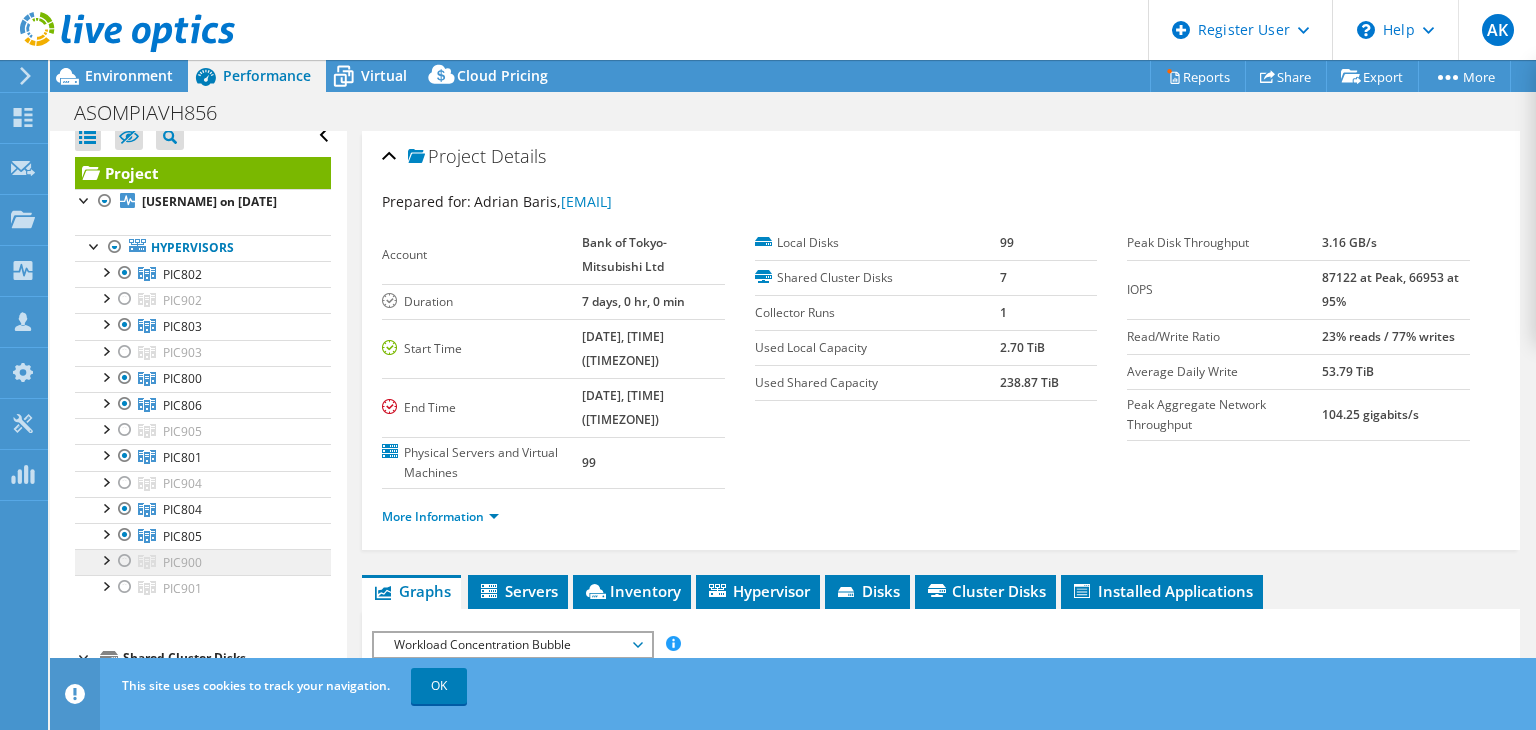 scroll, scrollTop: 12, scrollLeft: 0, axis: vertical 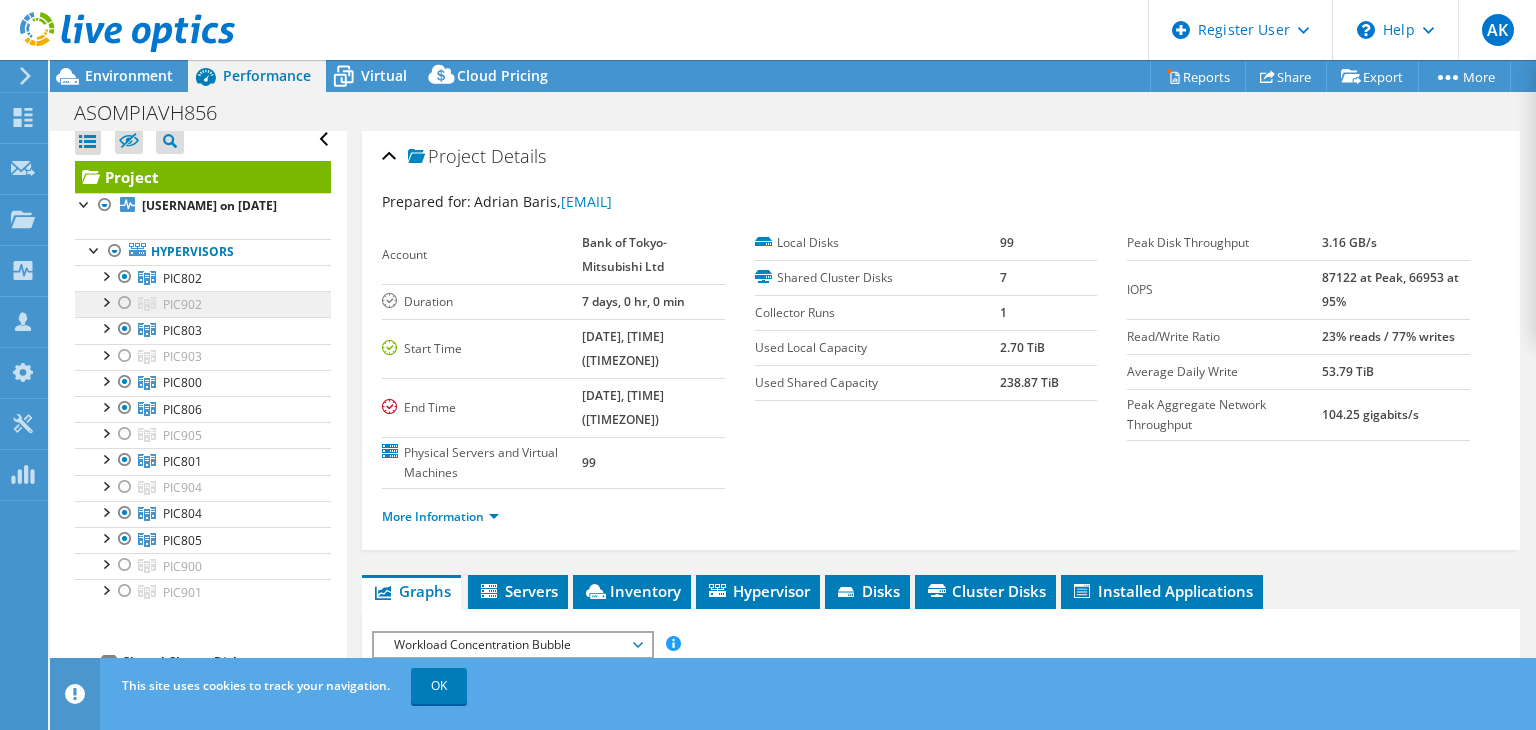 click on "PIC902" at bounding box center [182, 278] 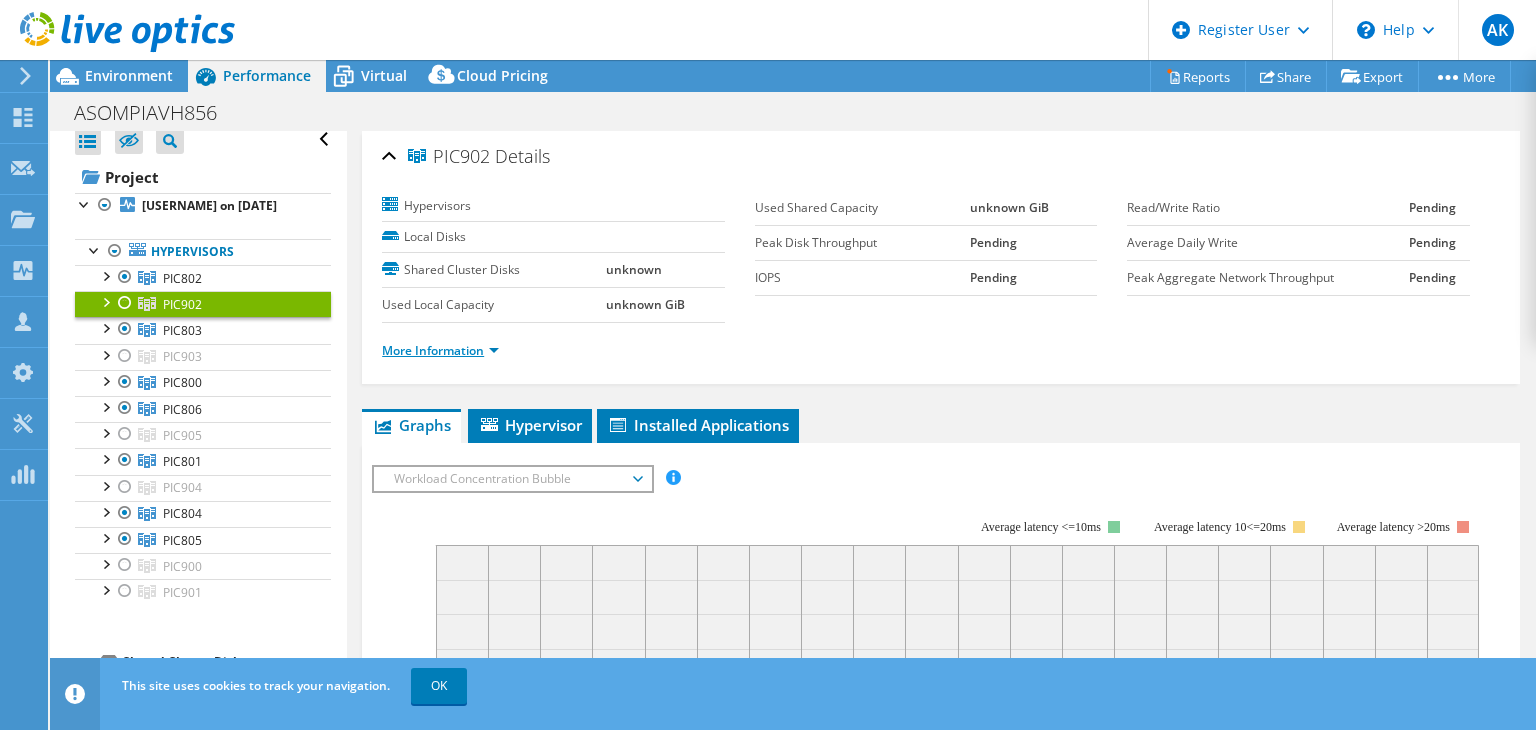 click on "More Information" at bounding box center [440, 350] 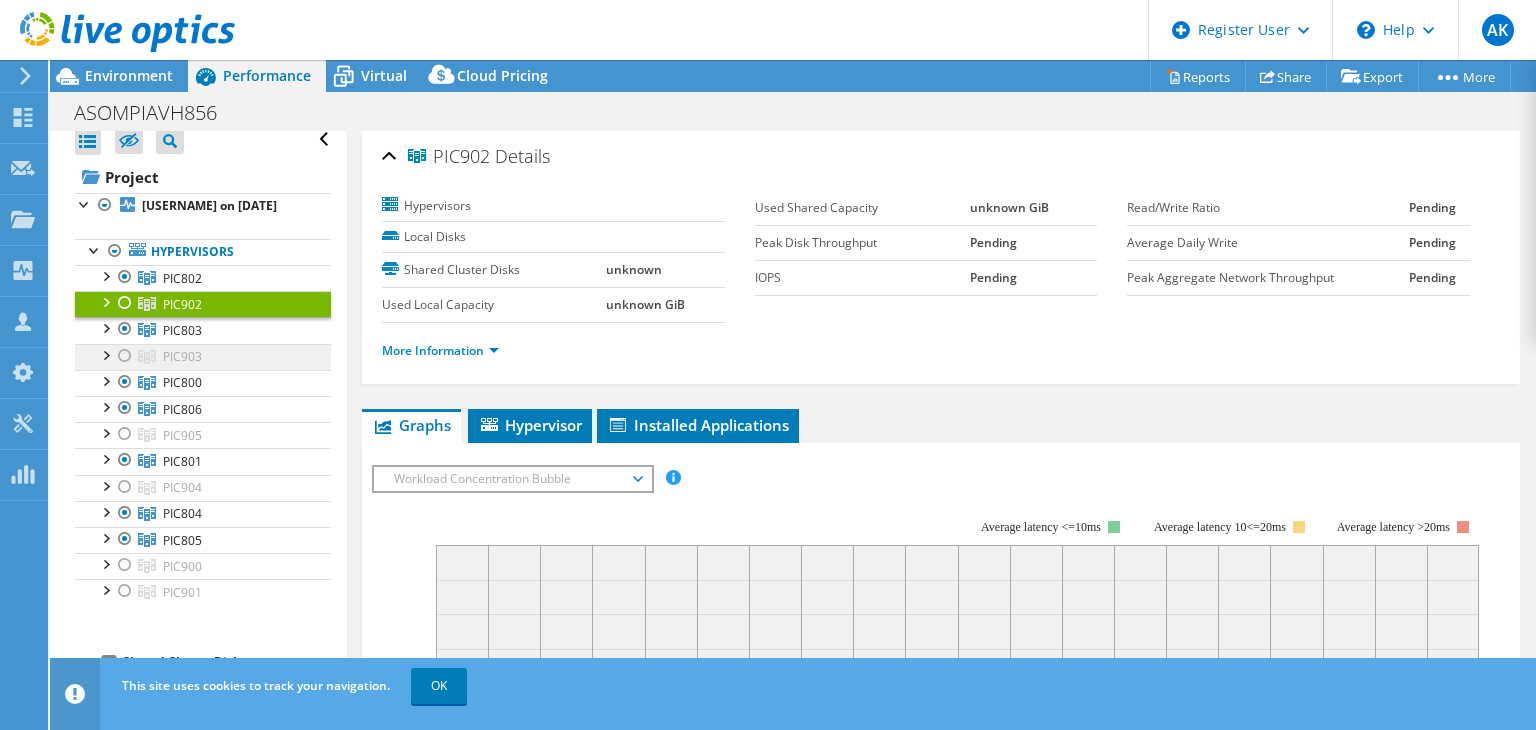 click on "PIC903" at bounding box center (182, 278) 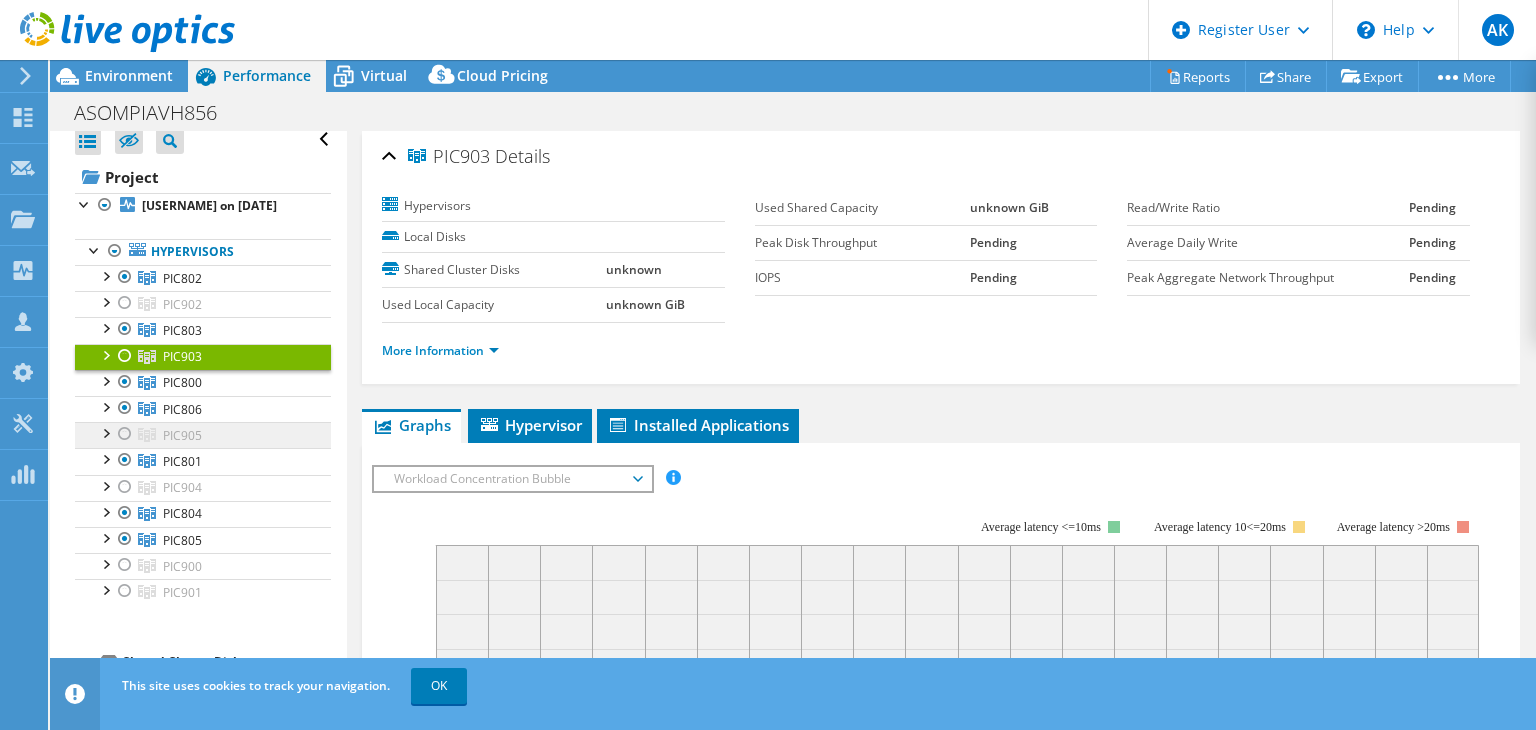 click on "PIC905" at bounding box center [203, 278] 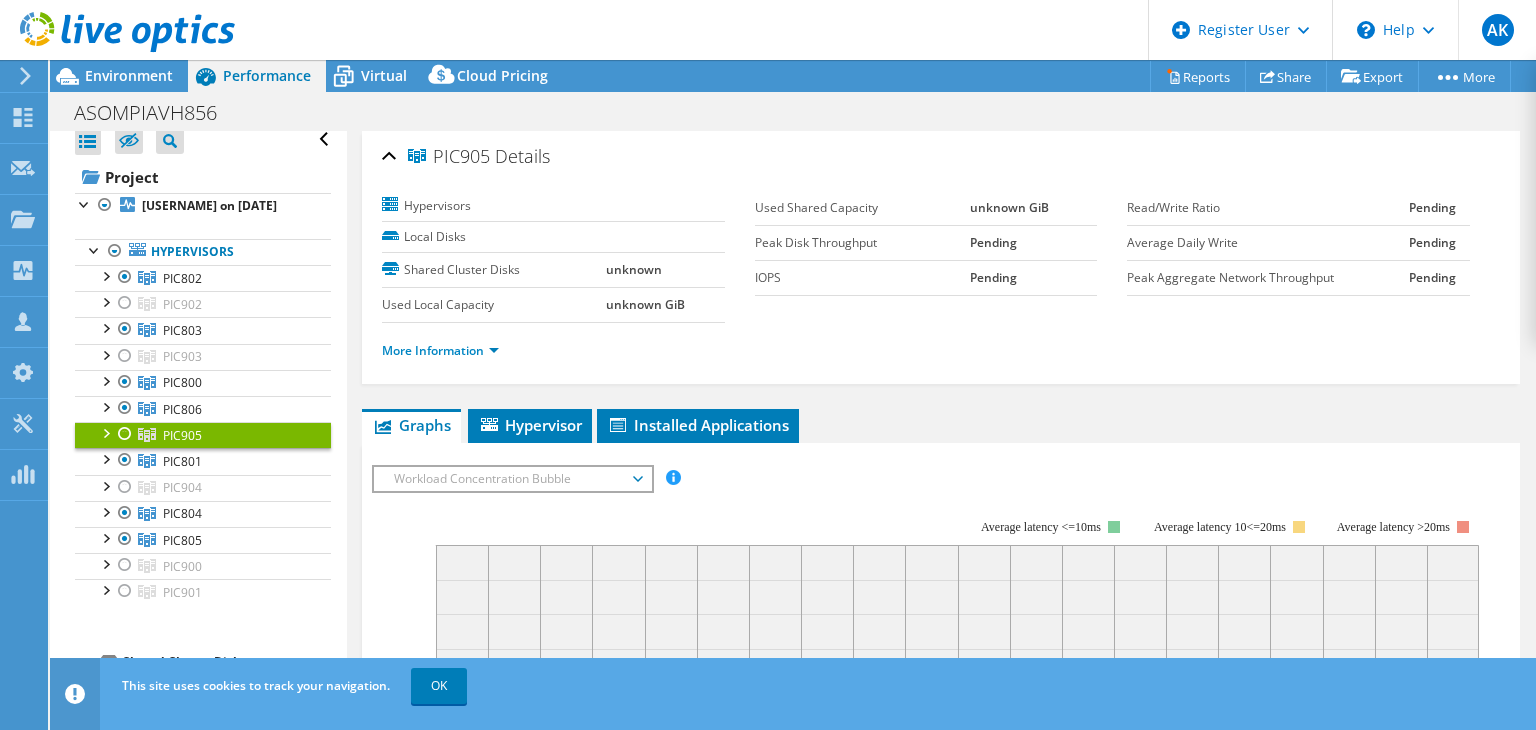 click on "PIC905
Details" at bounding box center (941, 157) 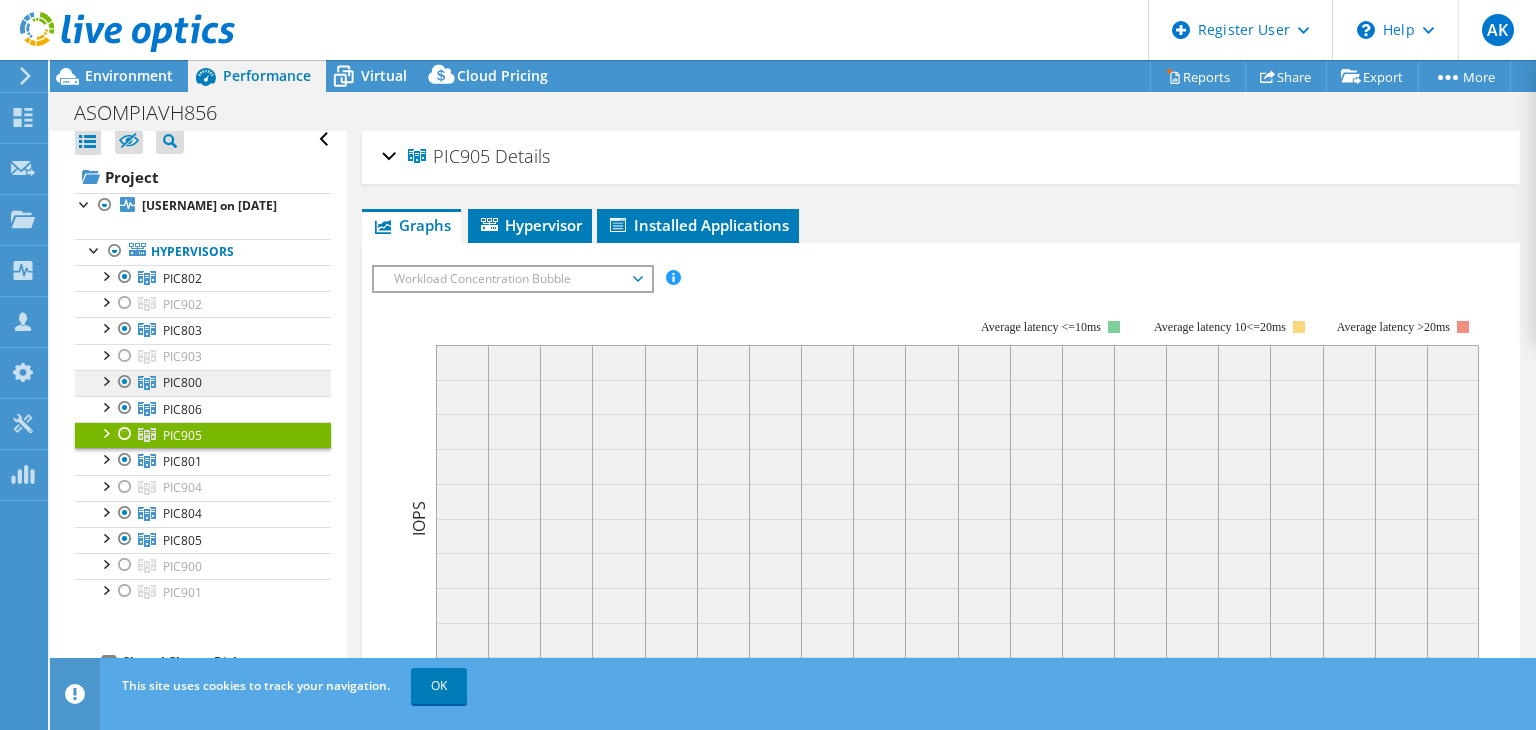 click on "PIC800" at bounding box center [182, 278] 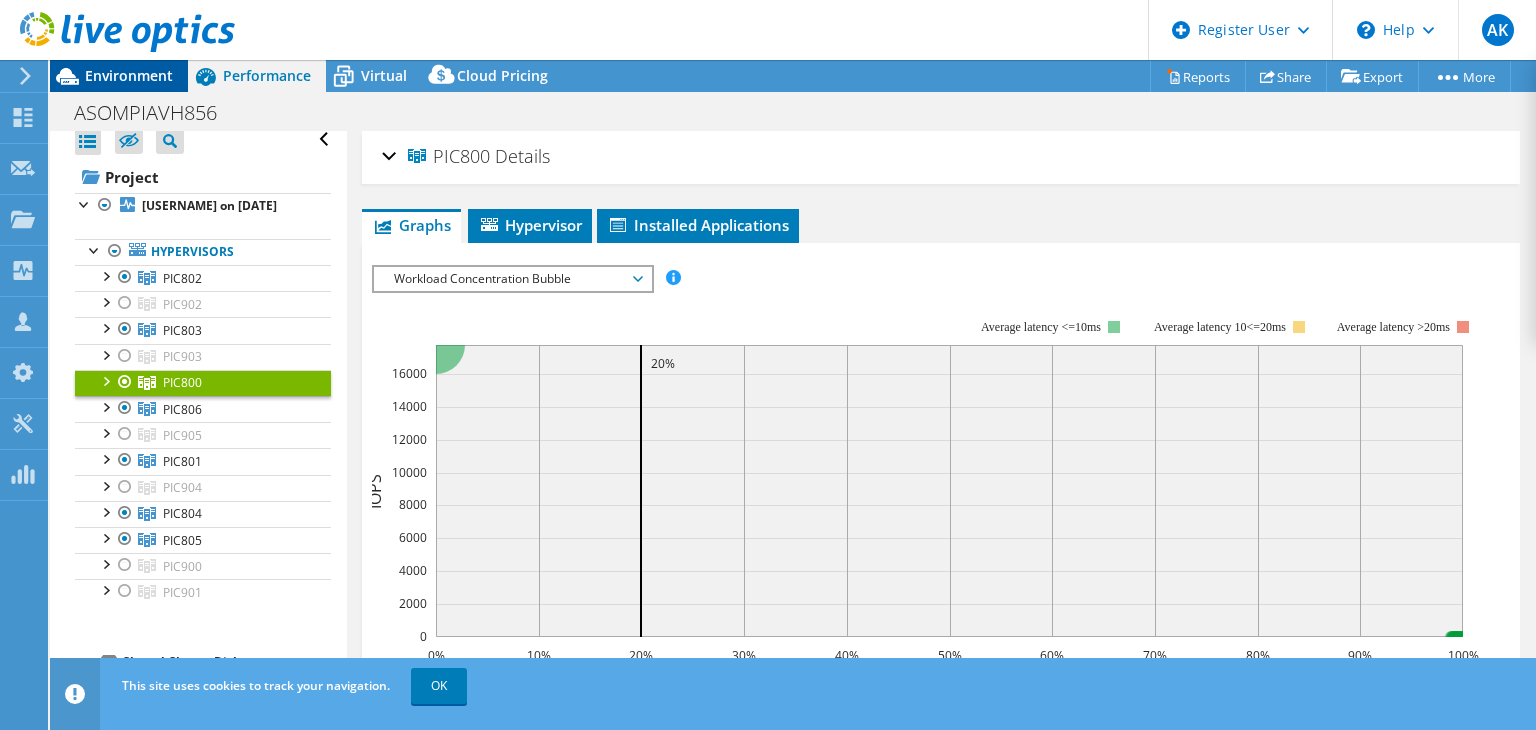 click on "Environment" at bounding box center (129, 75) 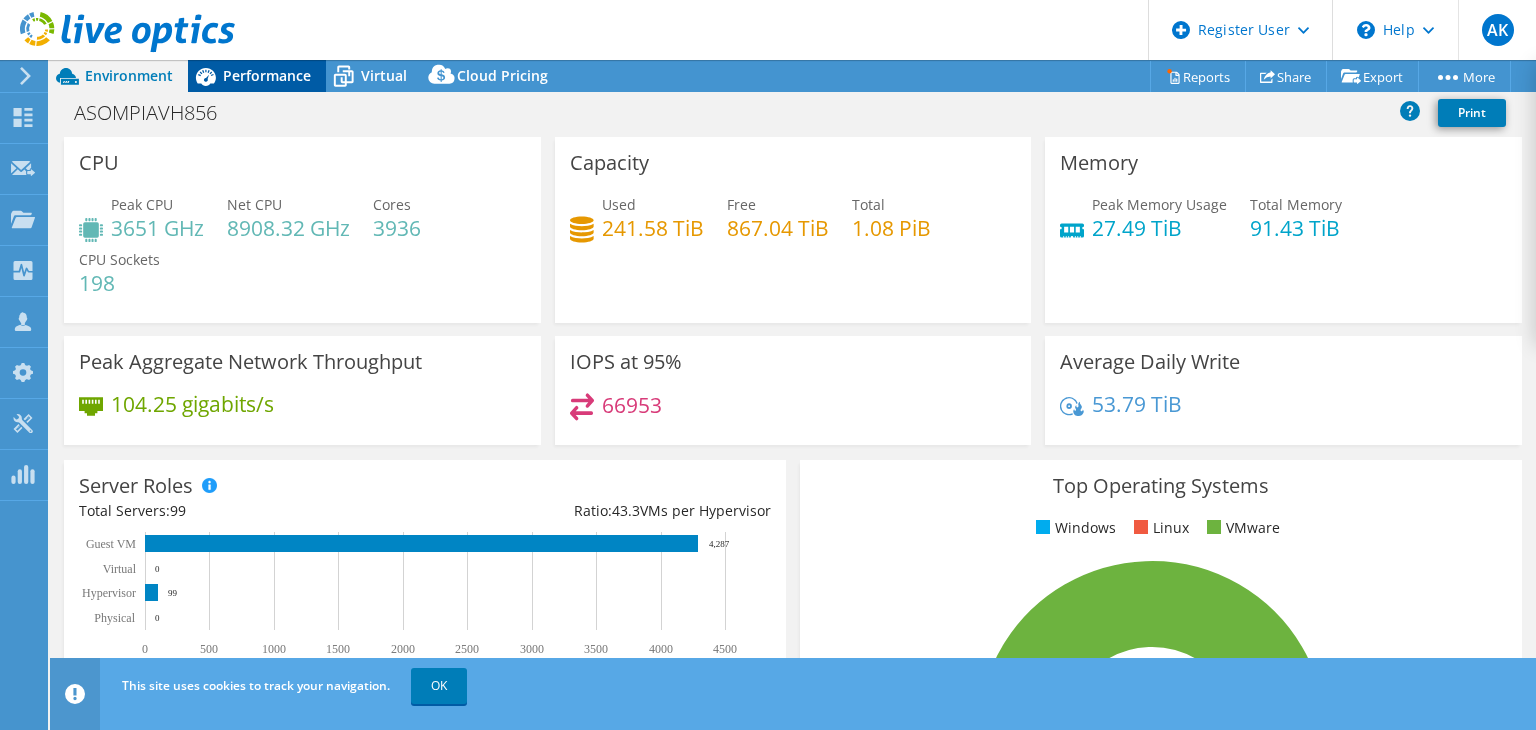 click on "Performance" at bounding box center [267, 75] 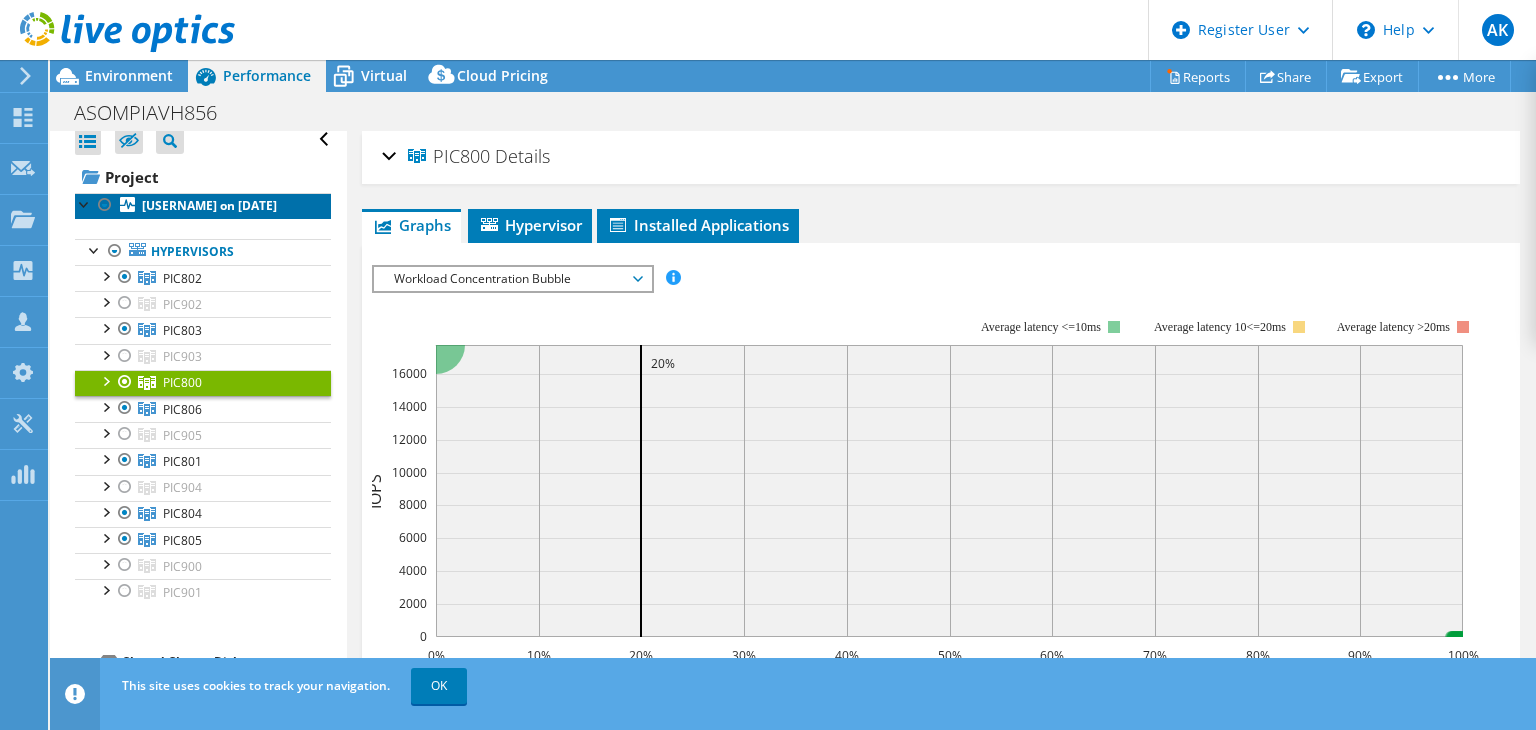 click on "[USERNAME] on [DATE]" at bounding box center (209, 205) 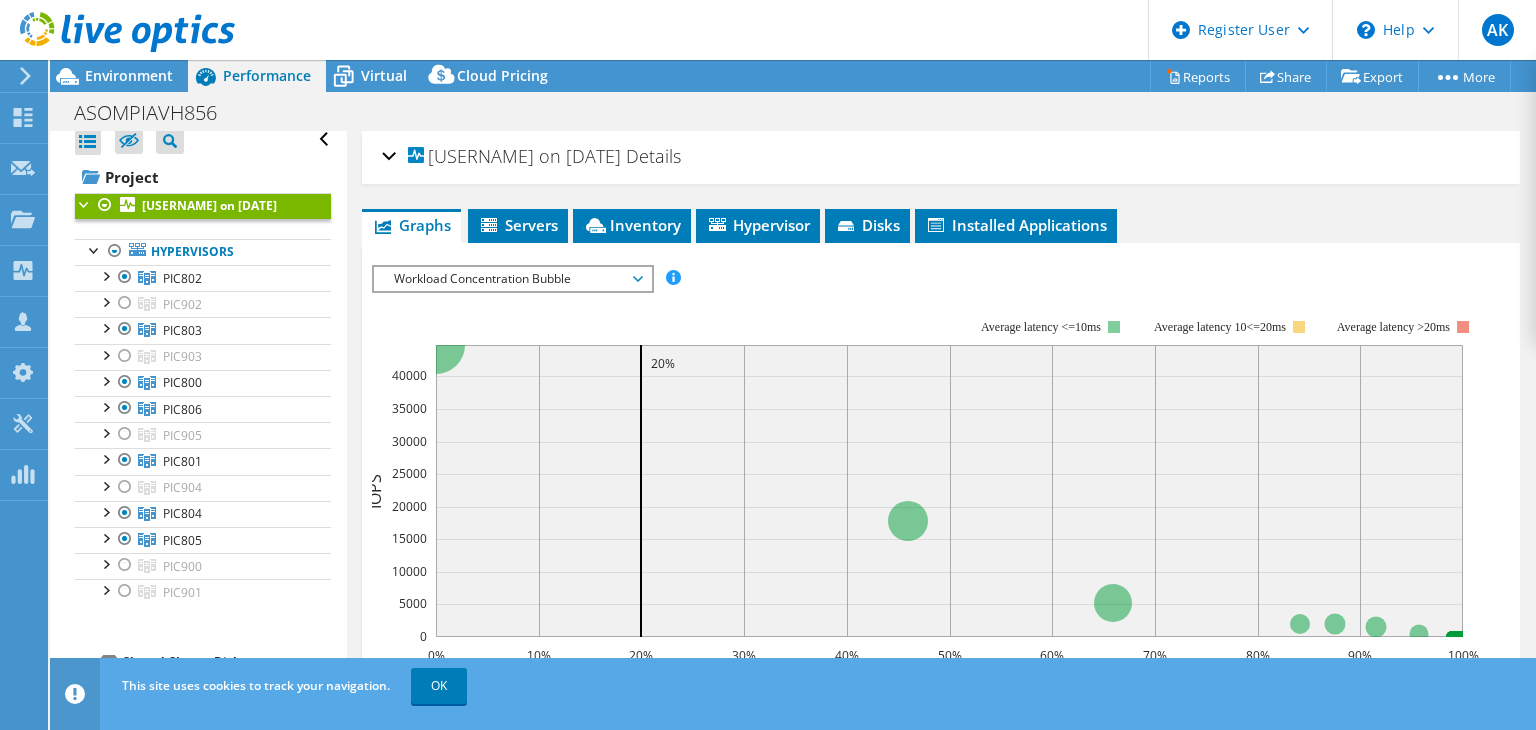 scroll, scrollTop: 0, scrollLeft: 0, axis: both 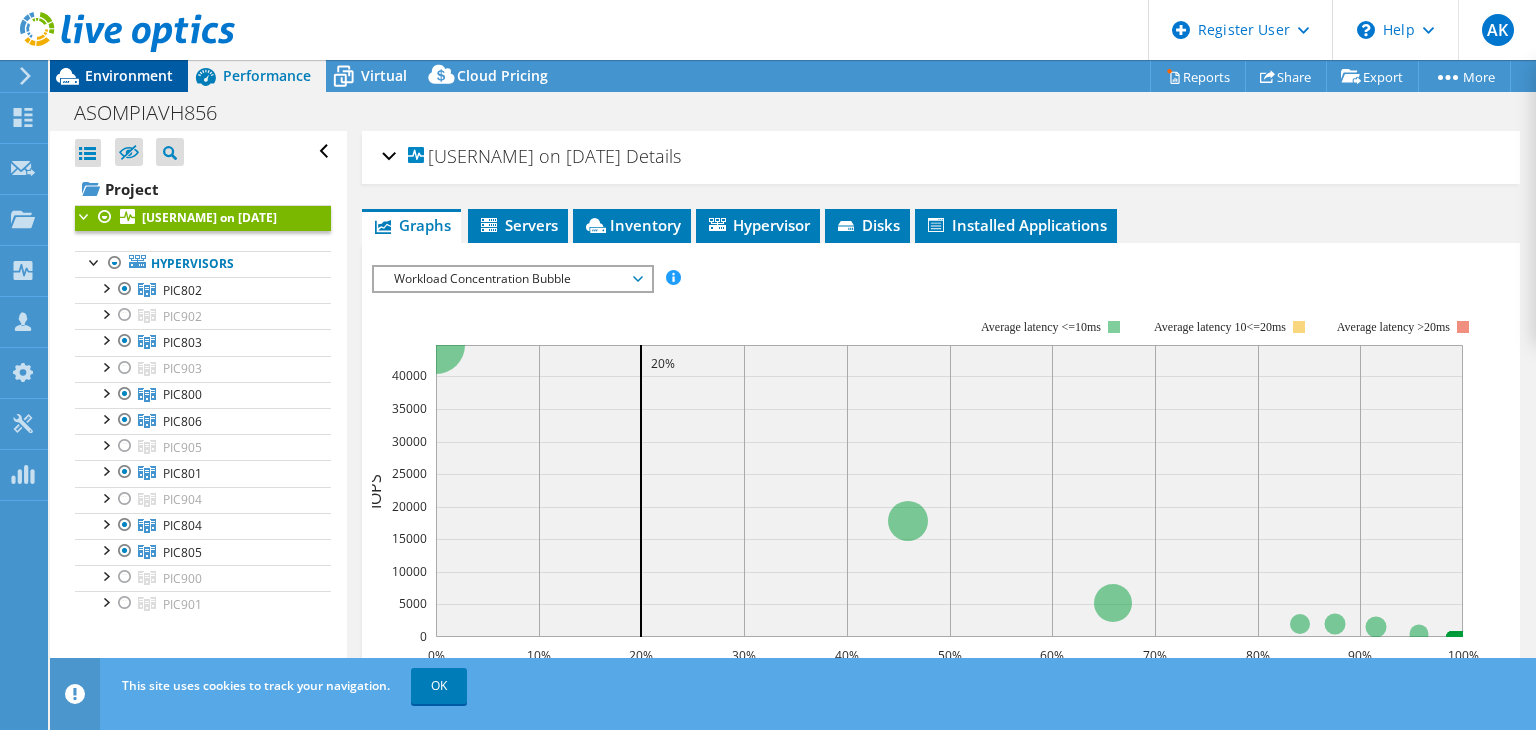 click on "Environment" at bounding box center [129, 75] 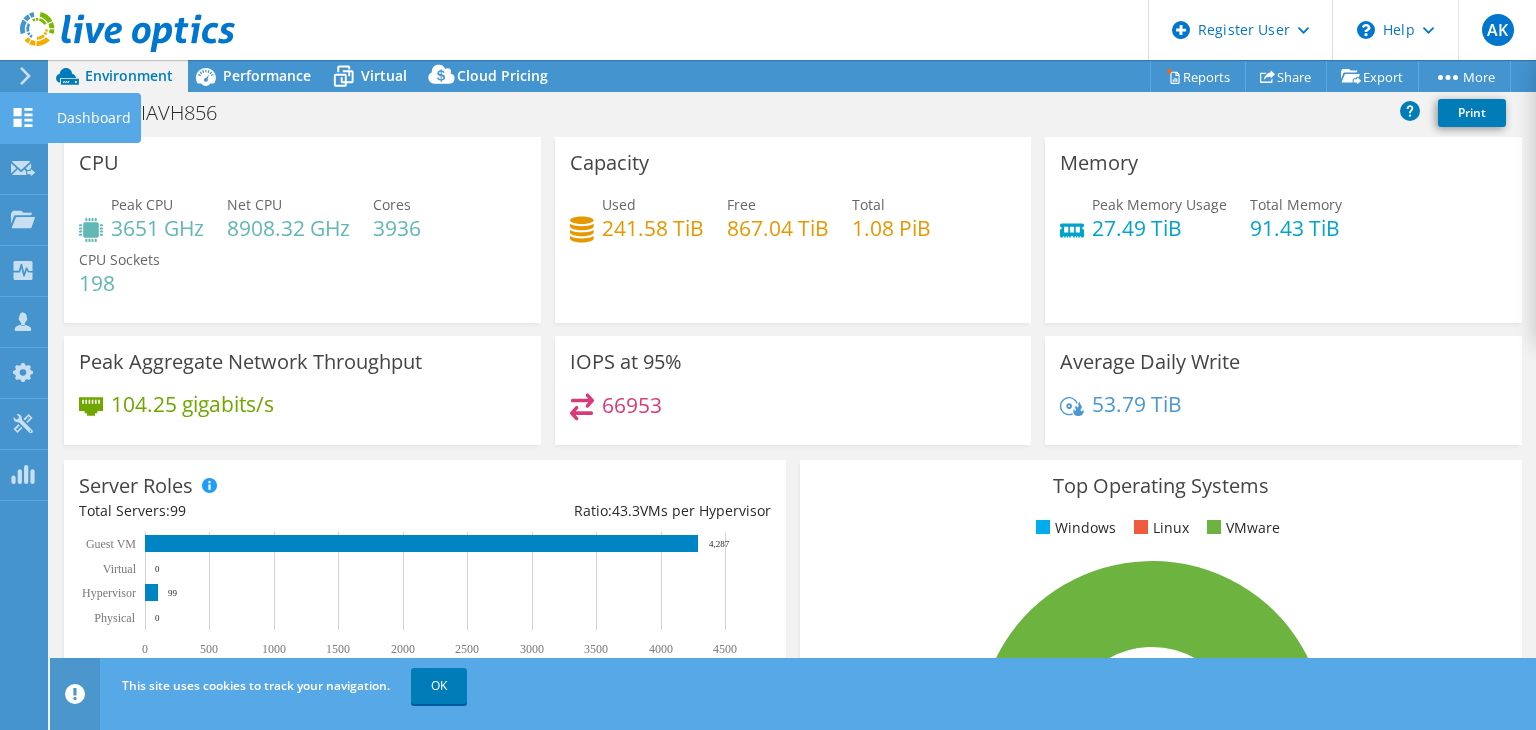 click 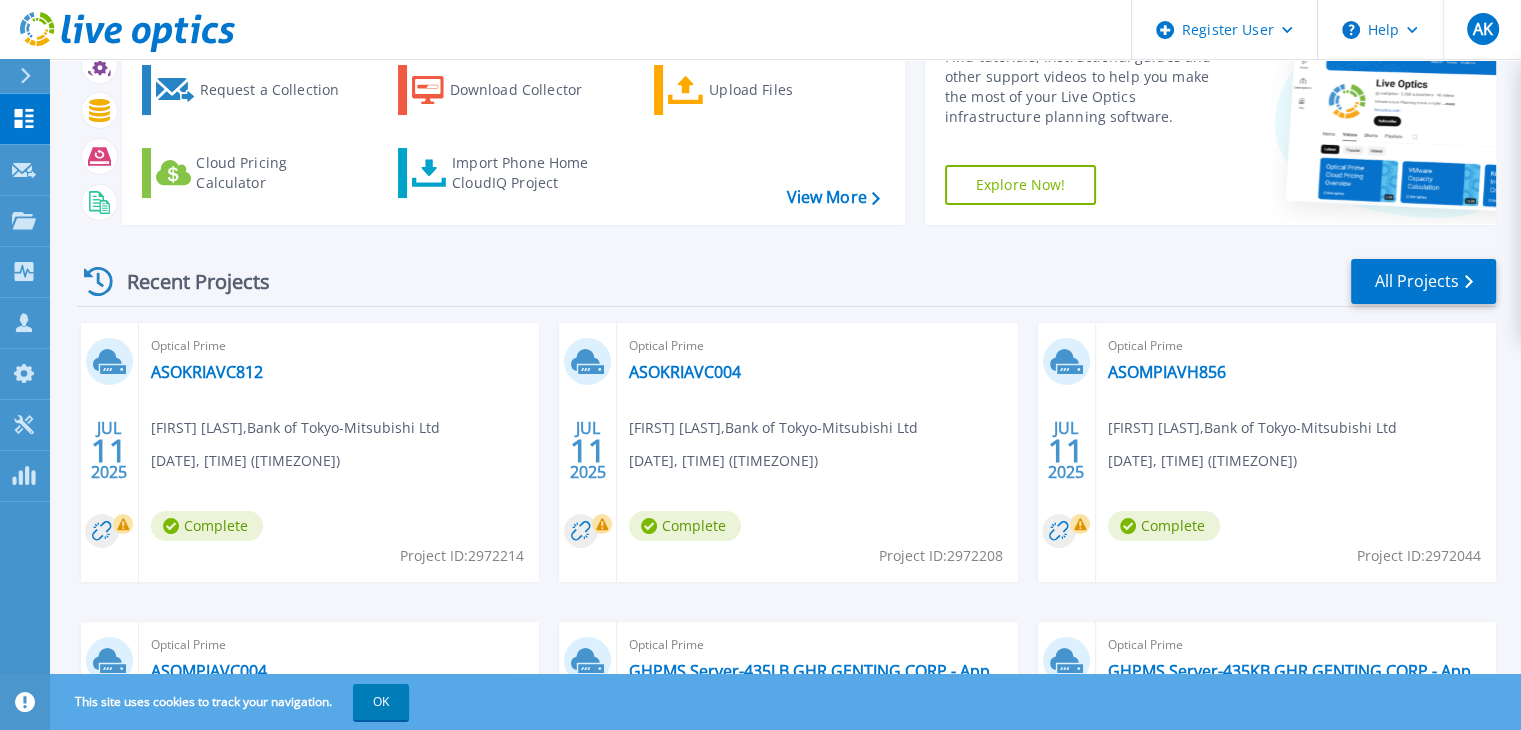 scroll, scrollTop: 110, scrollLeft: 0, axis: vertical 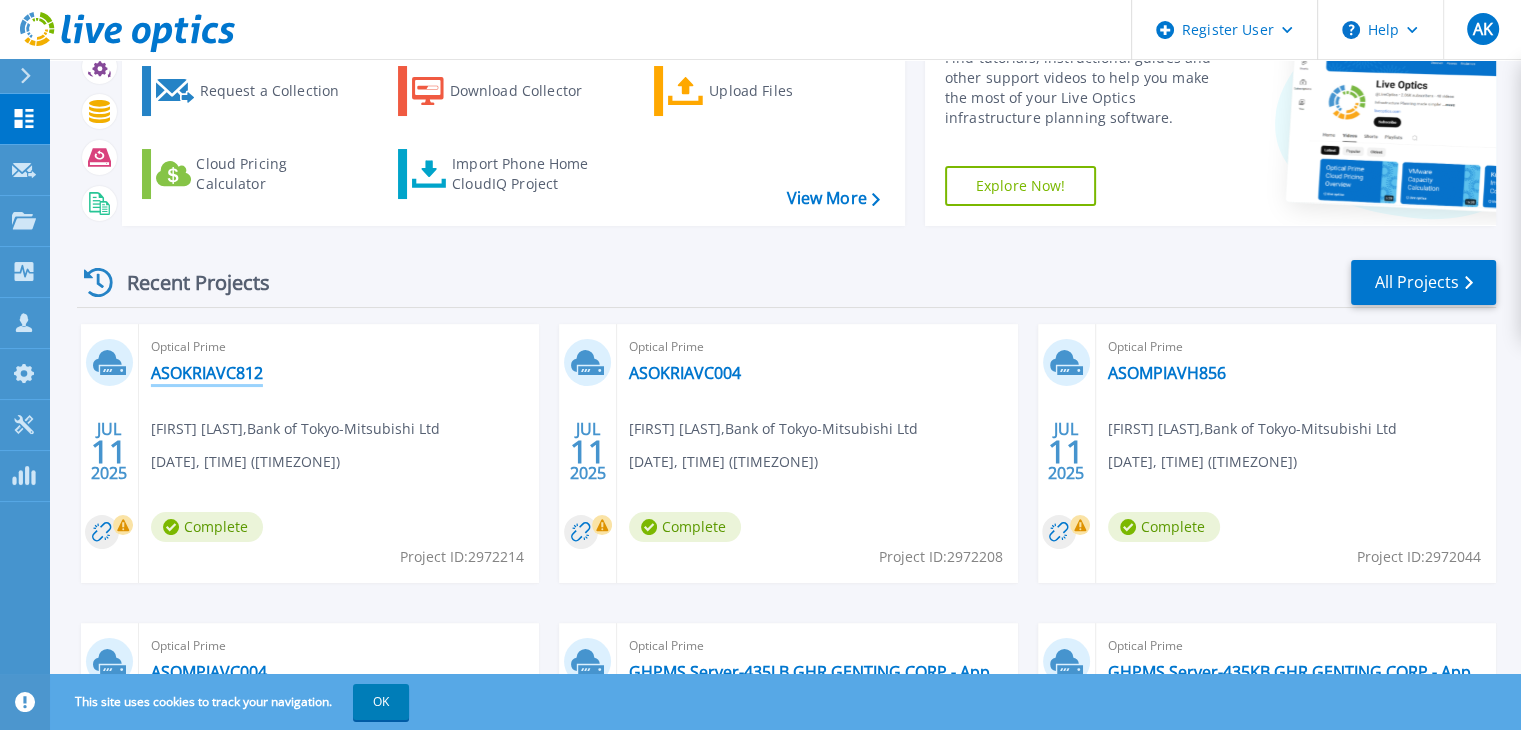 click on "ASOKRIAVC812" at bounding box center [207, 373] 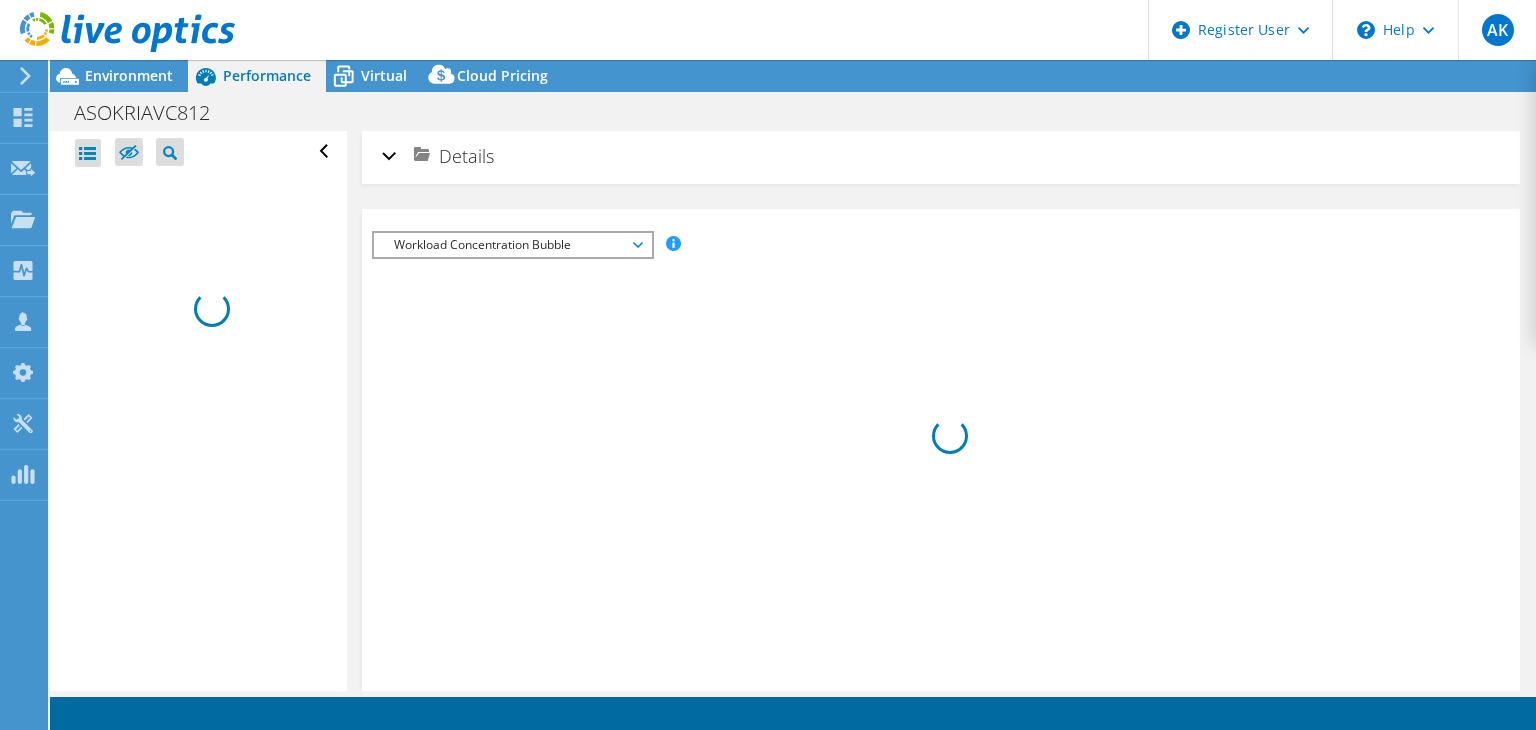 scroll, scrollTop: 0, scrollLeft: 0, axis: both 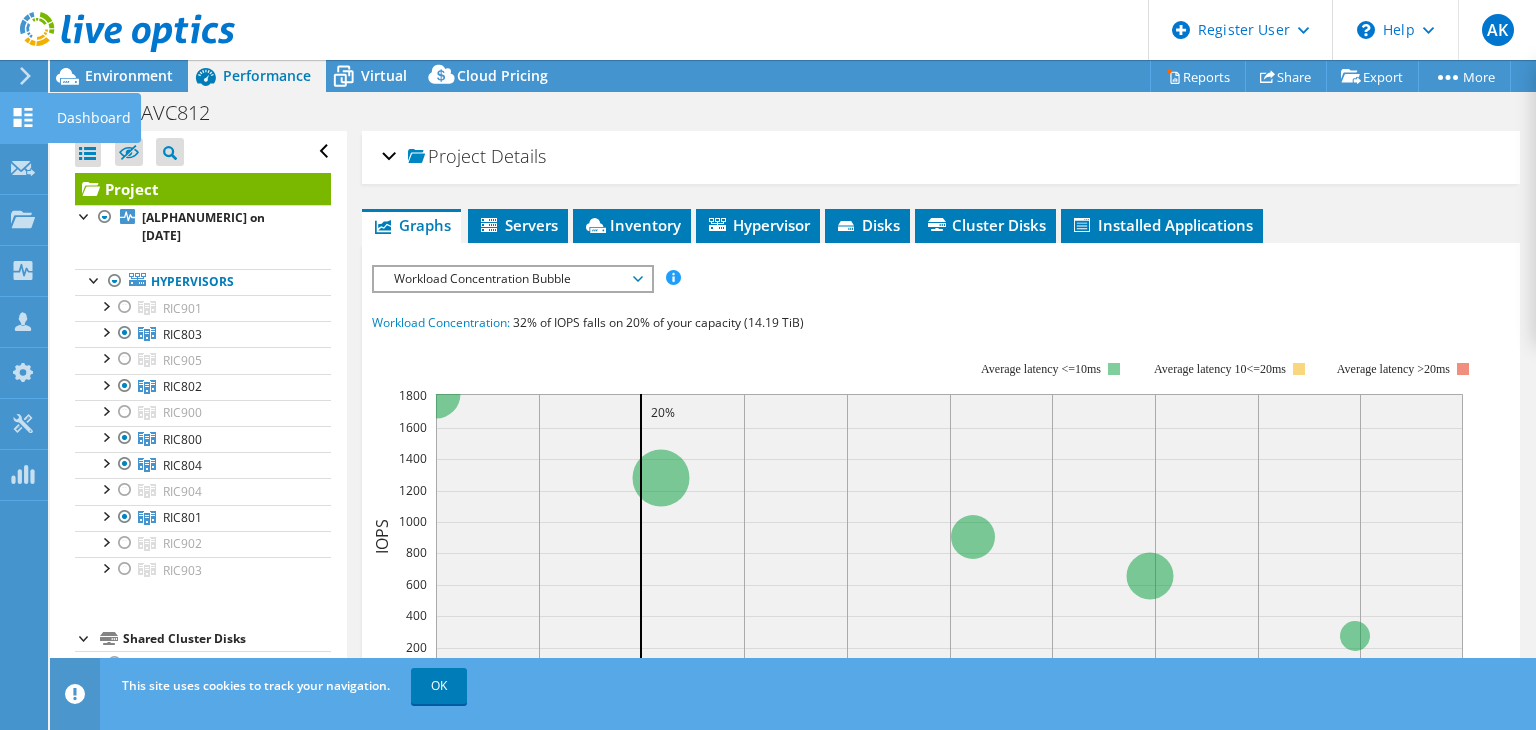 click 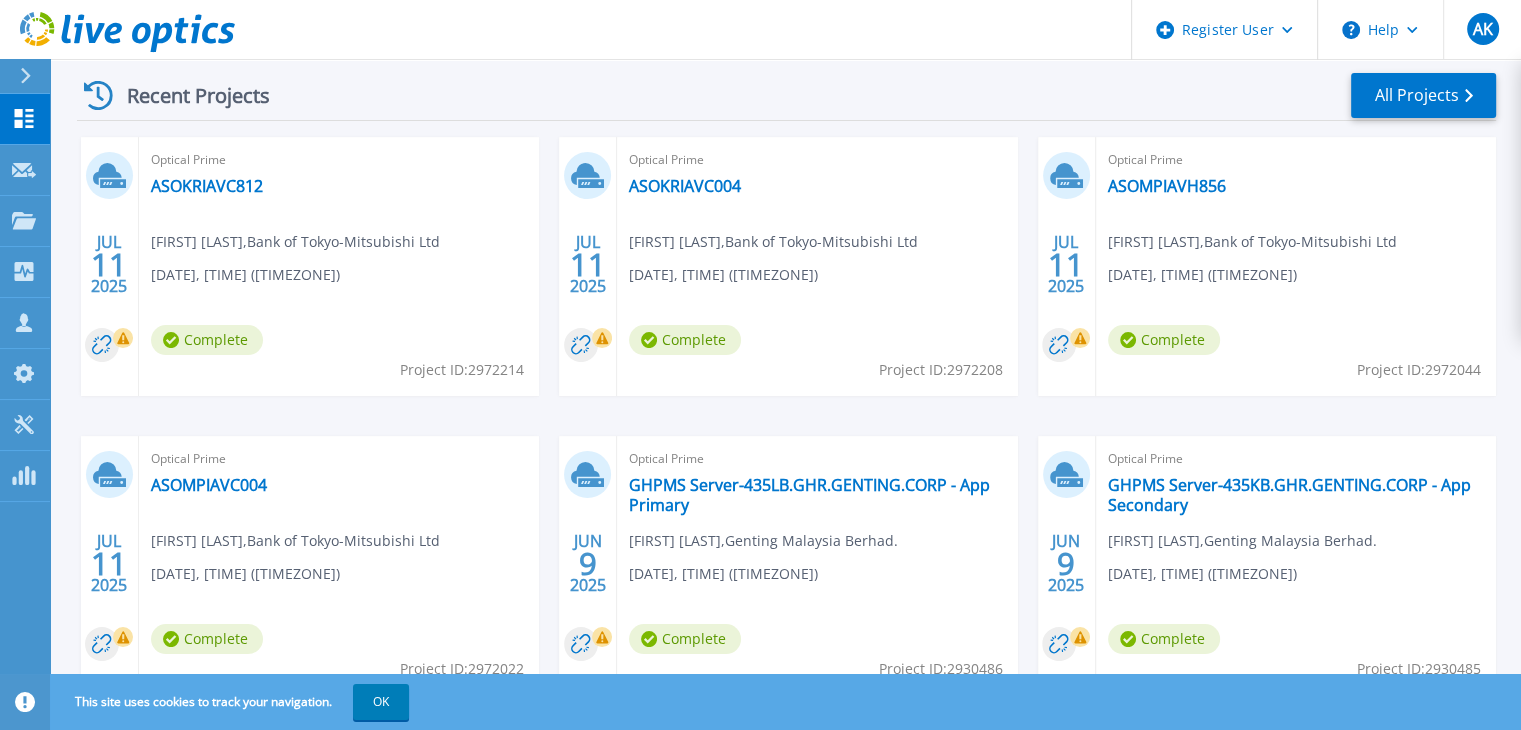 scroll, scrollTop: 293, scrollLeft: 0, axis: vertical 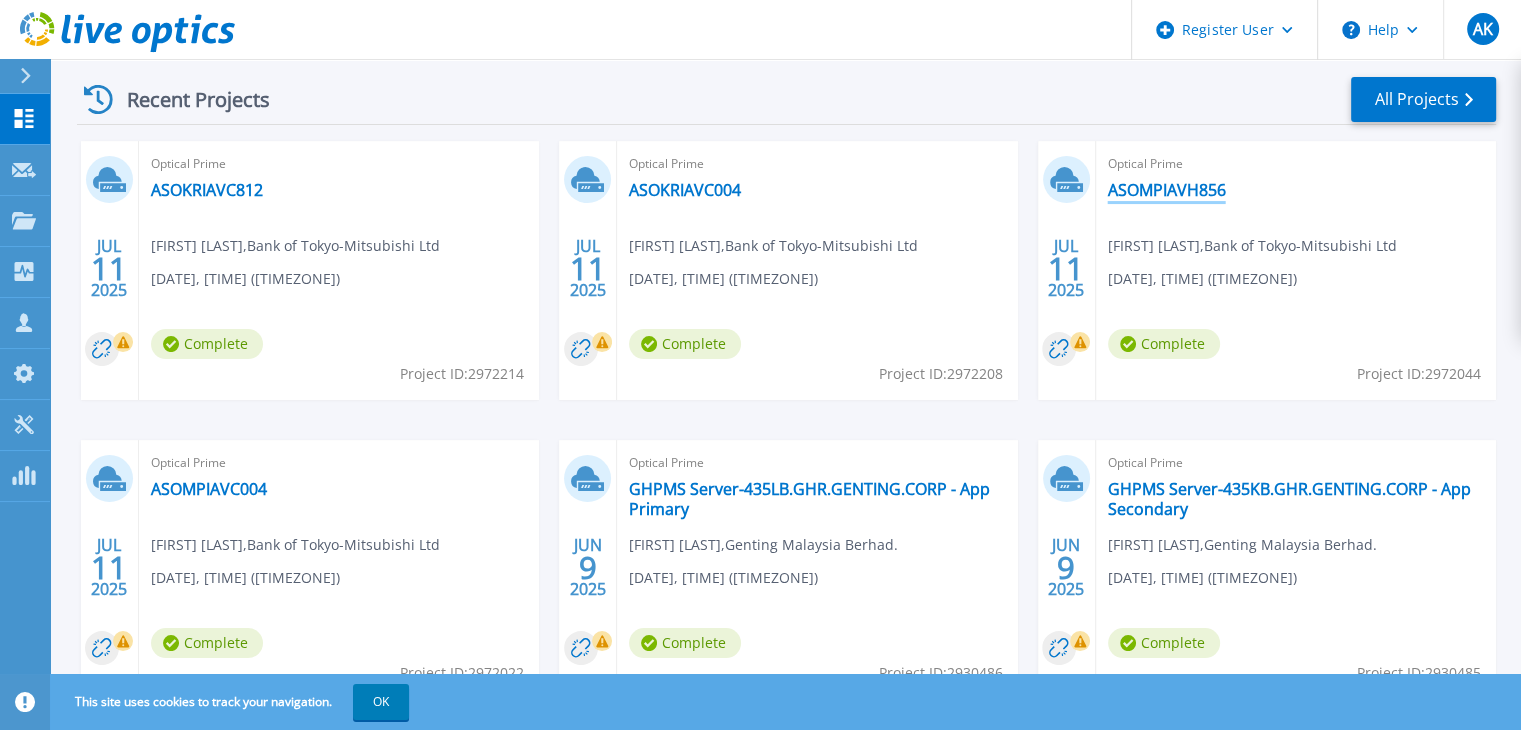 click on "ASOMPIAVH856" at bounding box center [1167, 190] 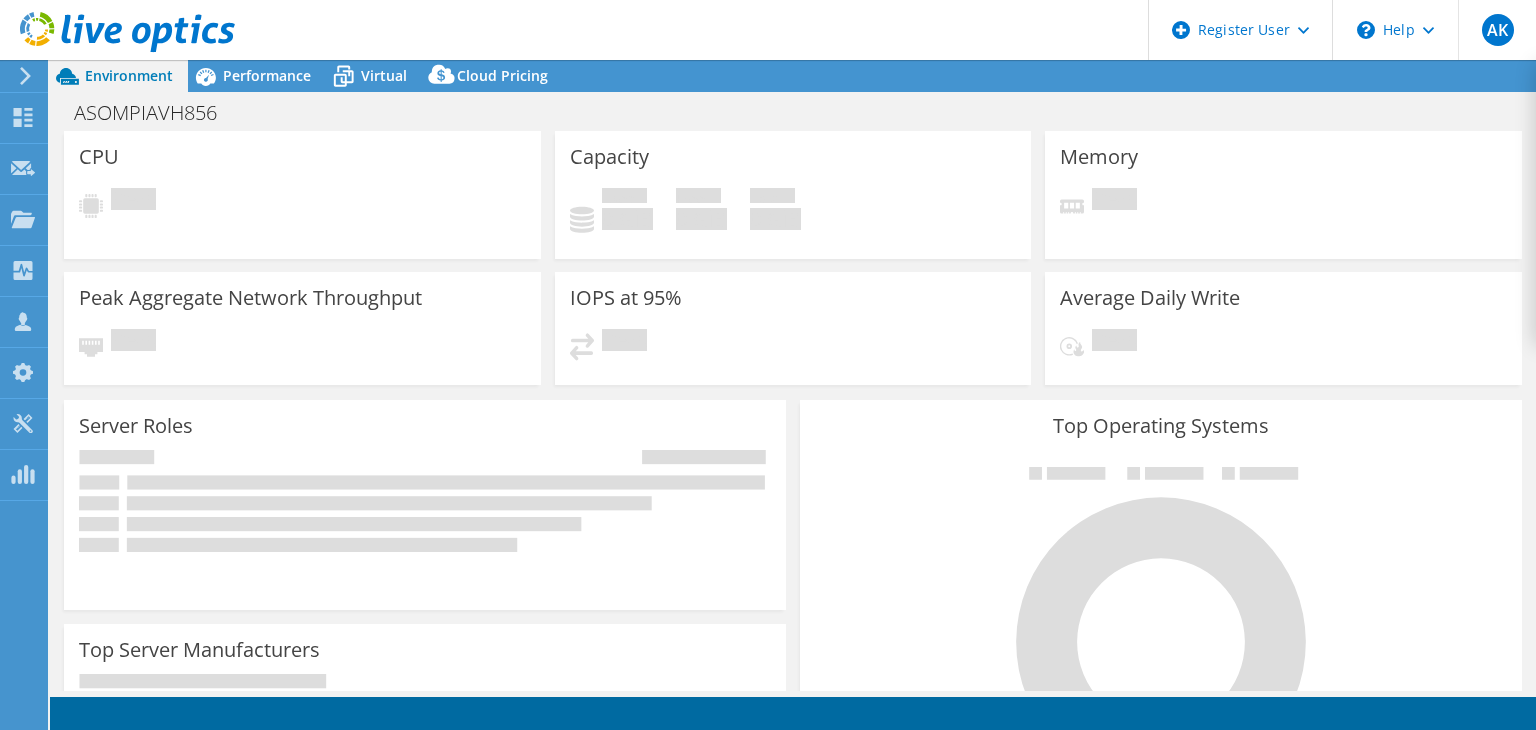 scroll, scrollTop: 0, scrollLeft: 0, axis: both 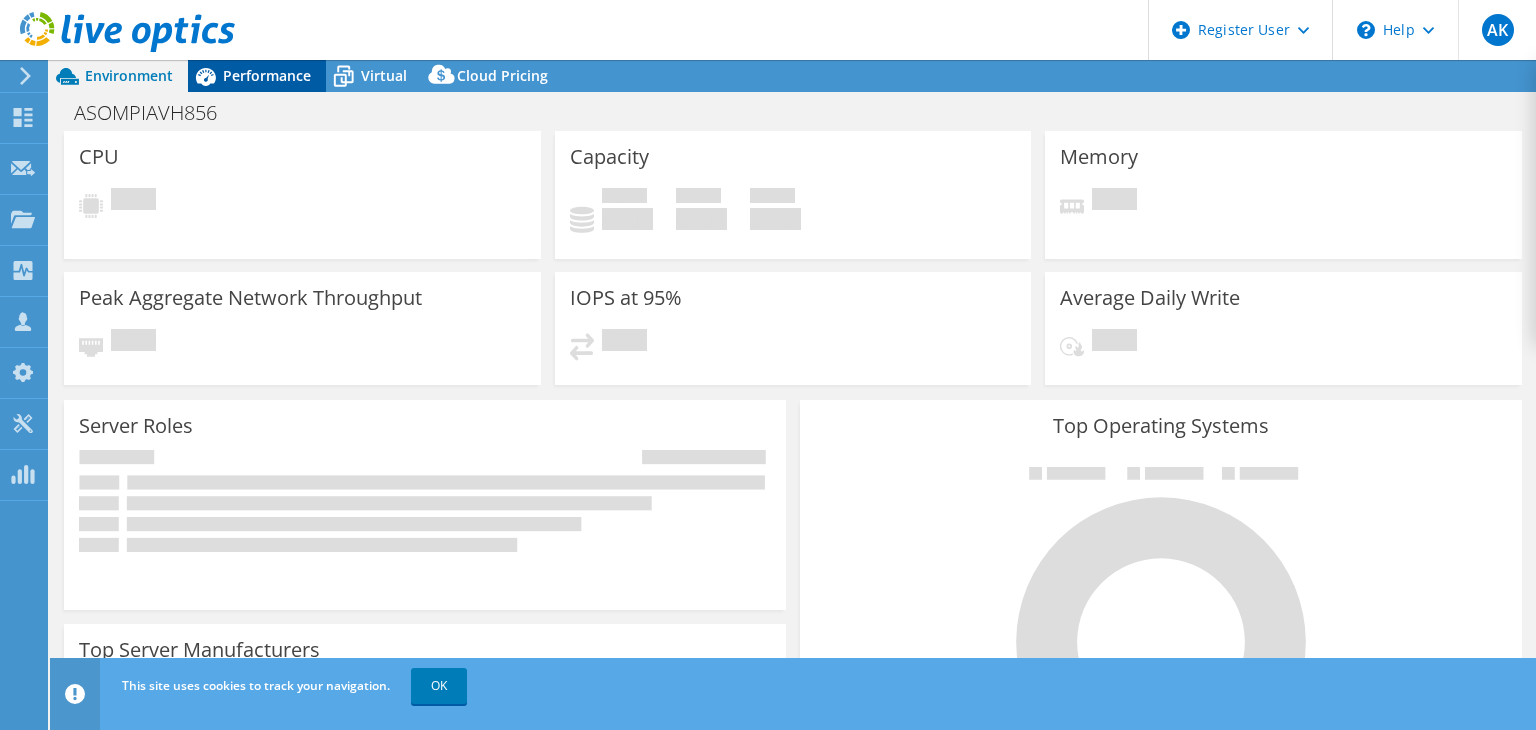 click on "Performance" at bounding box center (267, 75) 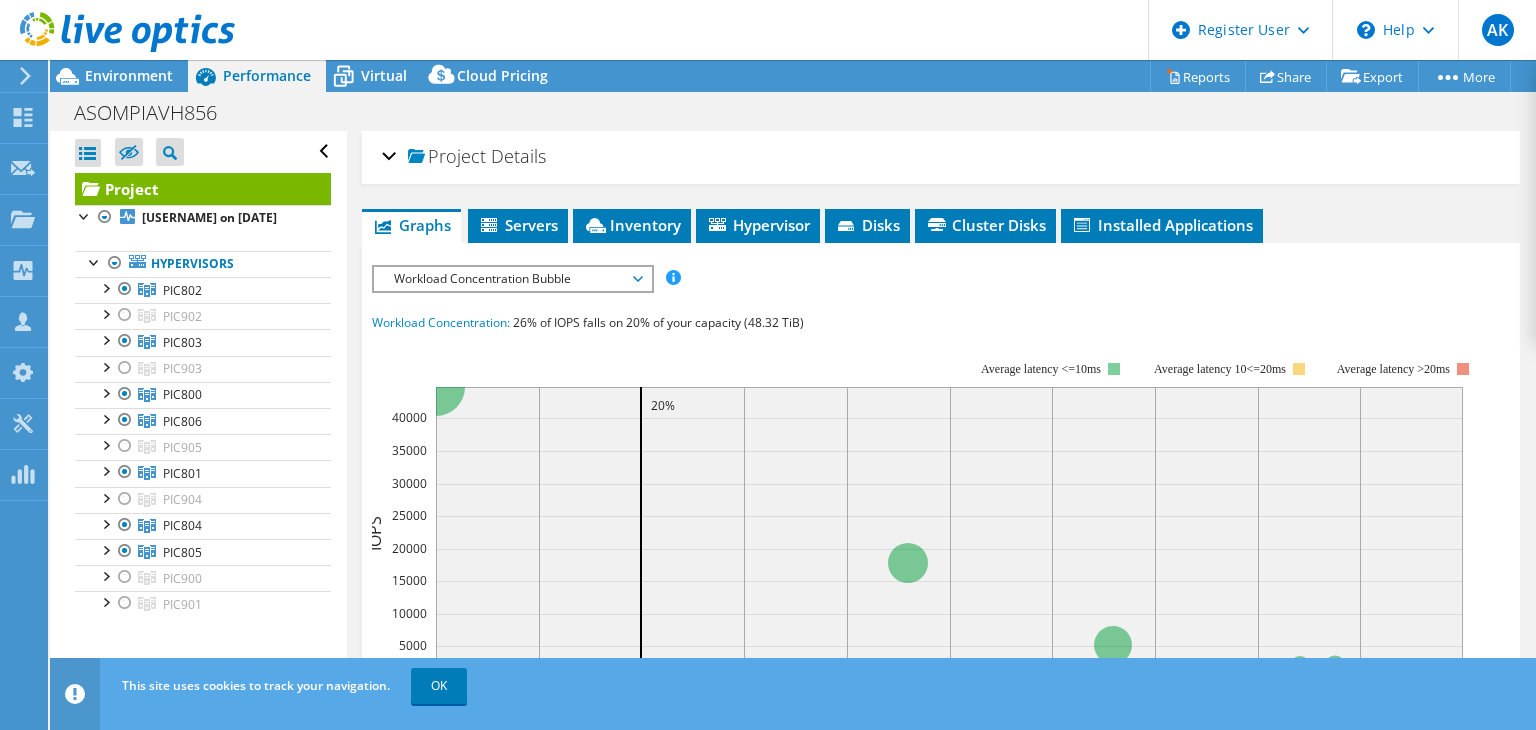 click on "Project" at bounding box center [203, 189] 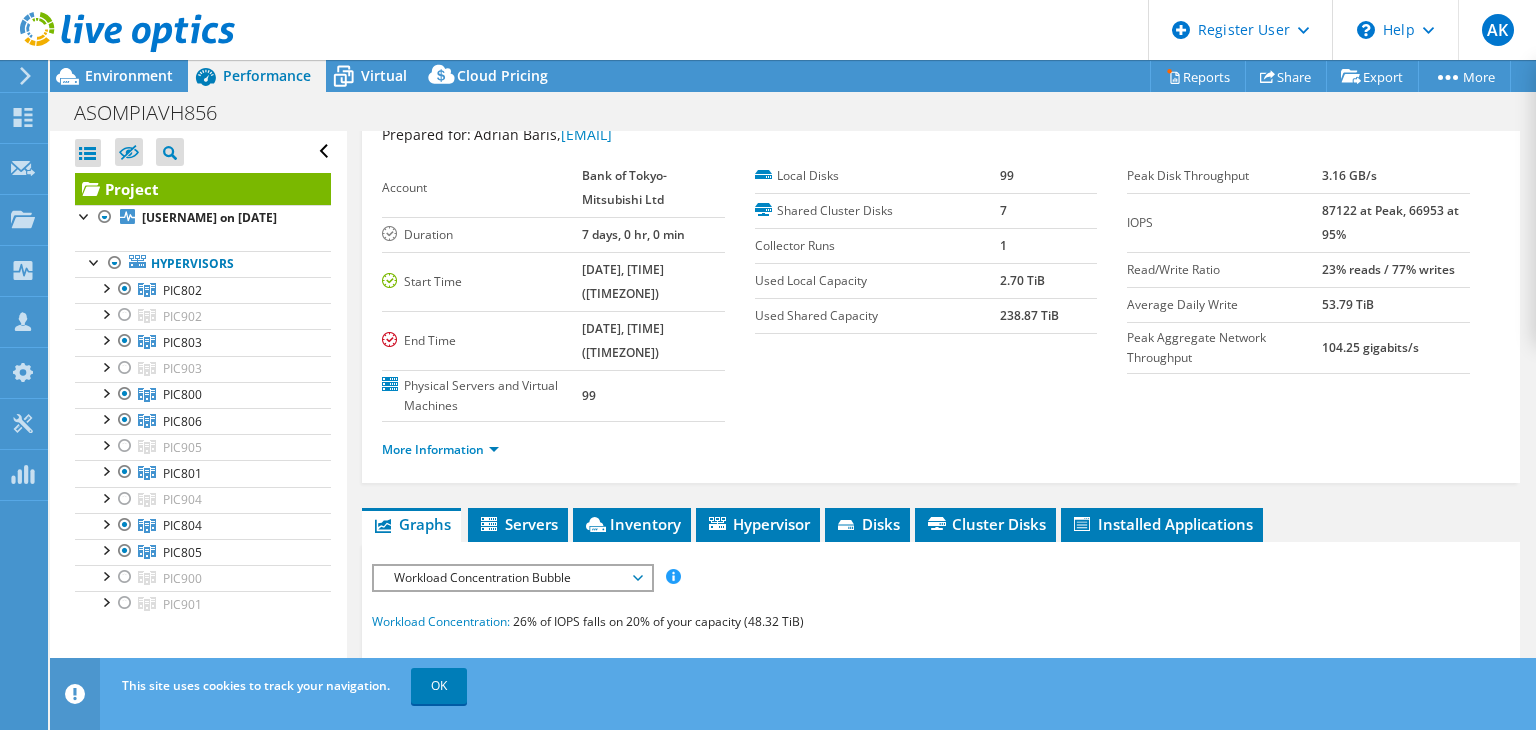 scroll, scrollTop: 68, scrollLeft: 0, axis: vertical 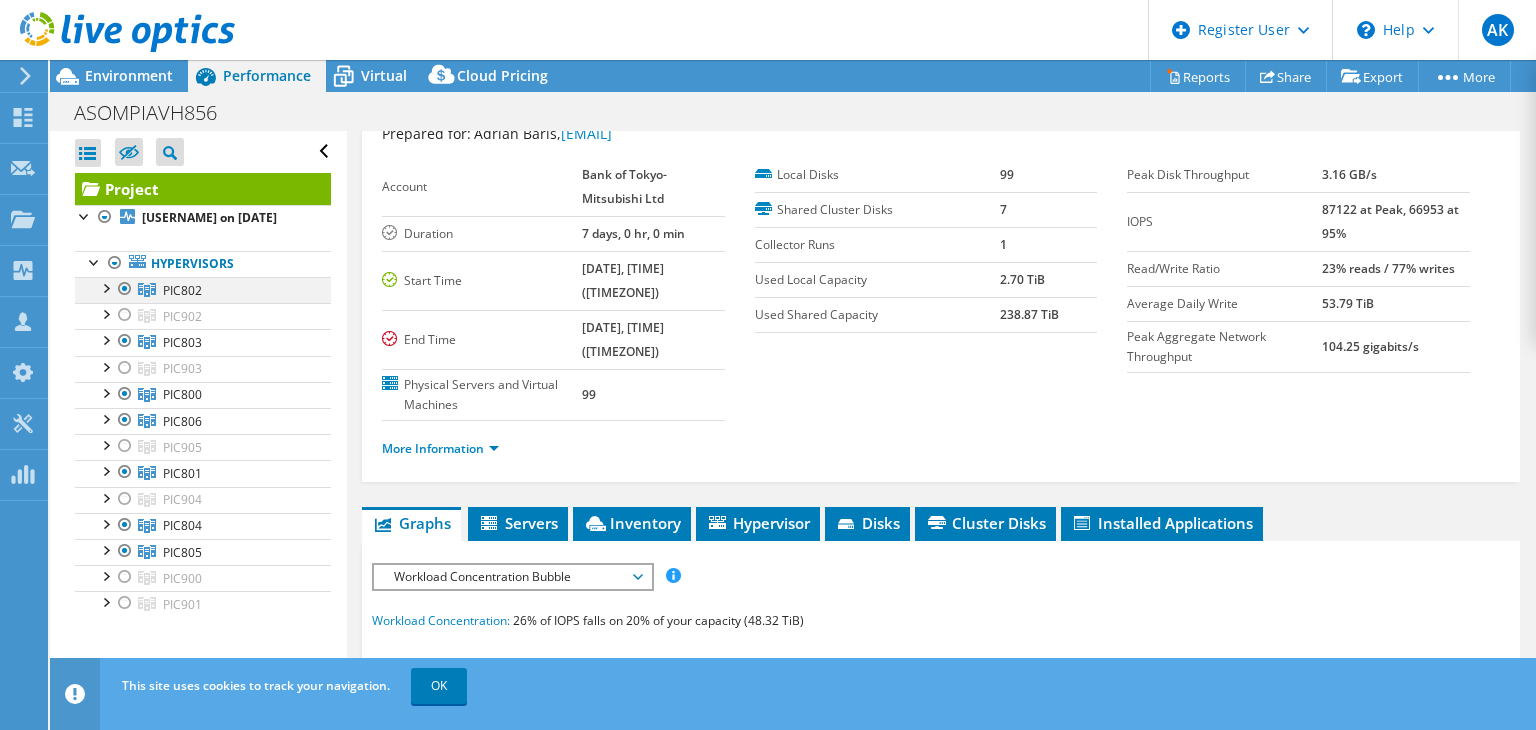 click at bounding box center [125, 289] 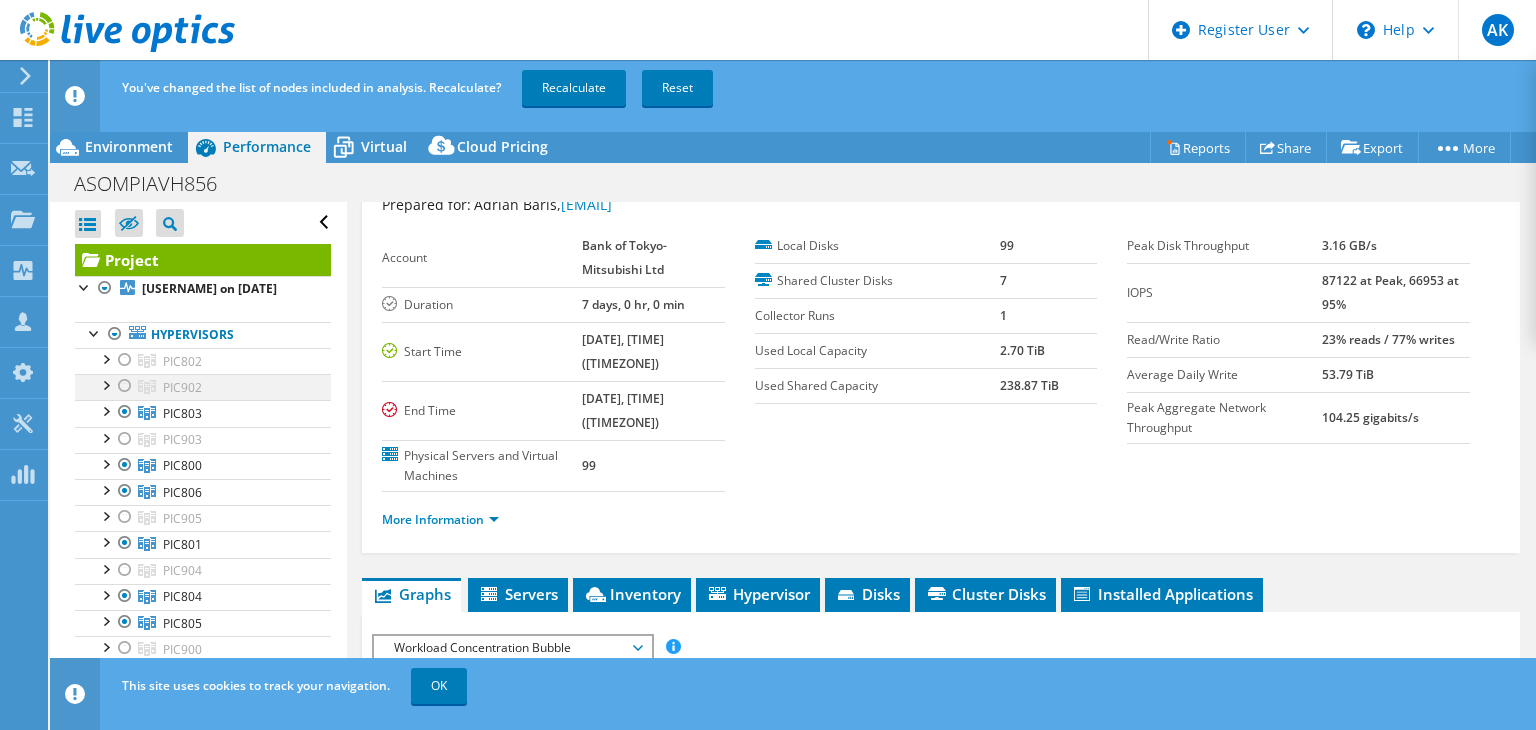 click at bounding box center [125, 386] 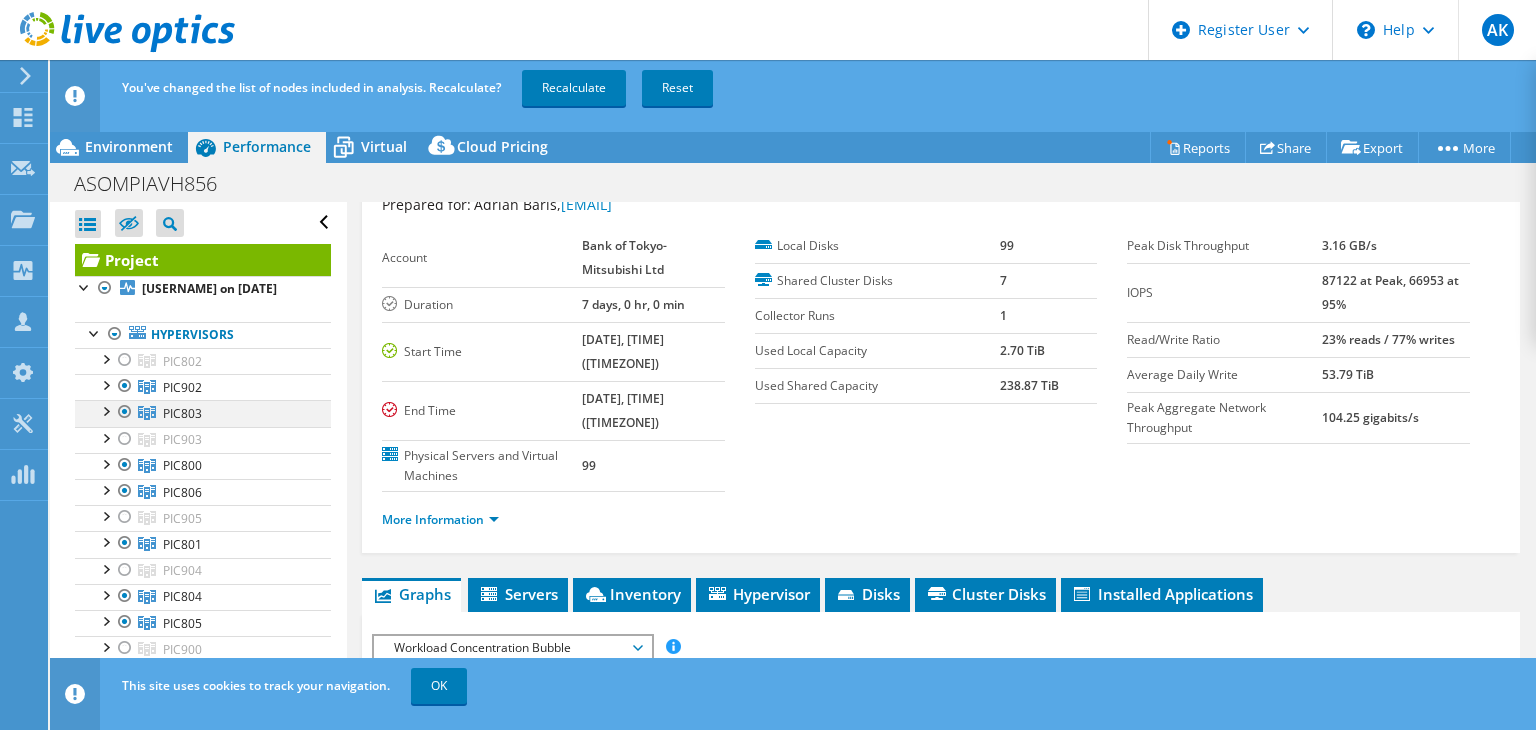 click at bounding box center (125, 412) 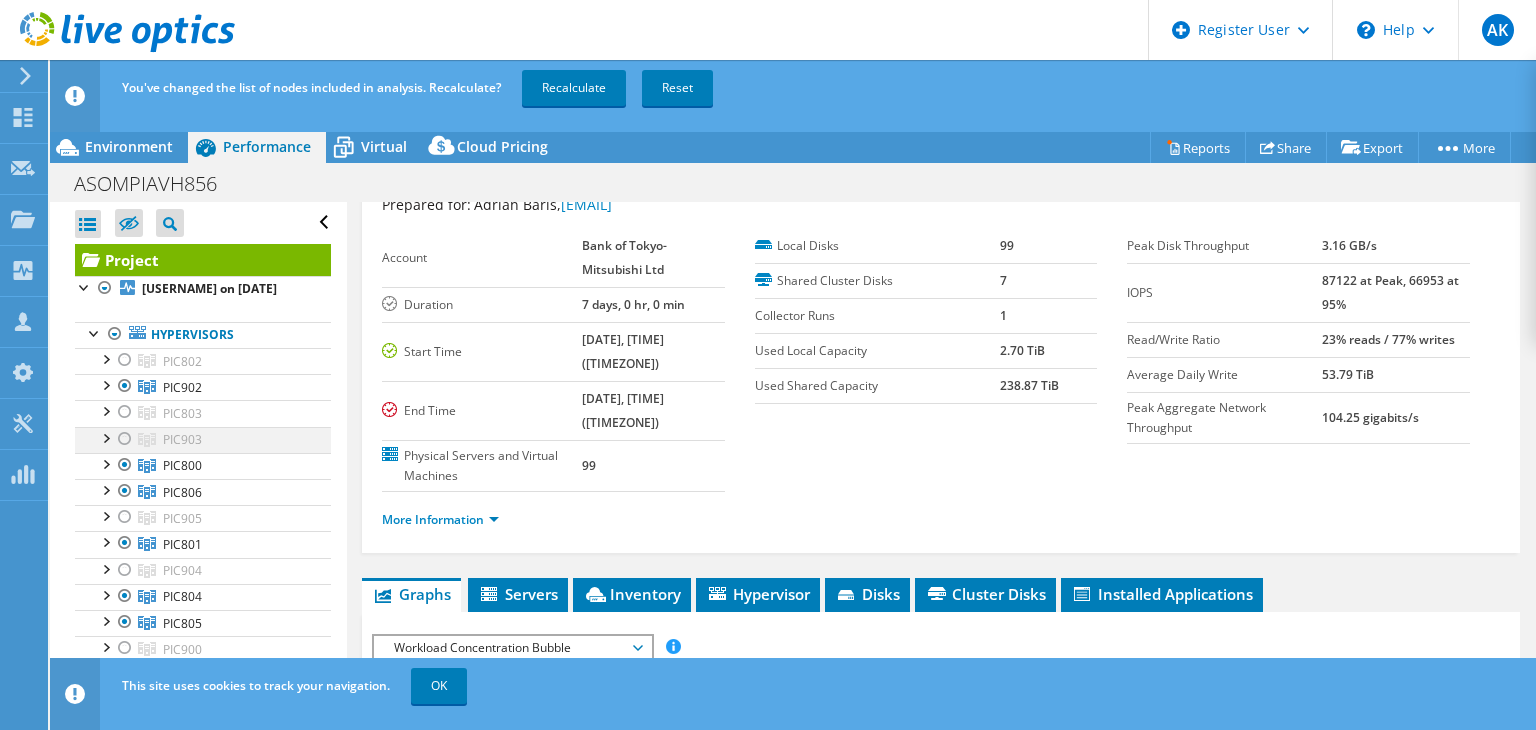 click at bounding box center [125, 439] 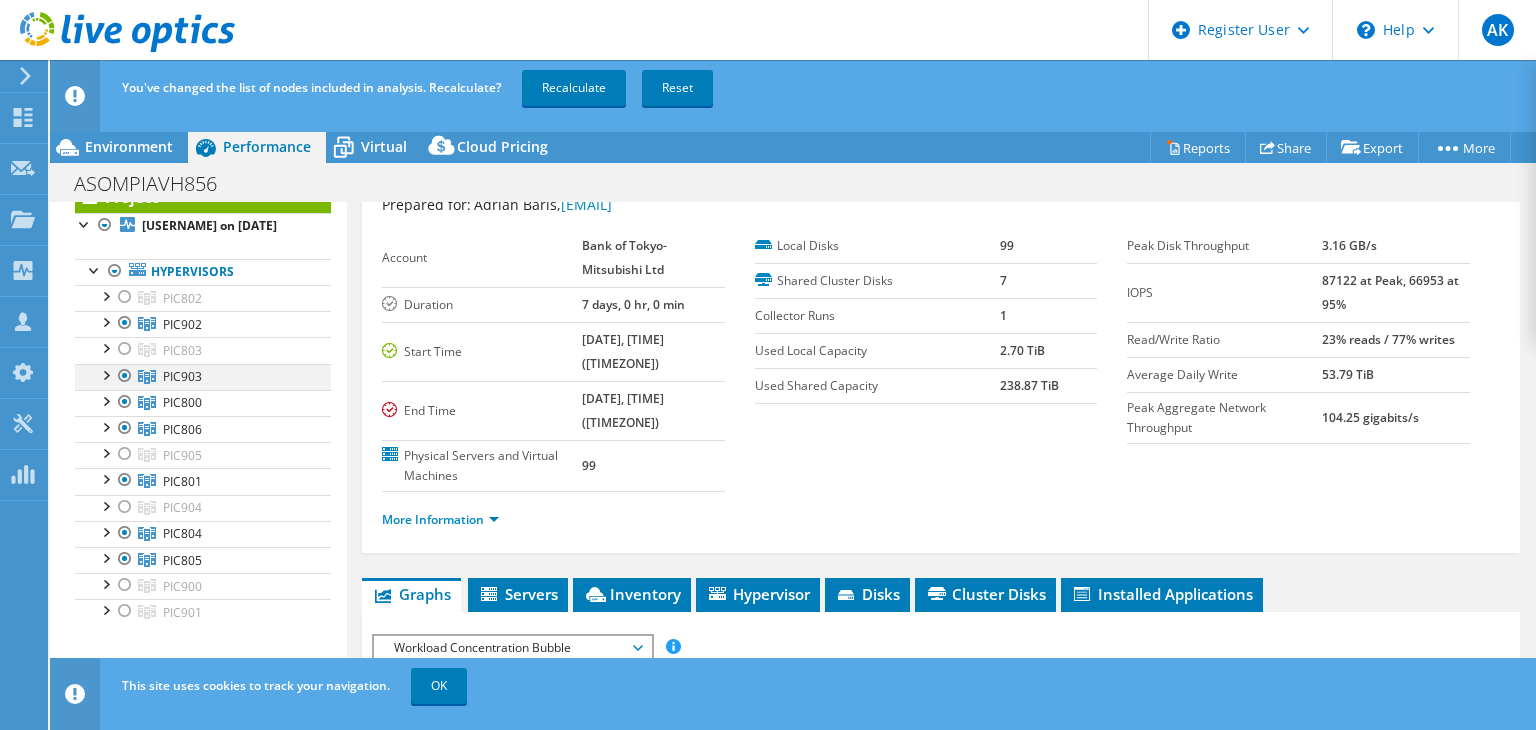 scroll, scrollTop: 80, scrollLeft: 0, axis: vertical 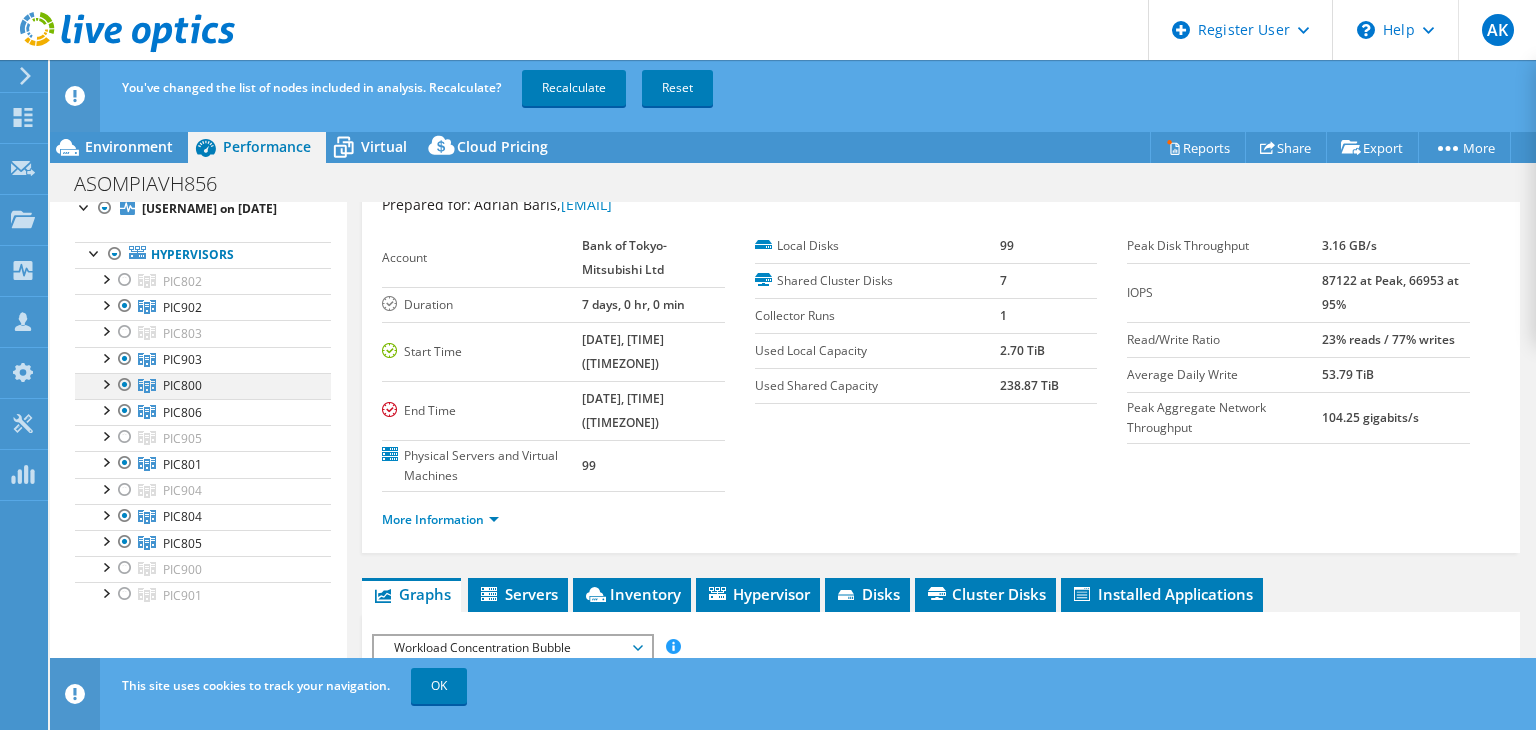 click at bounding box center [125, 385] 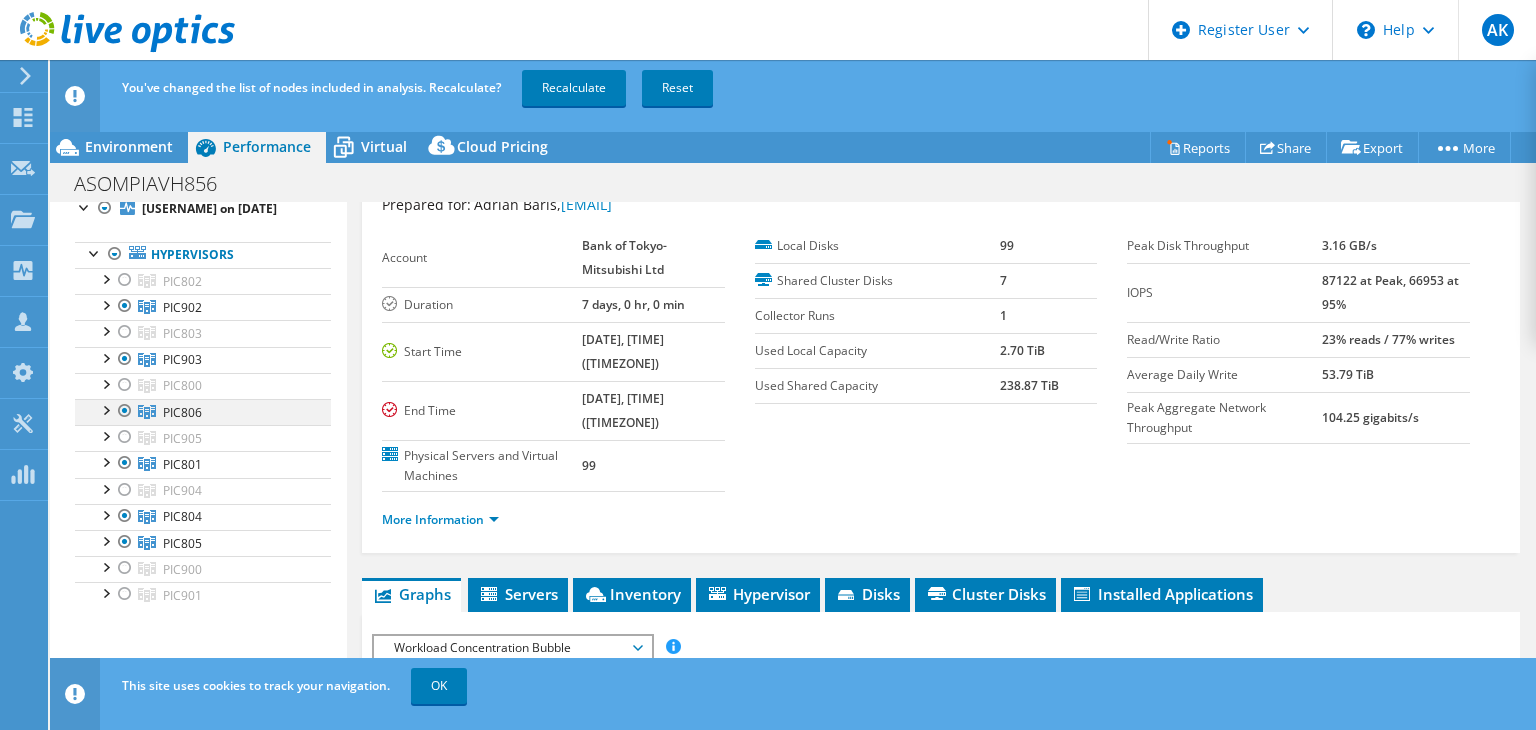 click at bounding box center (125, 411) 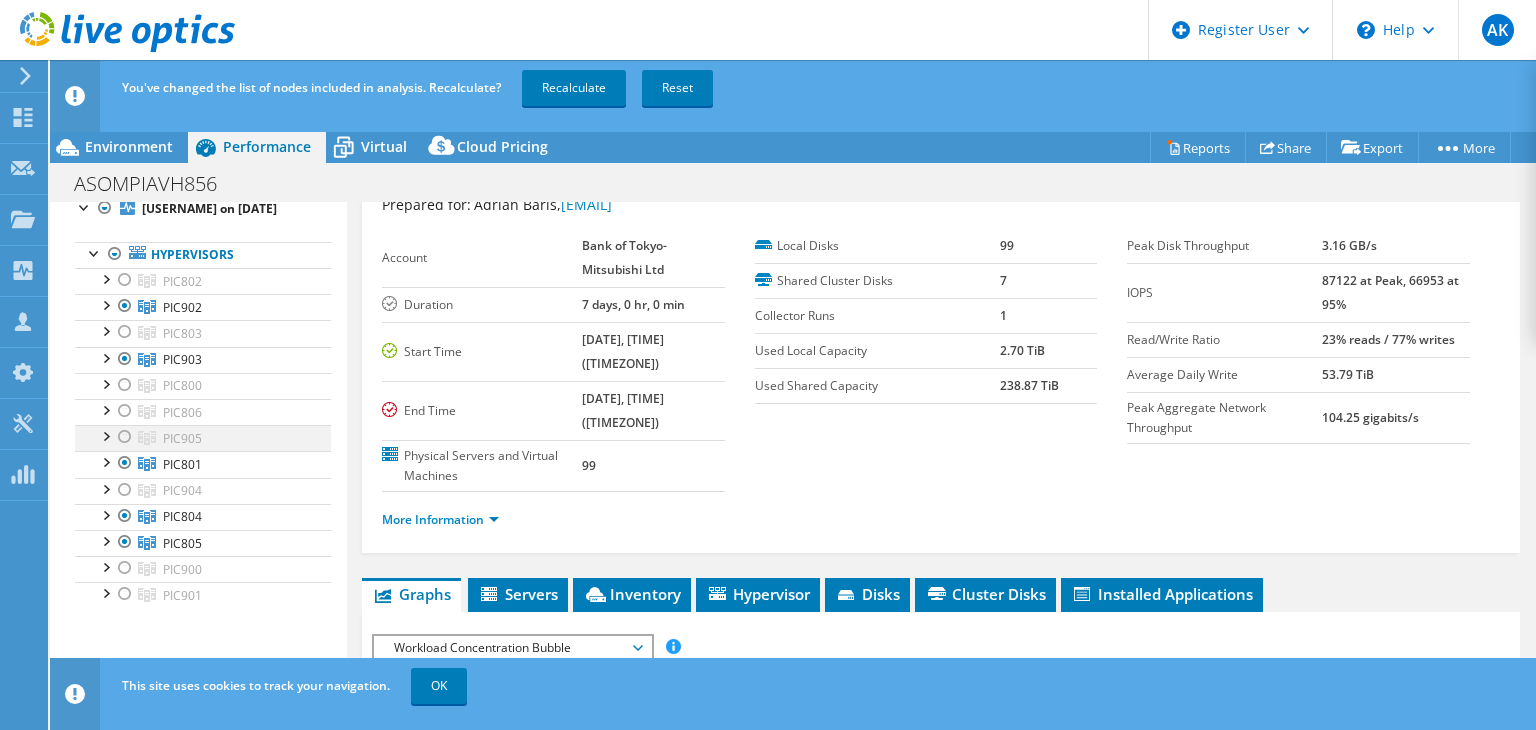 click at bounding box center [125, 437] 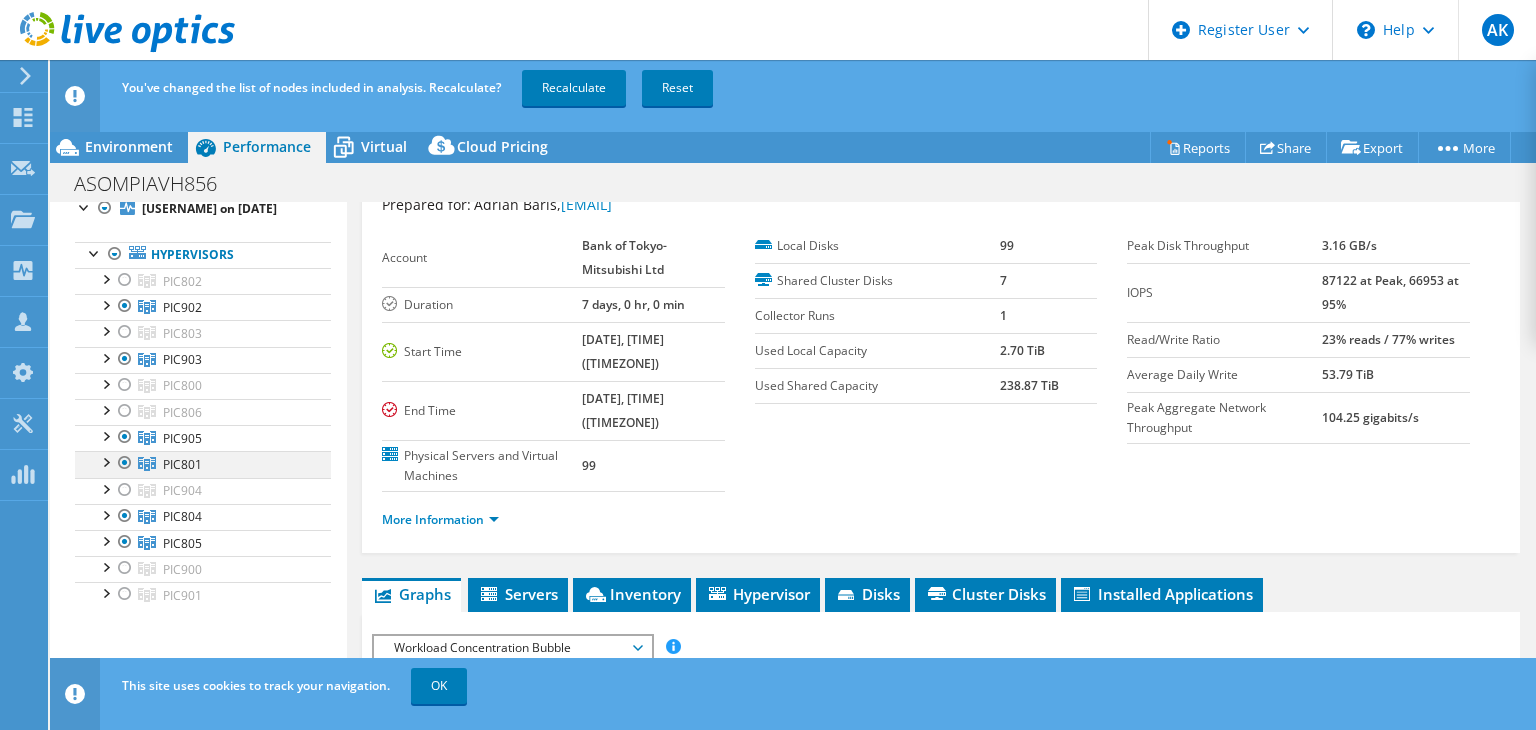 click at bounding box center [125, 463] 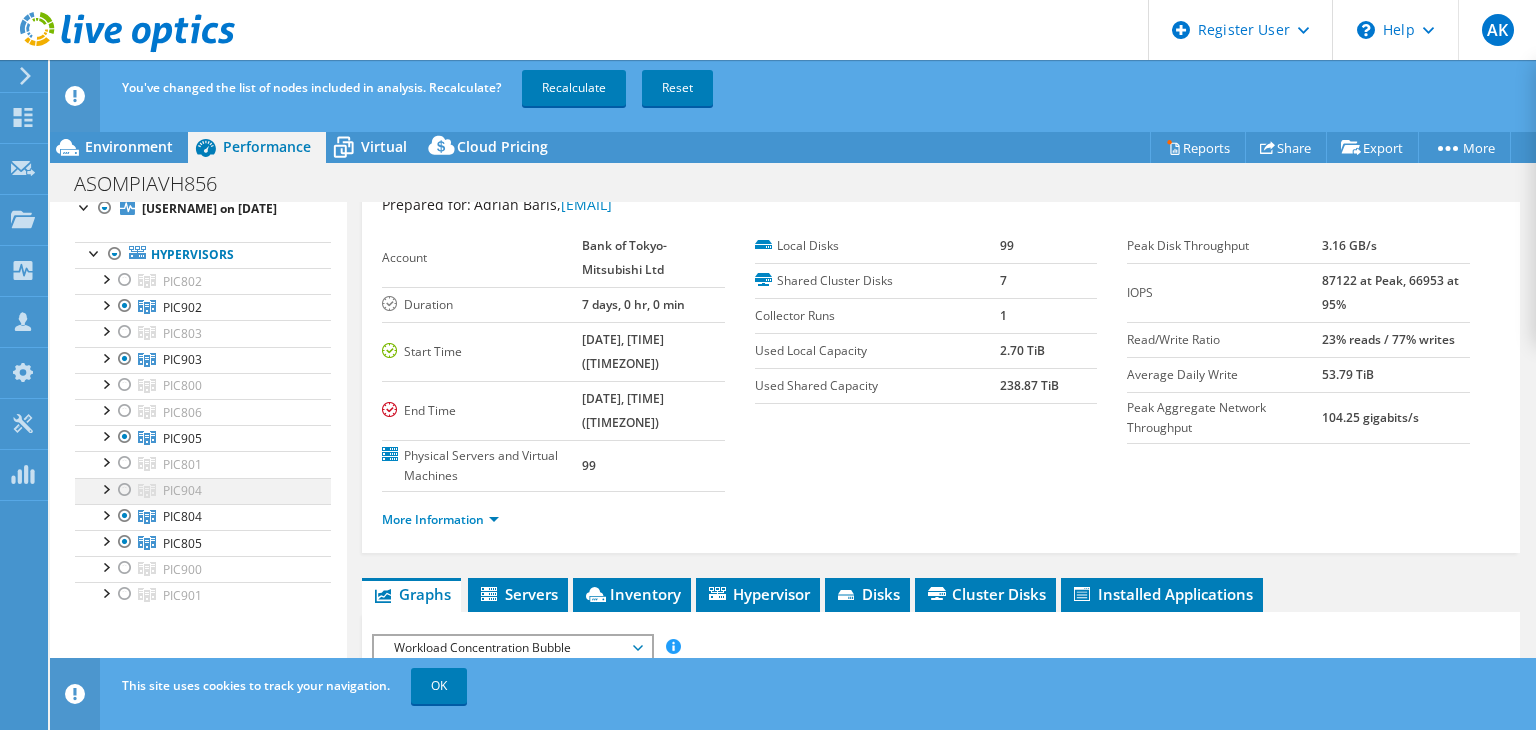 click at bounding box center [125, 490] 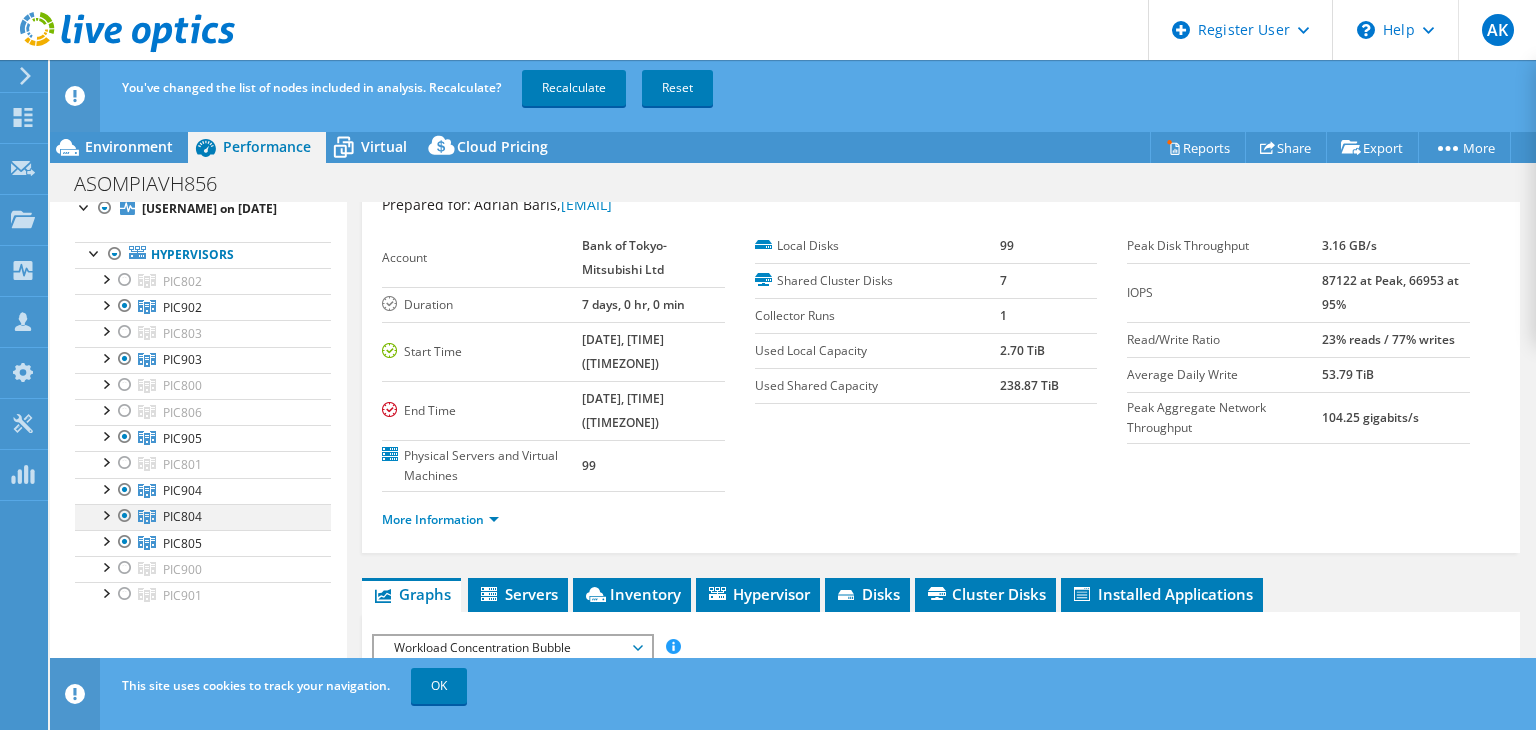 click at bounding box center [125, 516] 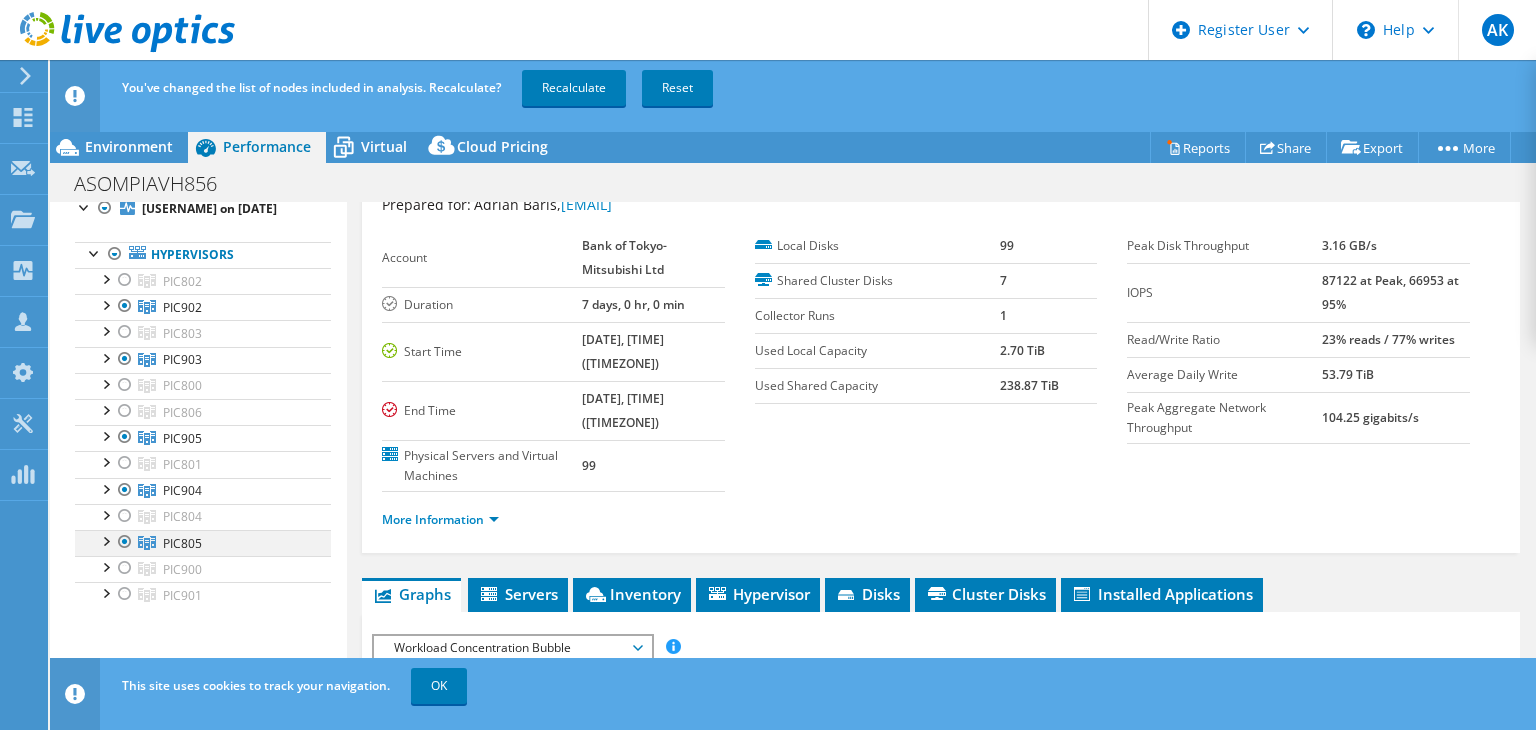 click at bounding box center (125, 542) 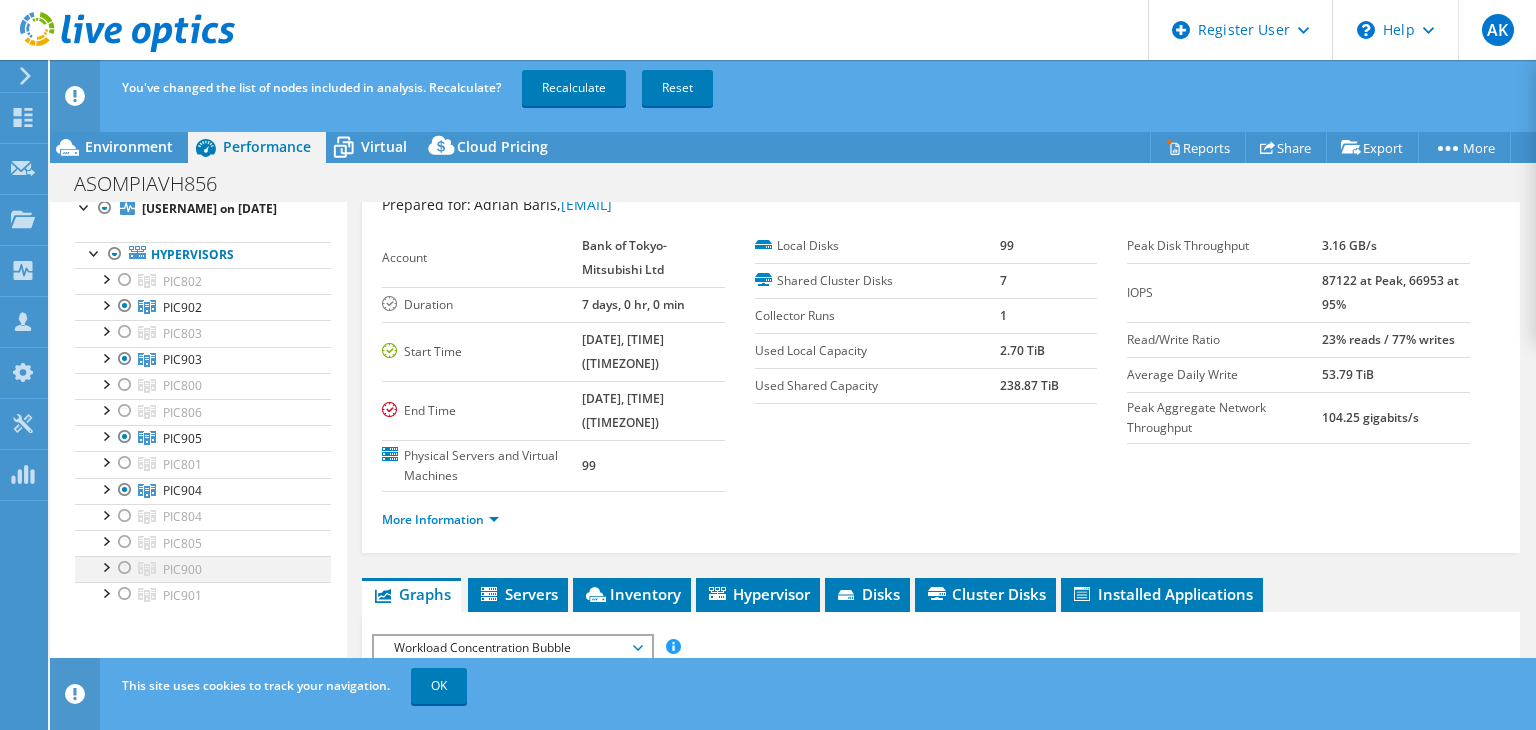 click at bounding box center (125, 568) 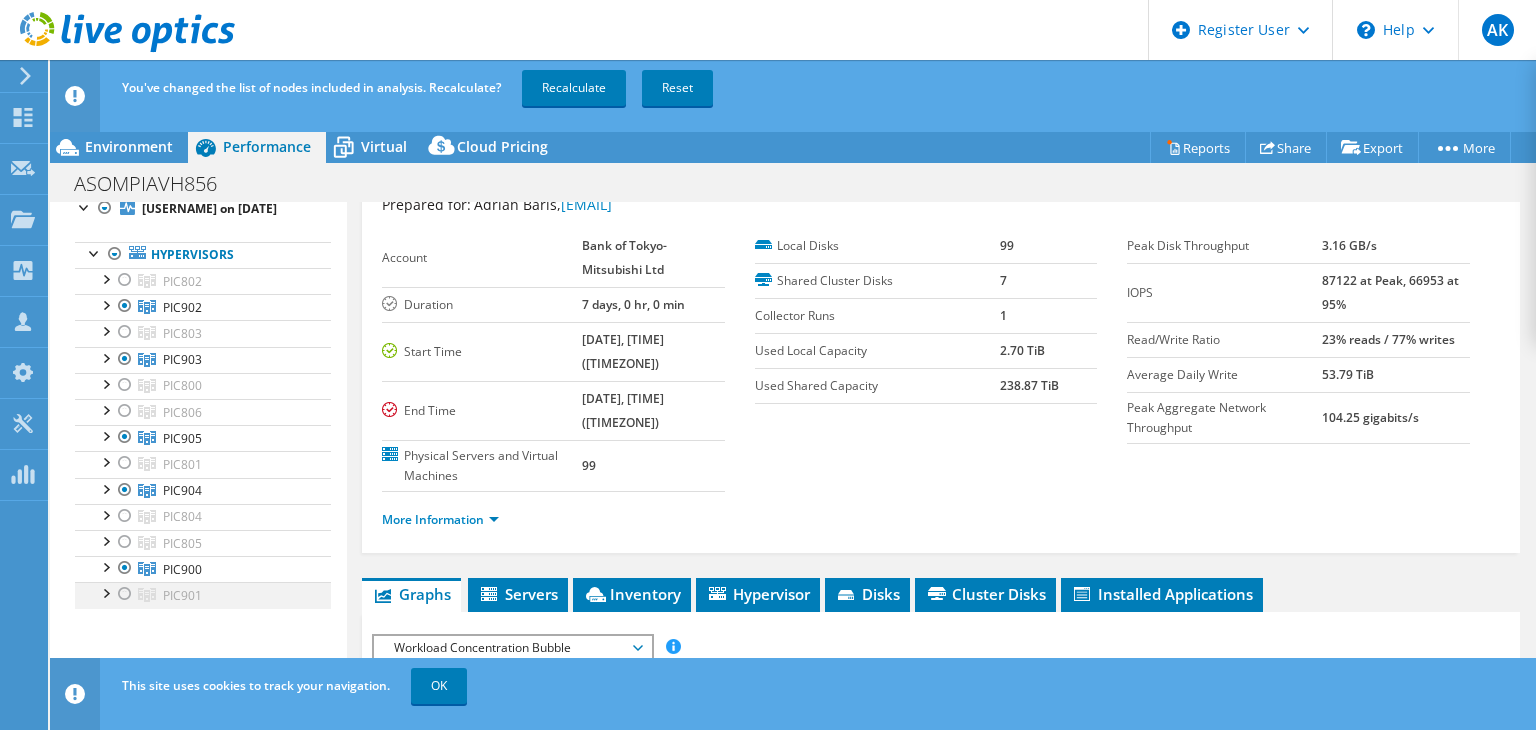 click at bounding box center (125, 594) 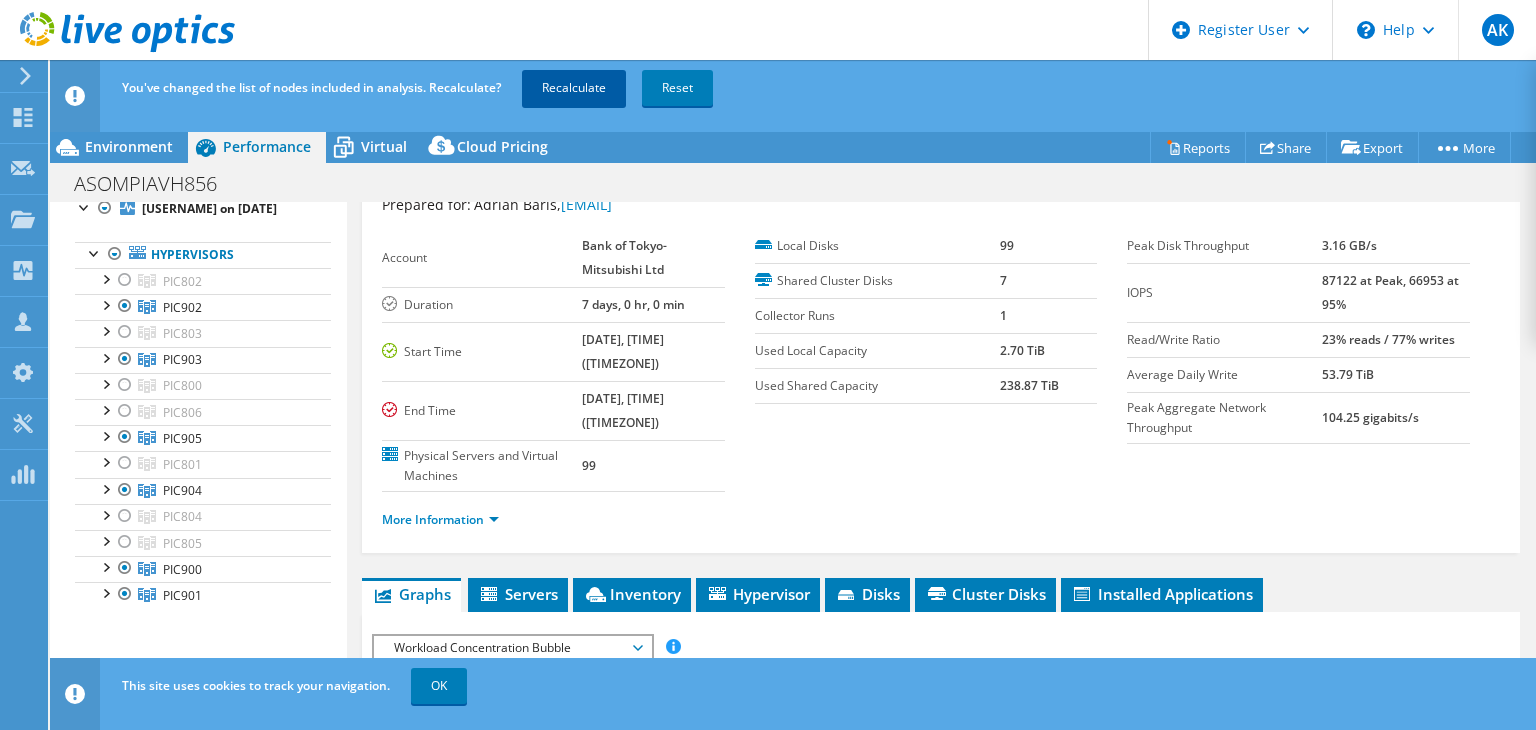 click on "Recalculate" at bounding box center (574, 88) 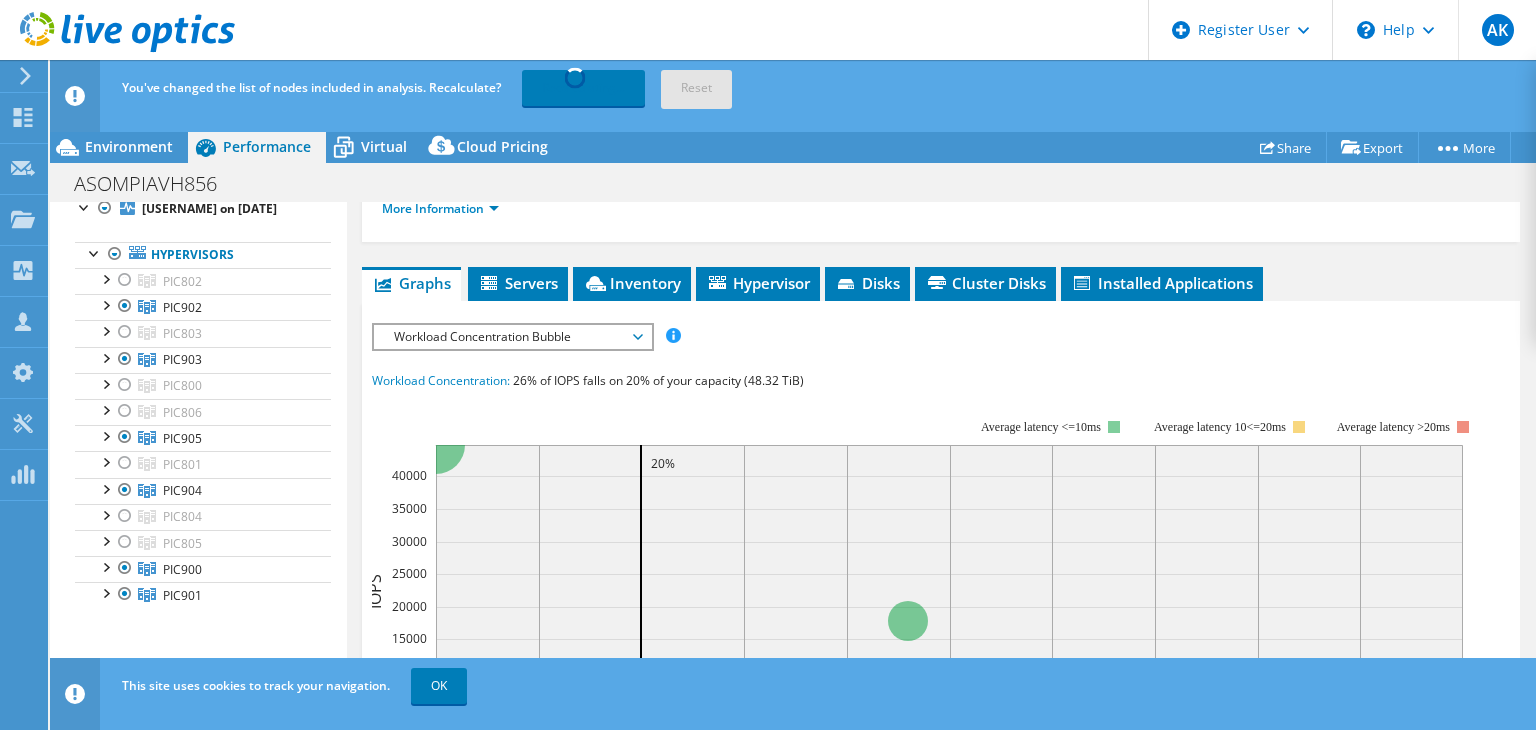 scroll, scrollTop: 0, scrollLeft: 0, axis: both 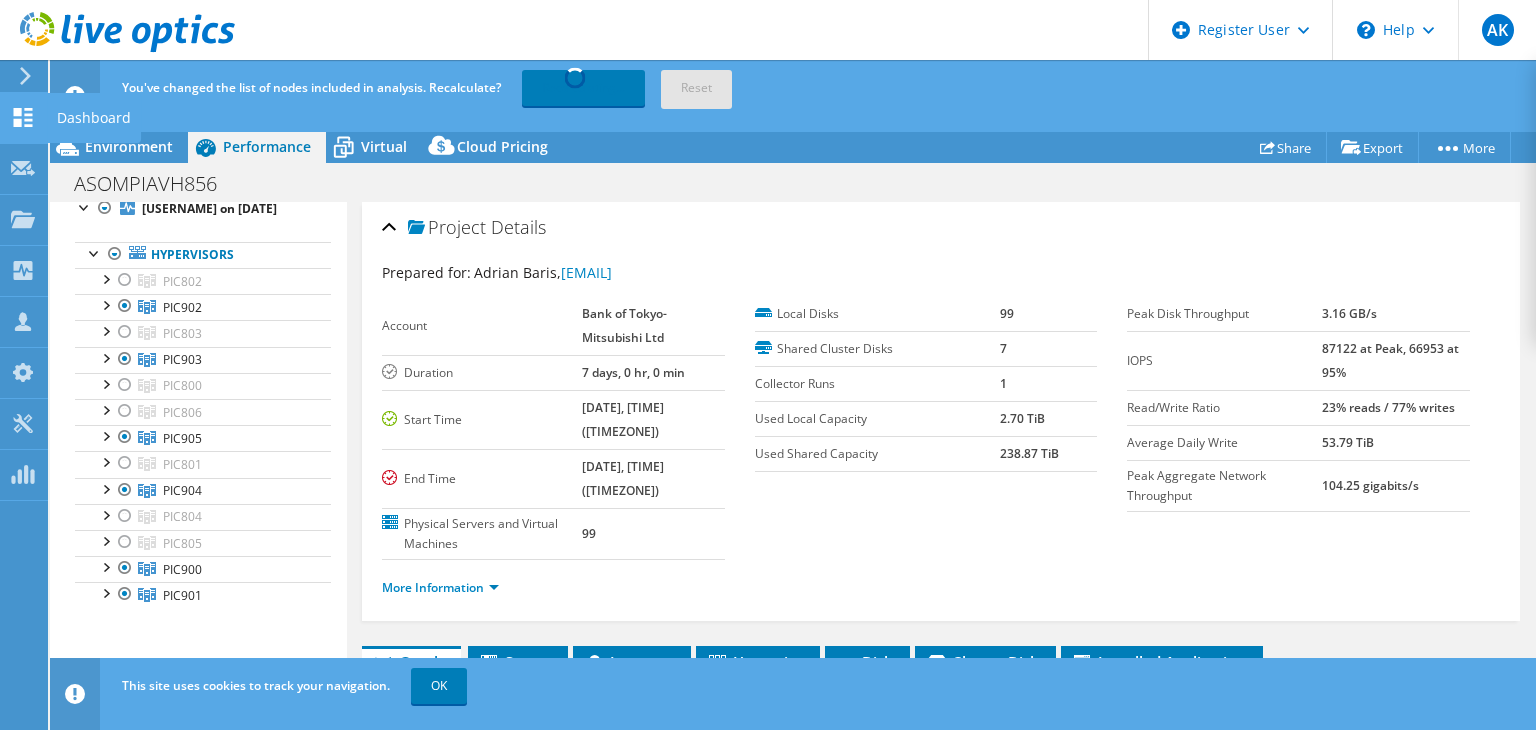 click 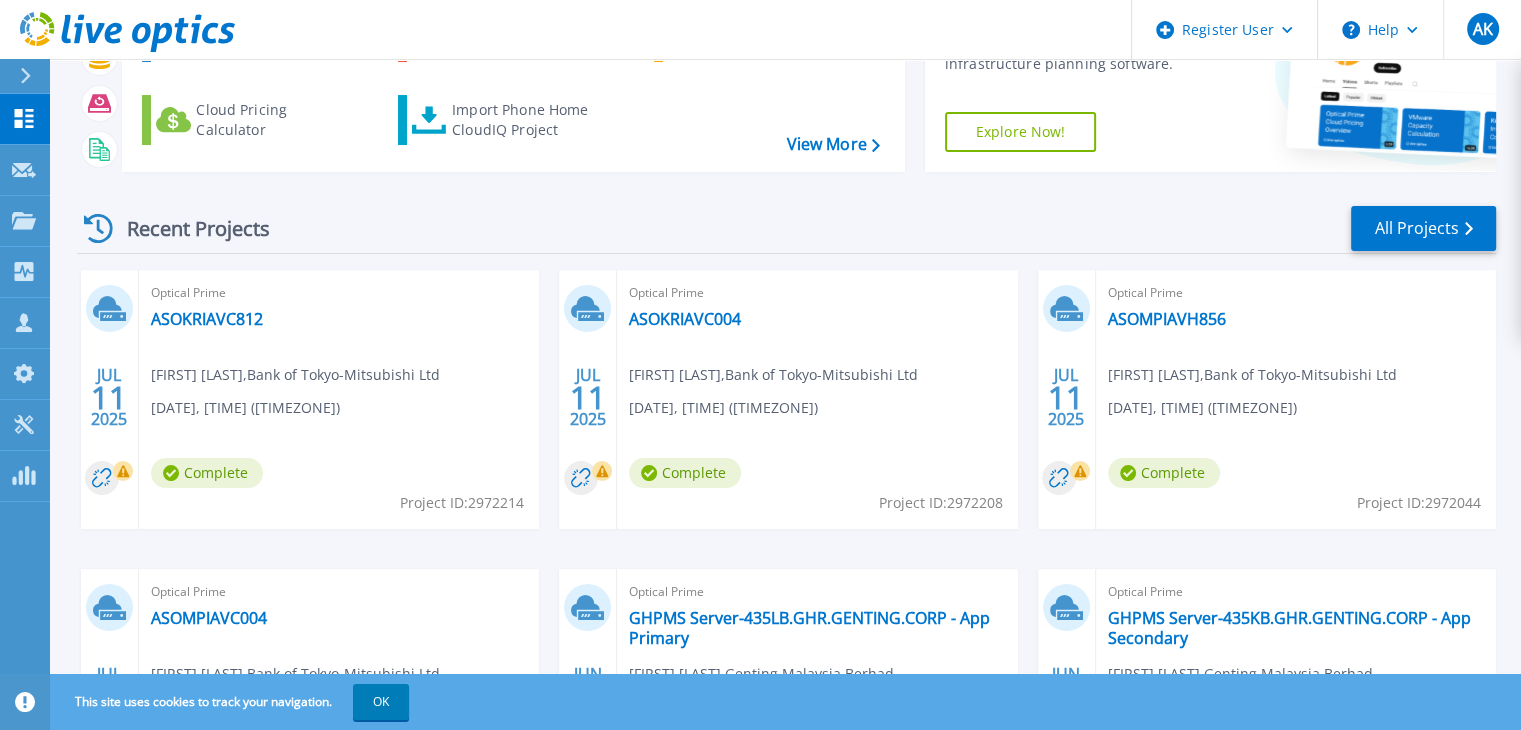 scroll, scrollTop: 176, scrollLeft: 0, axis: vertical 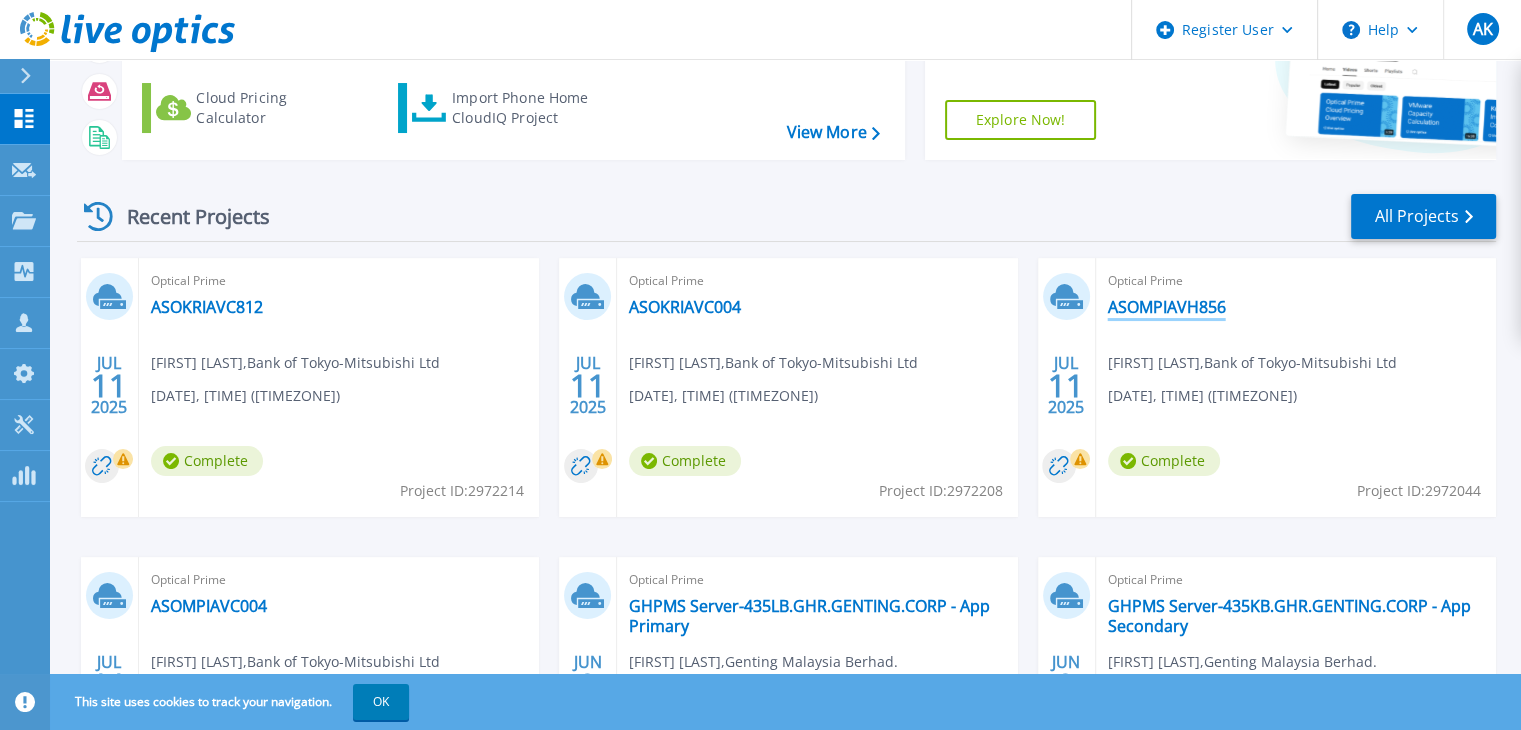 click on "ASOMPIAVH856" at bounding box center [1167, 307] 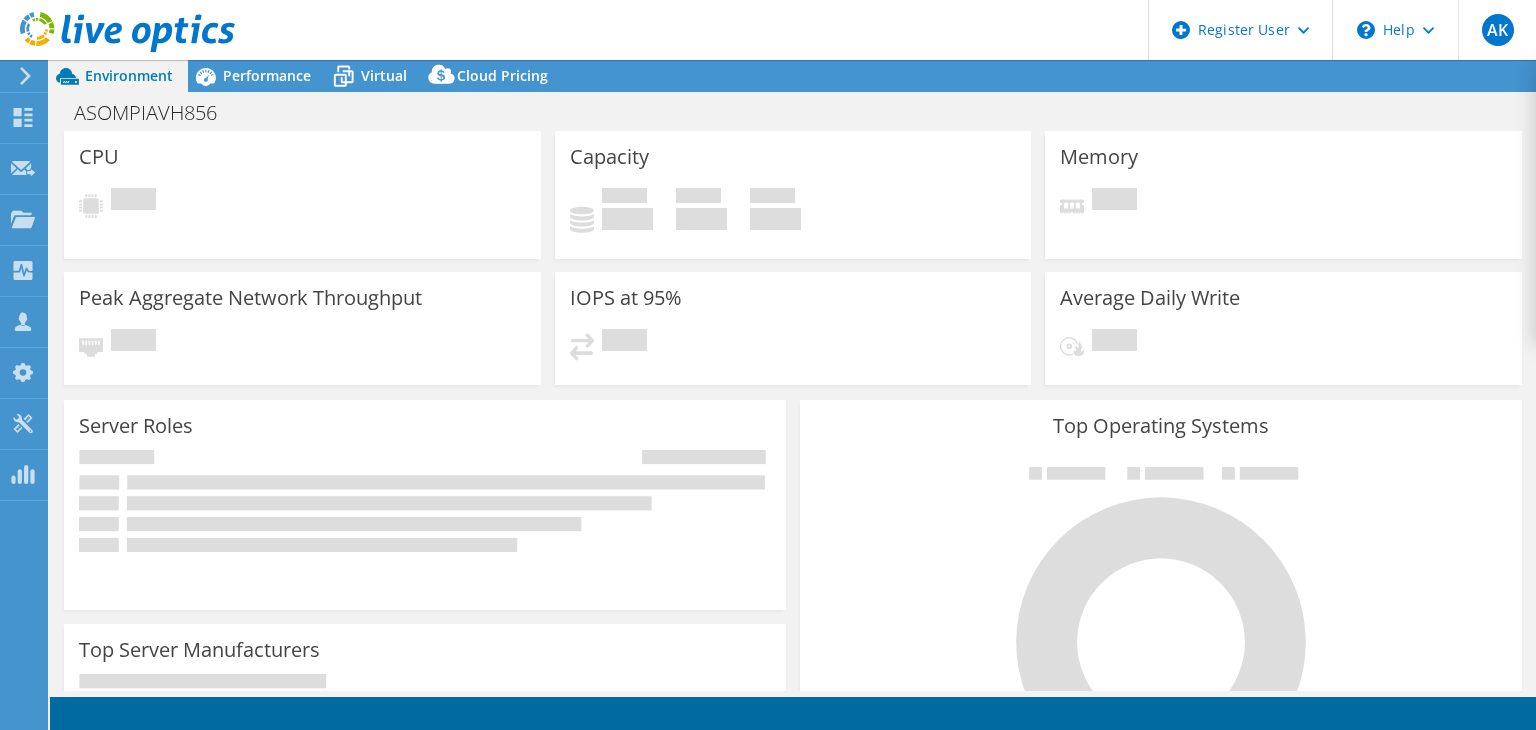 scroll, scrollTop: 0, scrollLeft: 0, axis: both 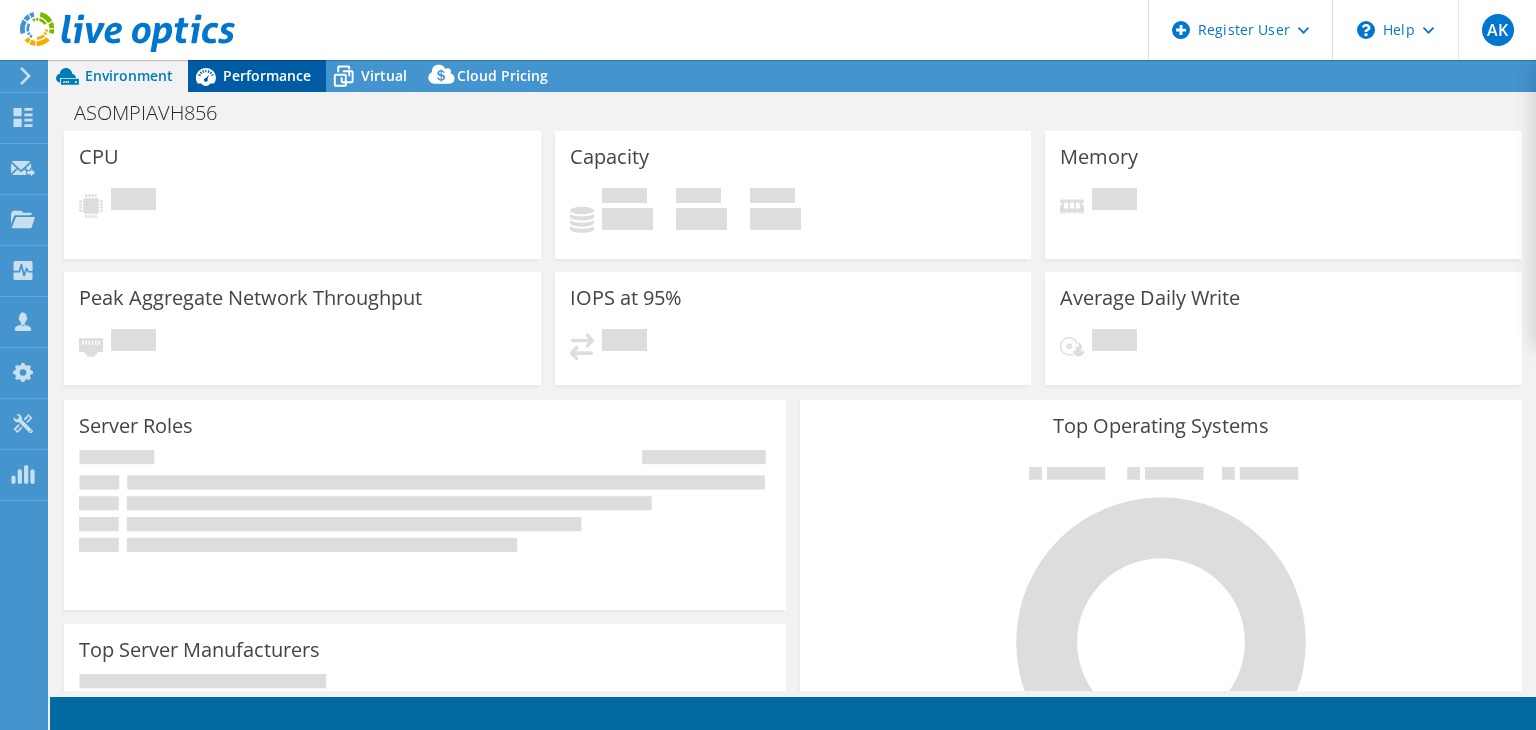 select on "USD" 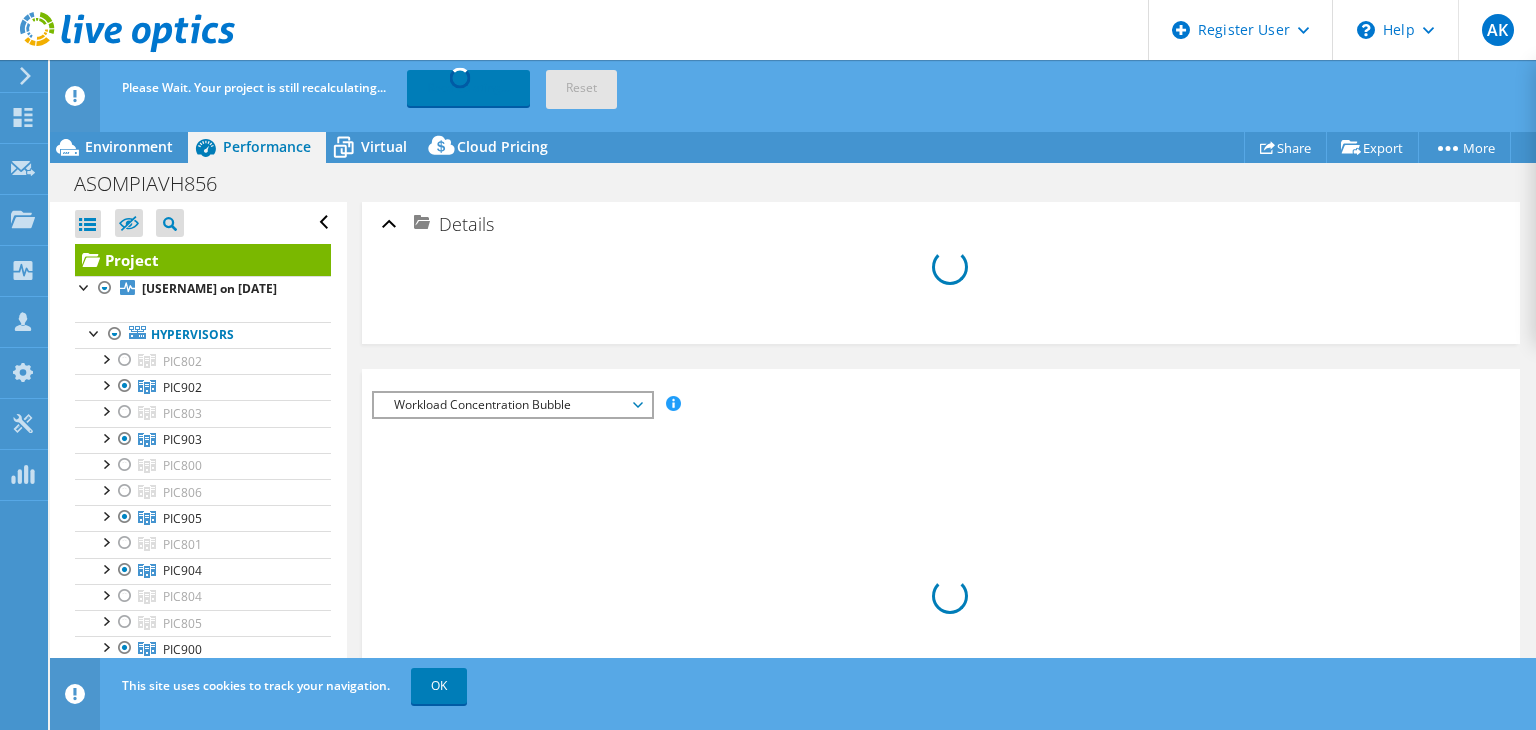 scroll, scrollTop: 0, scrollLeft: 0, axis: both 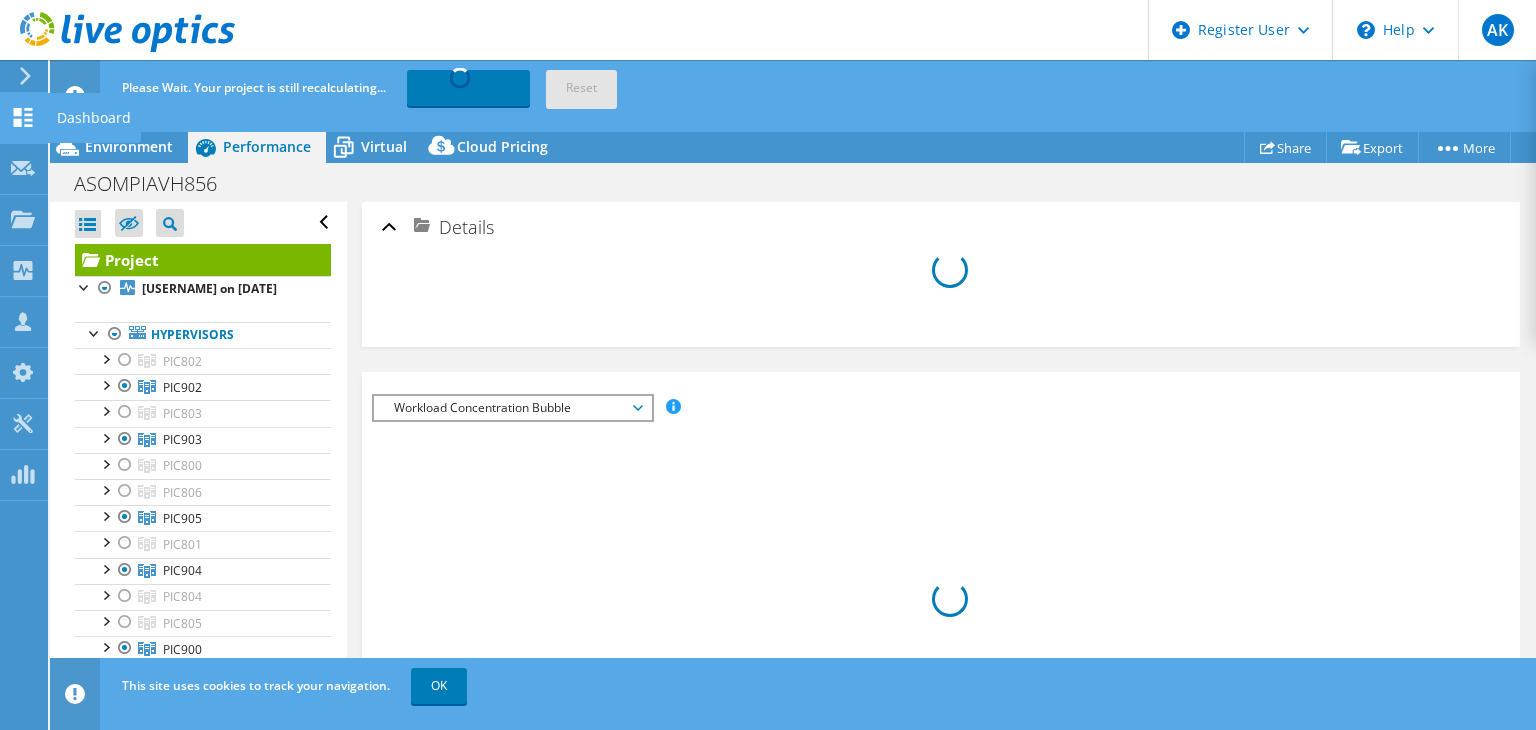 click on "Dashboard" at bounding box center (-66, 118) 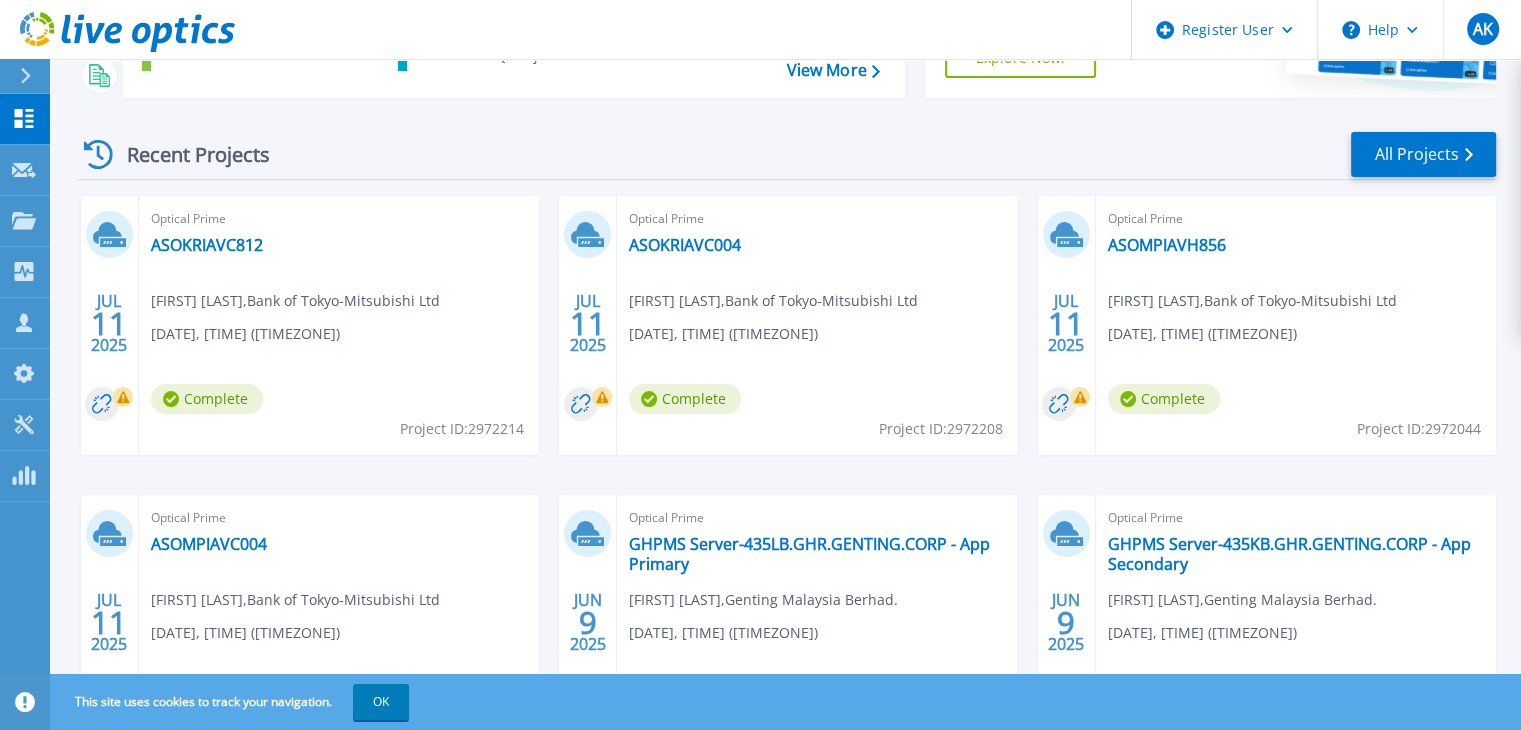 scroll, scrollTop: 240, scrollLeft: 0, axis: vertical 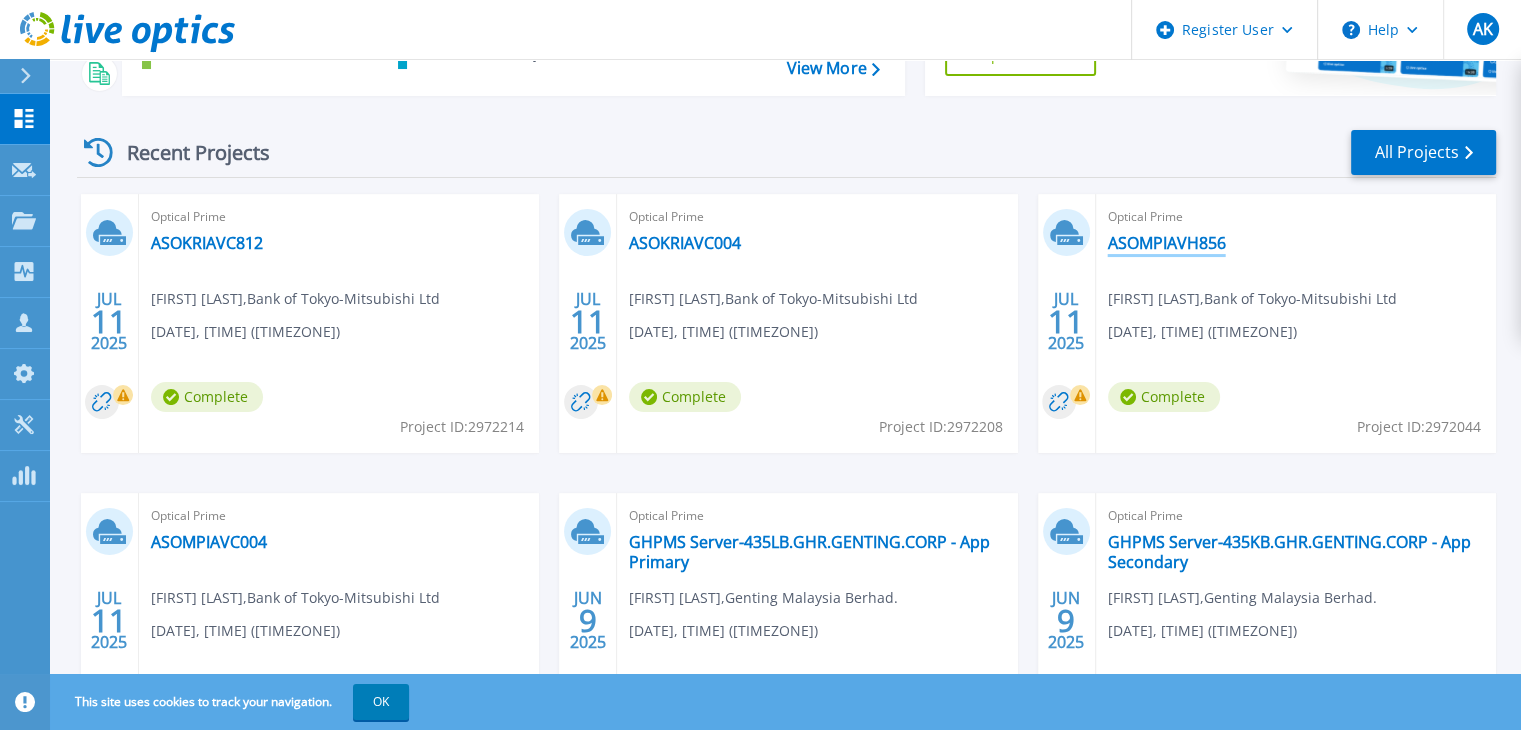 click on "ASOMPIAVH856" at bounding box center (1167, 243) 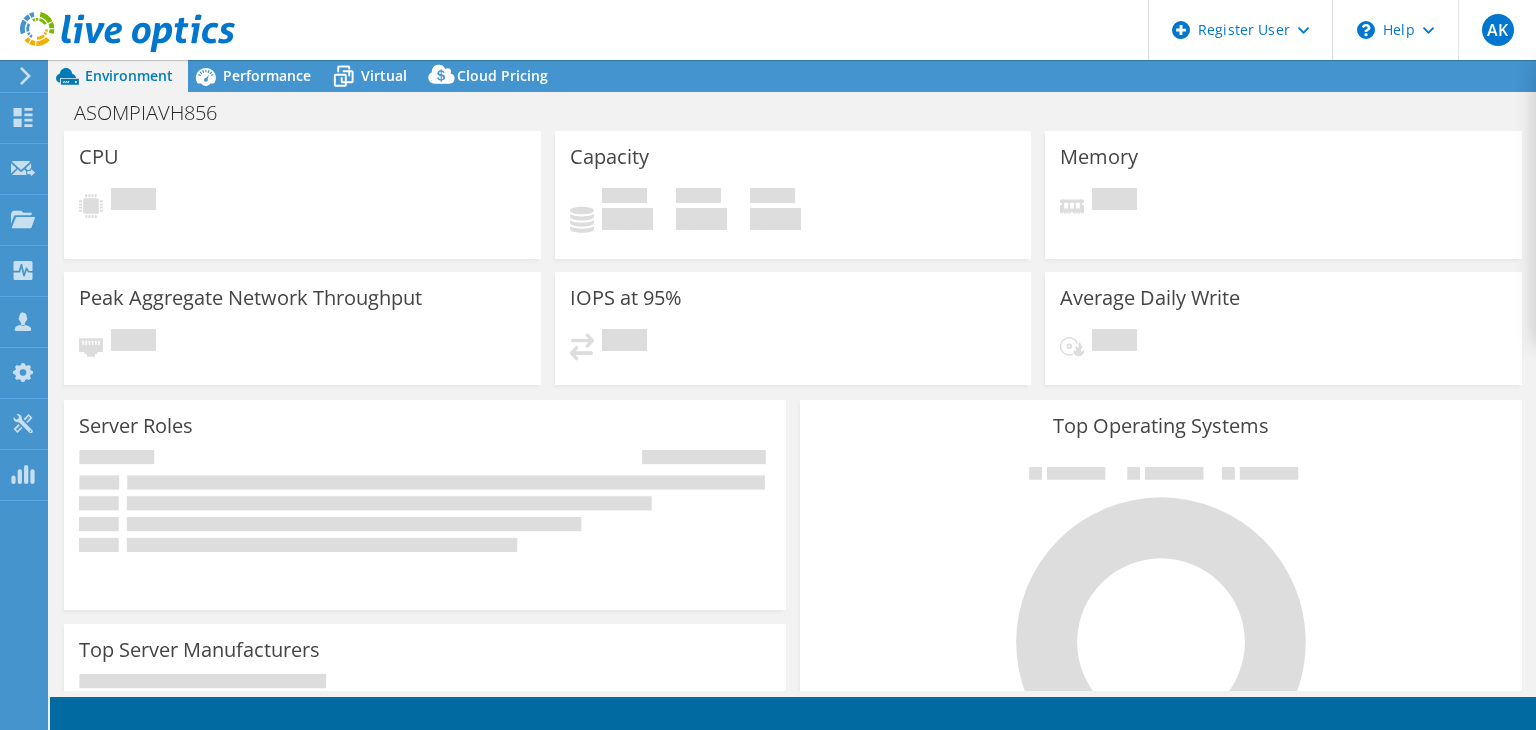 scroll, scrollTop: 0, scrollLeft: 0, axis: both 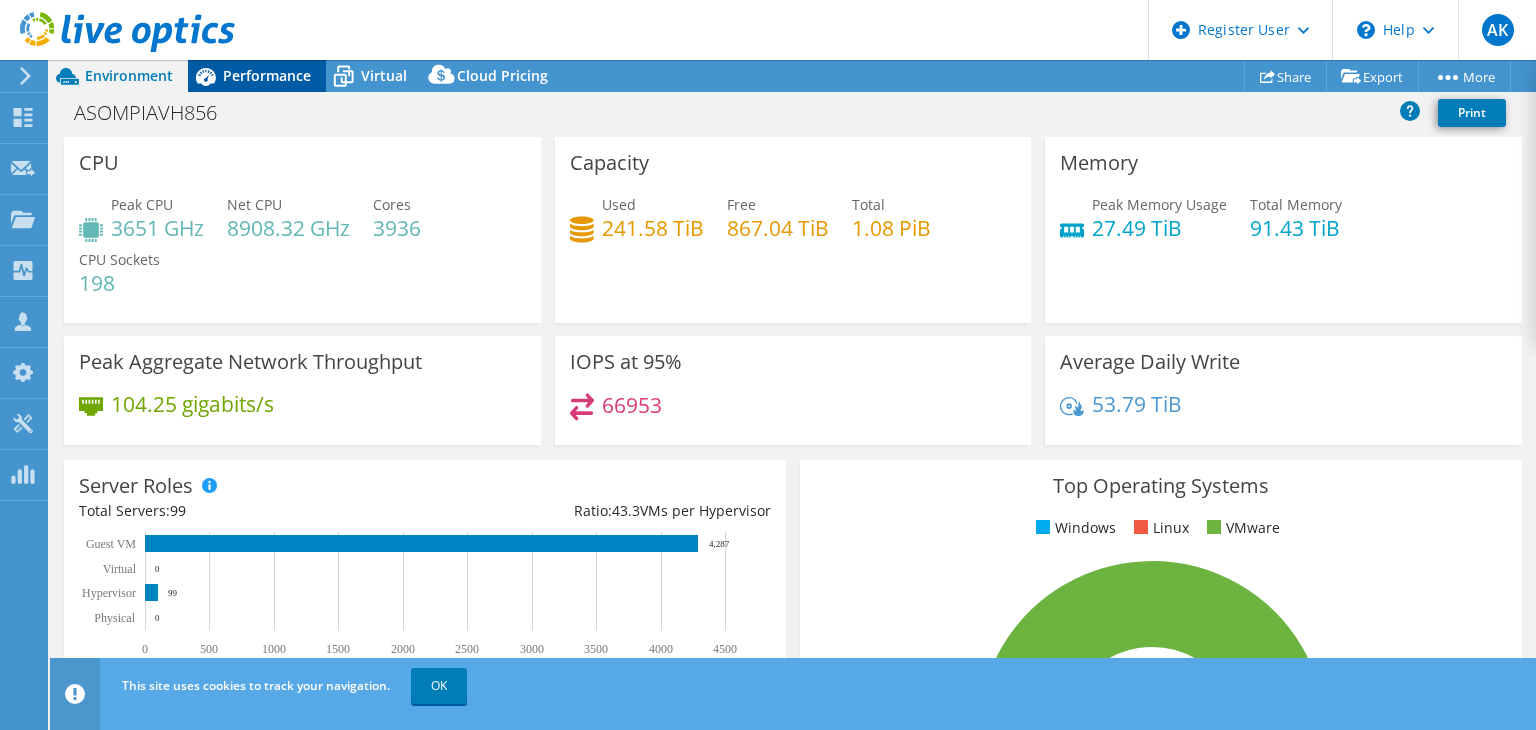 click on "Performance" at bounding box center (267, 75) 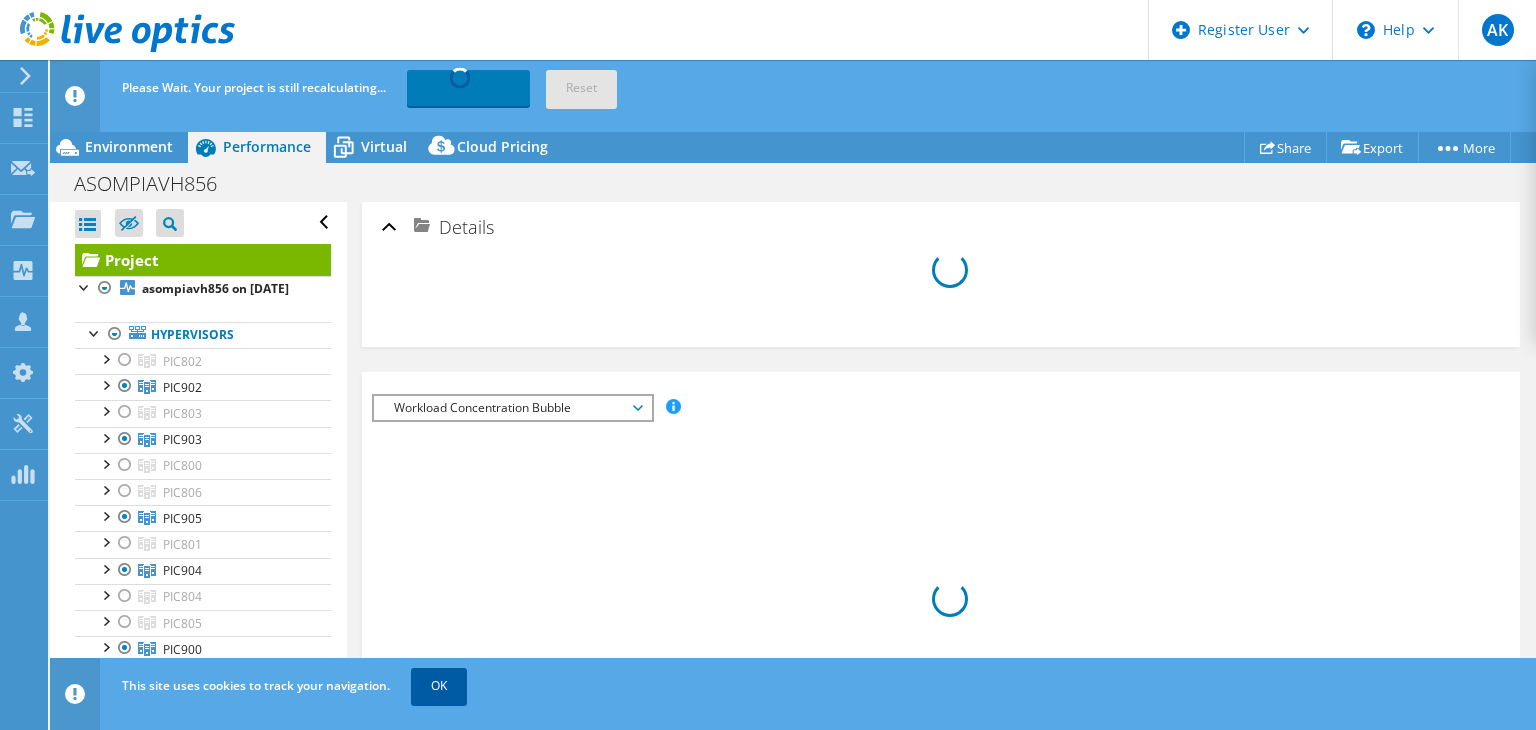click on "OK" at bounding box center [439, 686] 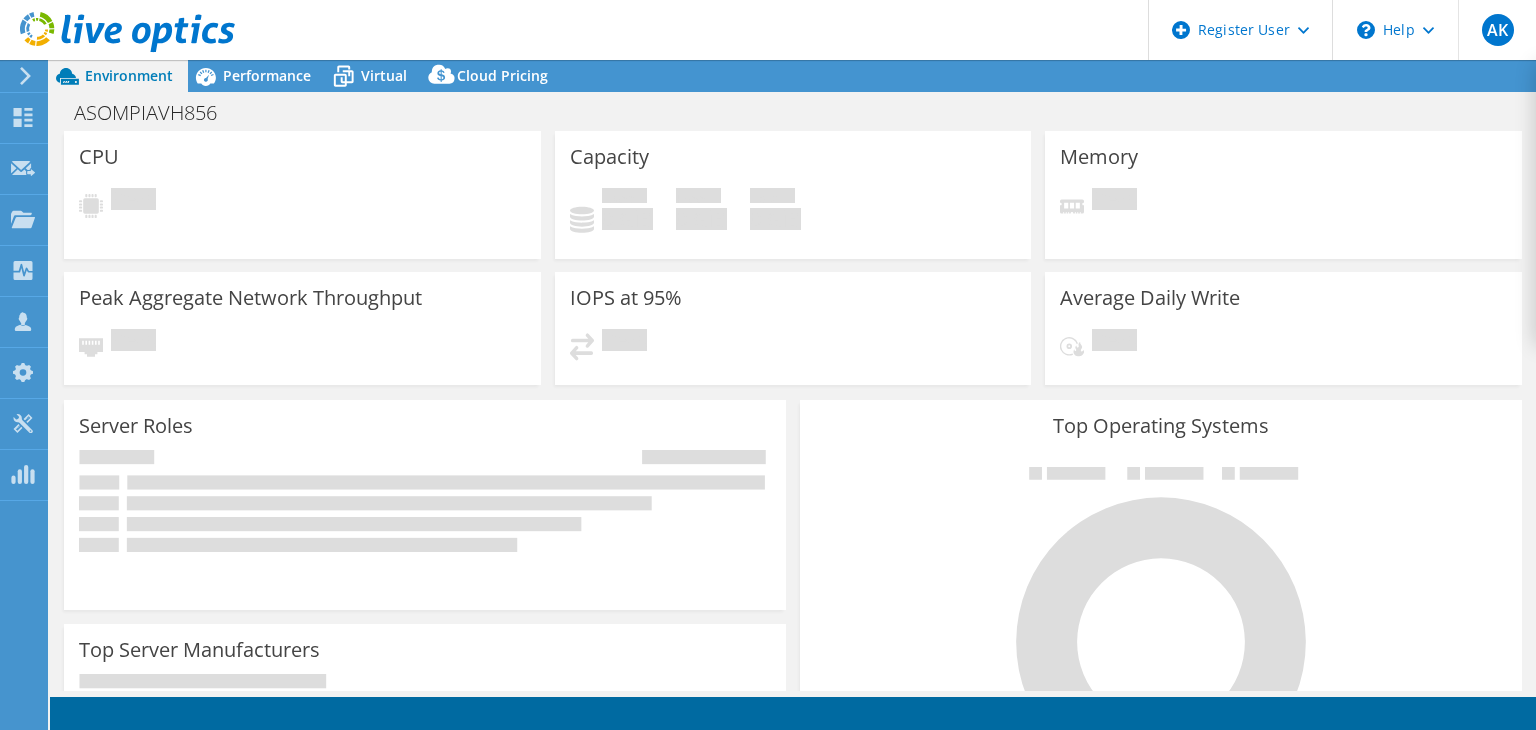 scroll, scrollTop: 0, scrollLeft: 0, axis: both 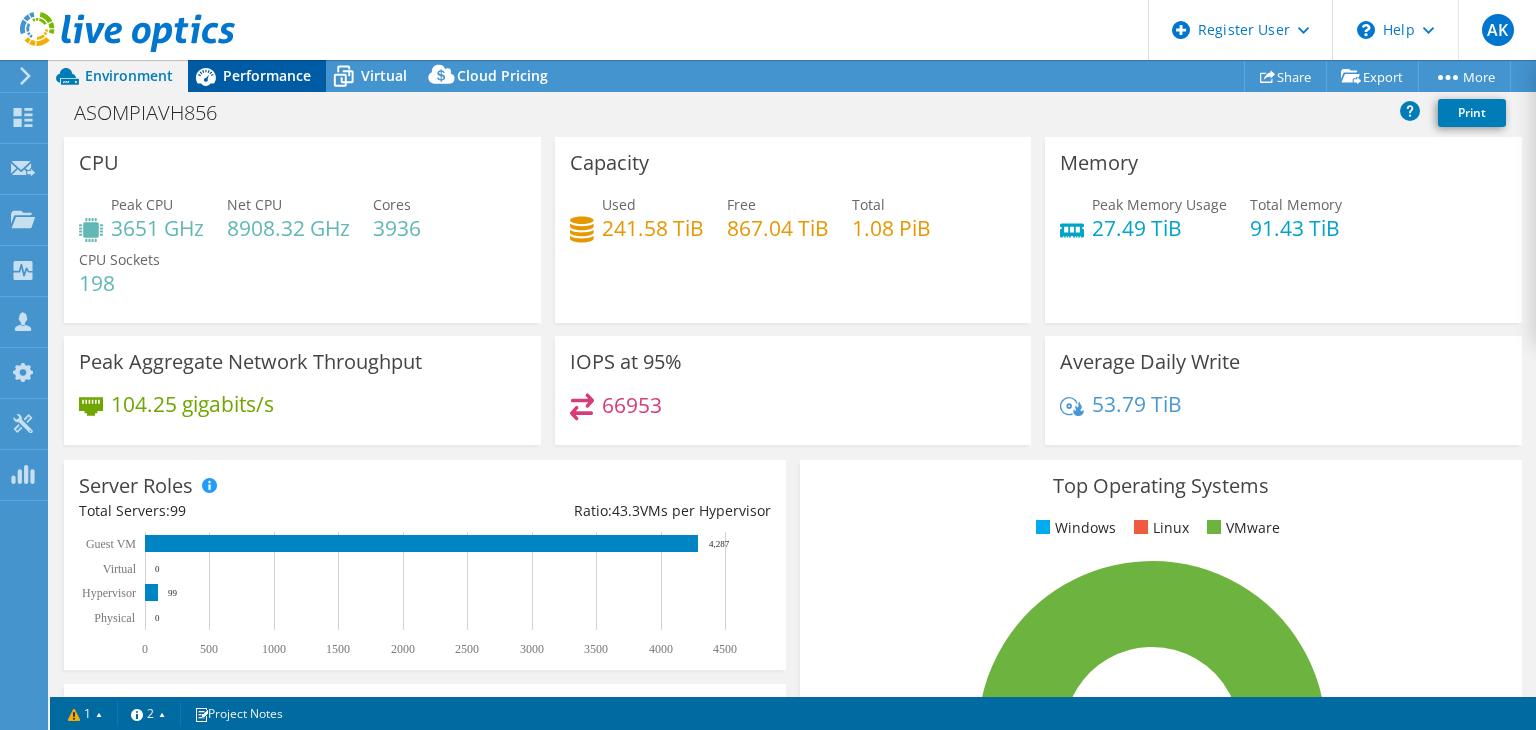 click on "Performance" at bounding box center (267, 75) 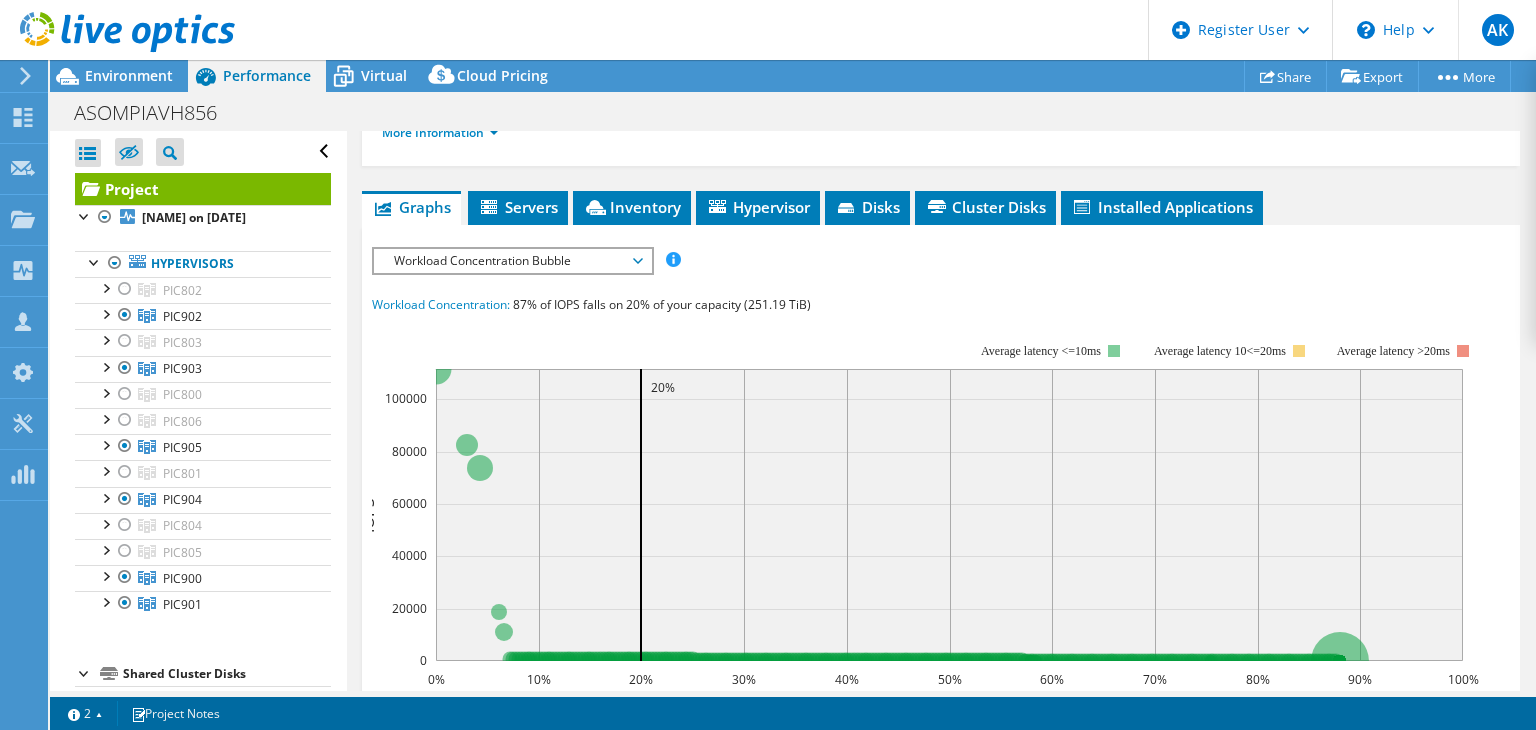 scroll, scrollTop: 388, scrollLeft: 0, axis: vertical 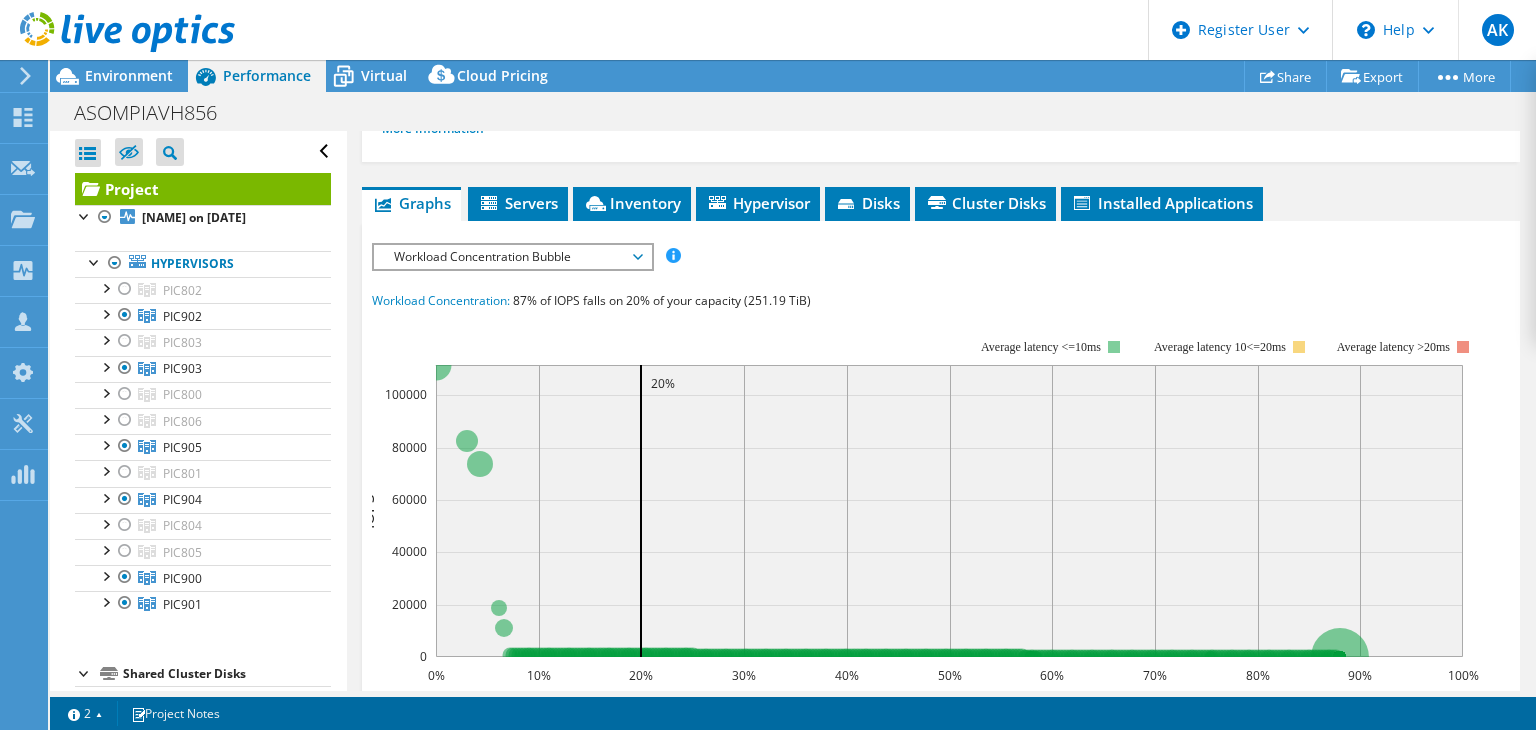 click on "Workload Concentration Bubble" at bounding box center (512, 257) 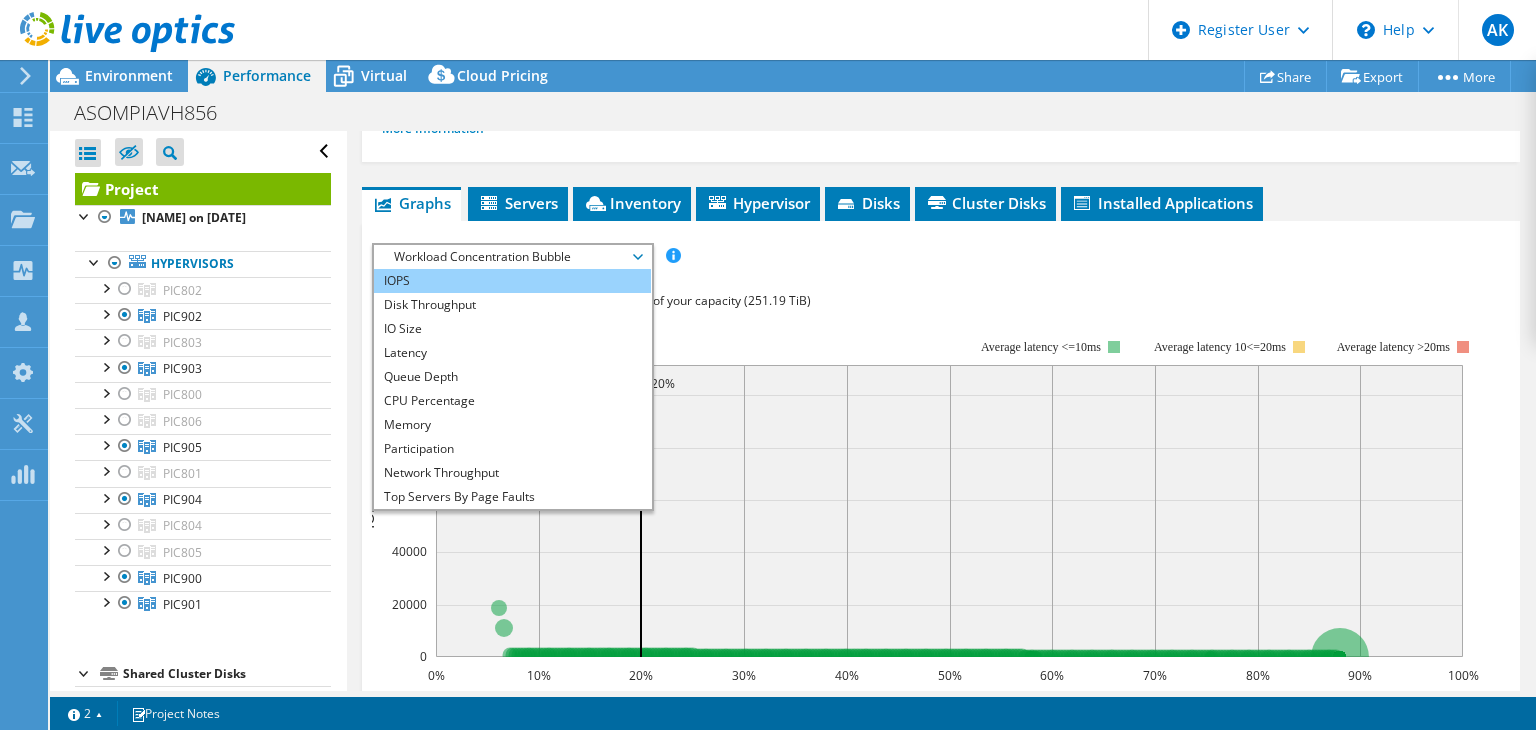 click on "IOPS" at bounding box center (512, 281) 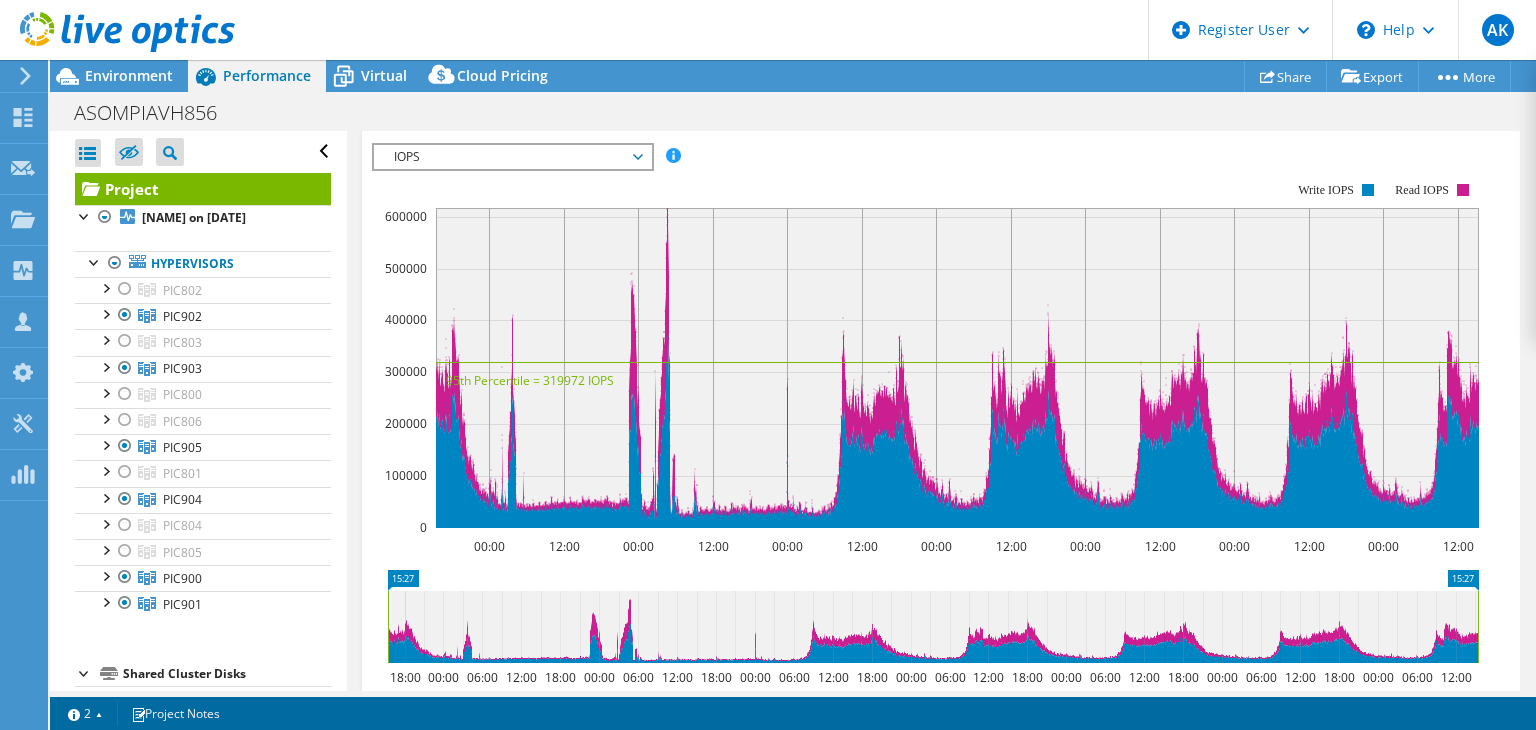 scroll, scrollTop: 448, scrollLeft: 0, axis: vertical 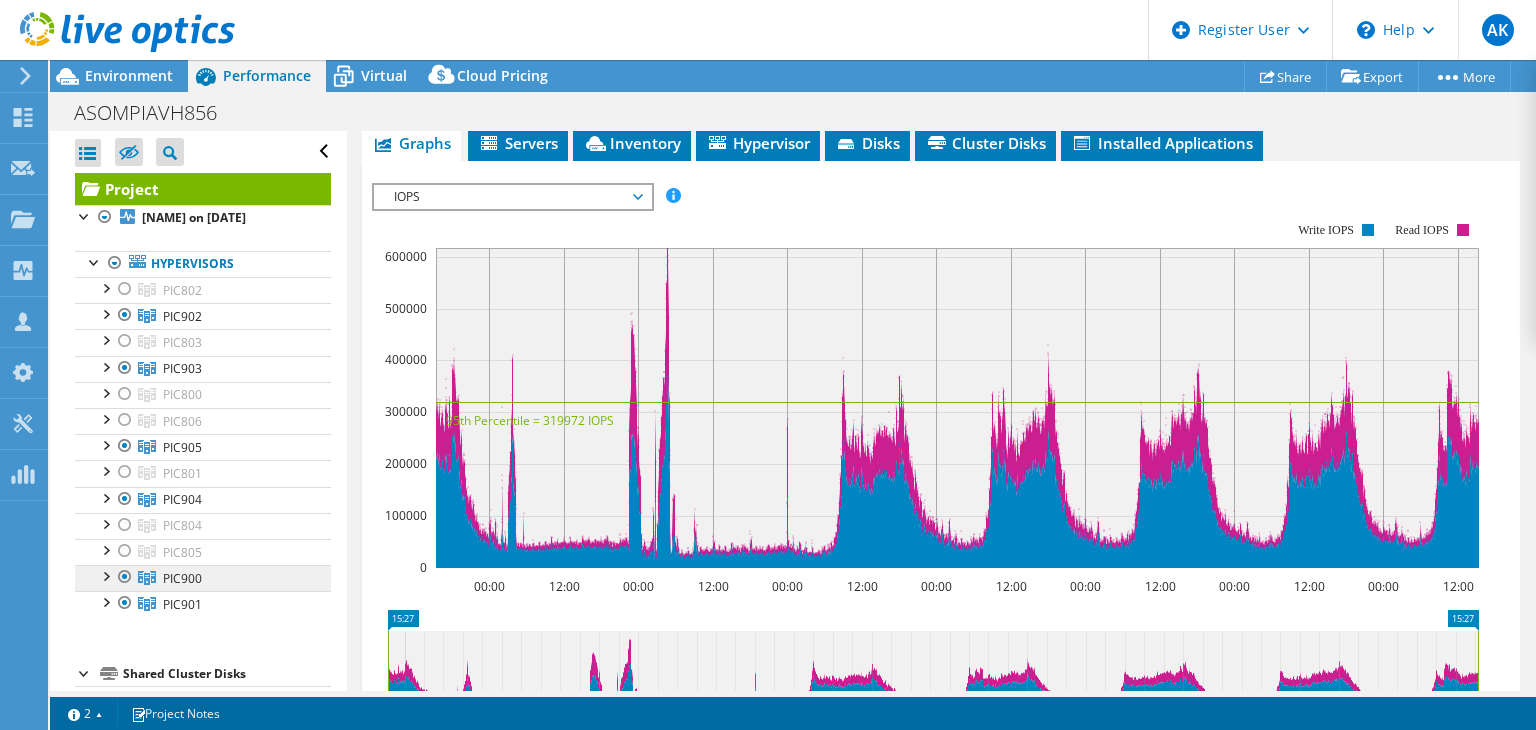 click on "PIC900" at bounding box center (182, 290) 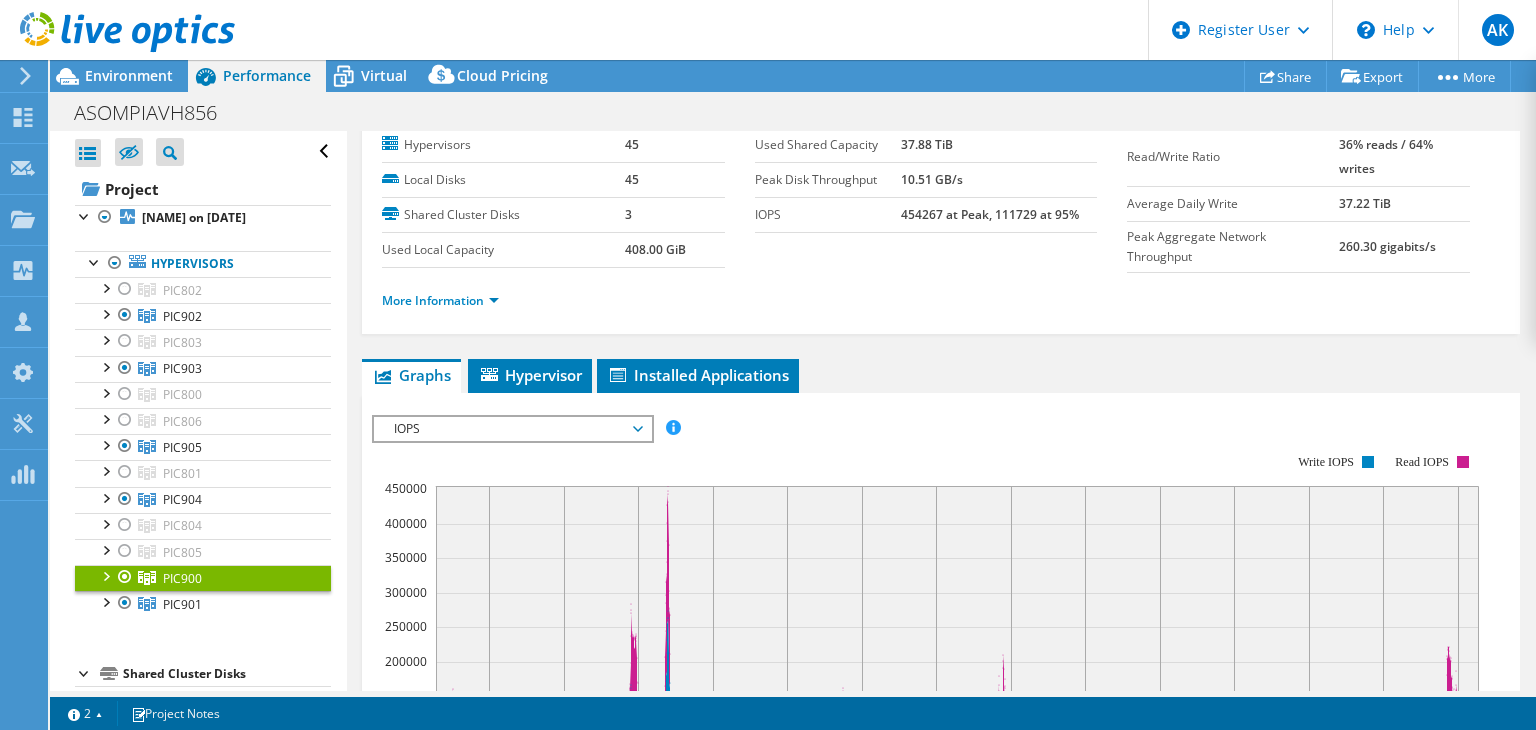 scroll, scrollTop: 0, scrollLeft: 0, axis: both 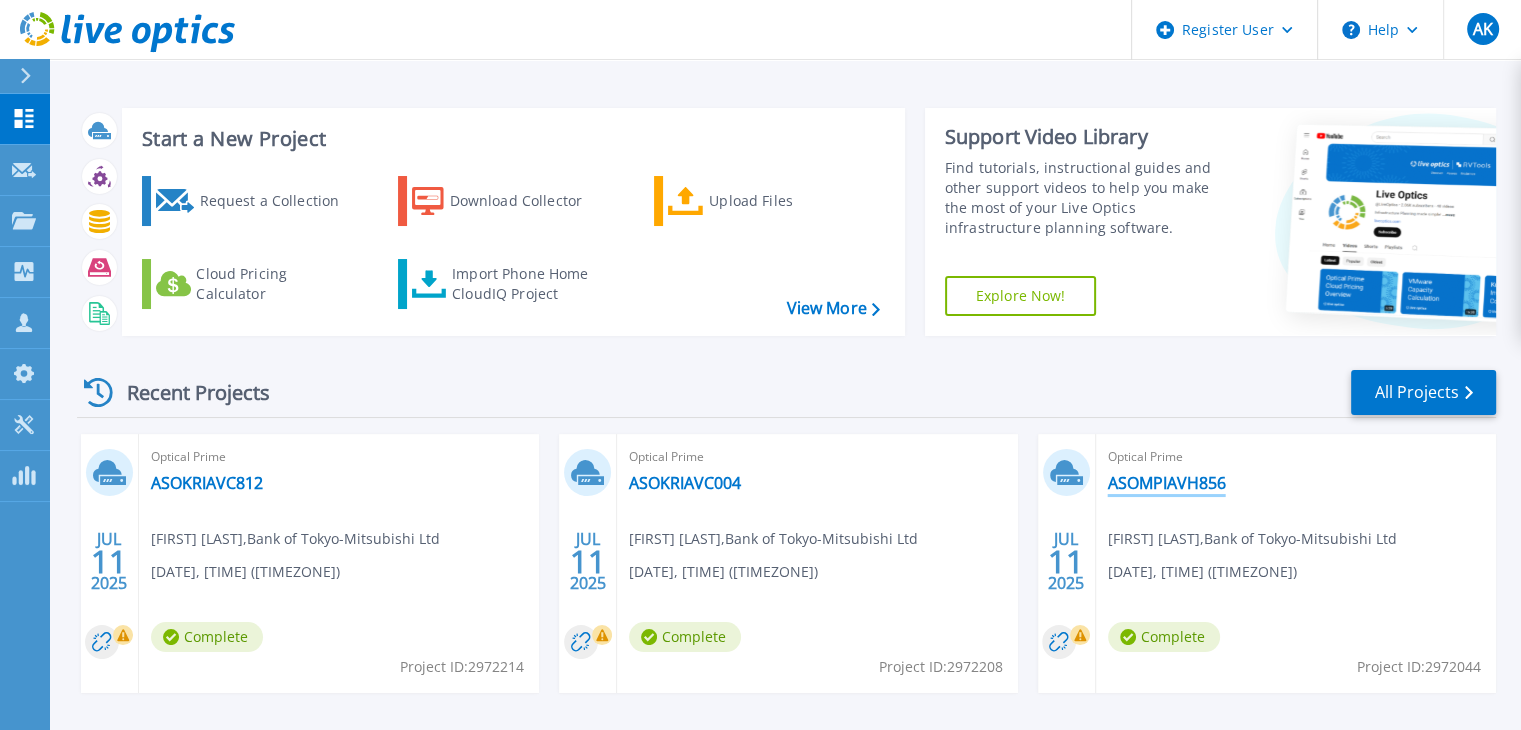 click on "ASOMPIAVH856" at bounding box center (1167, 483) 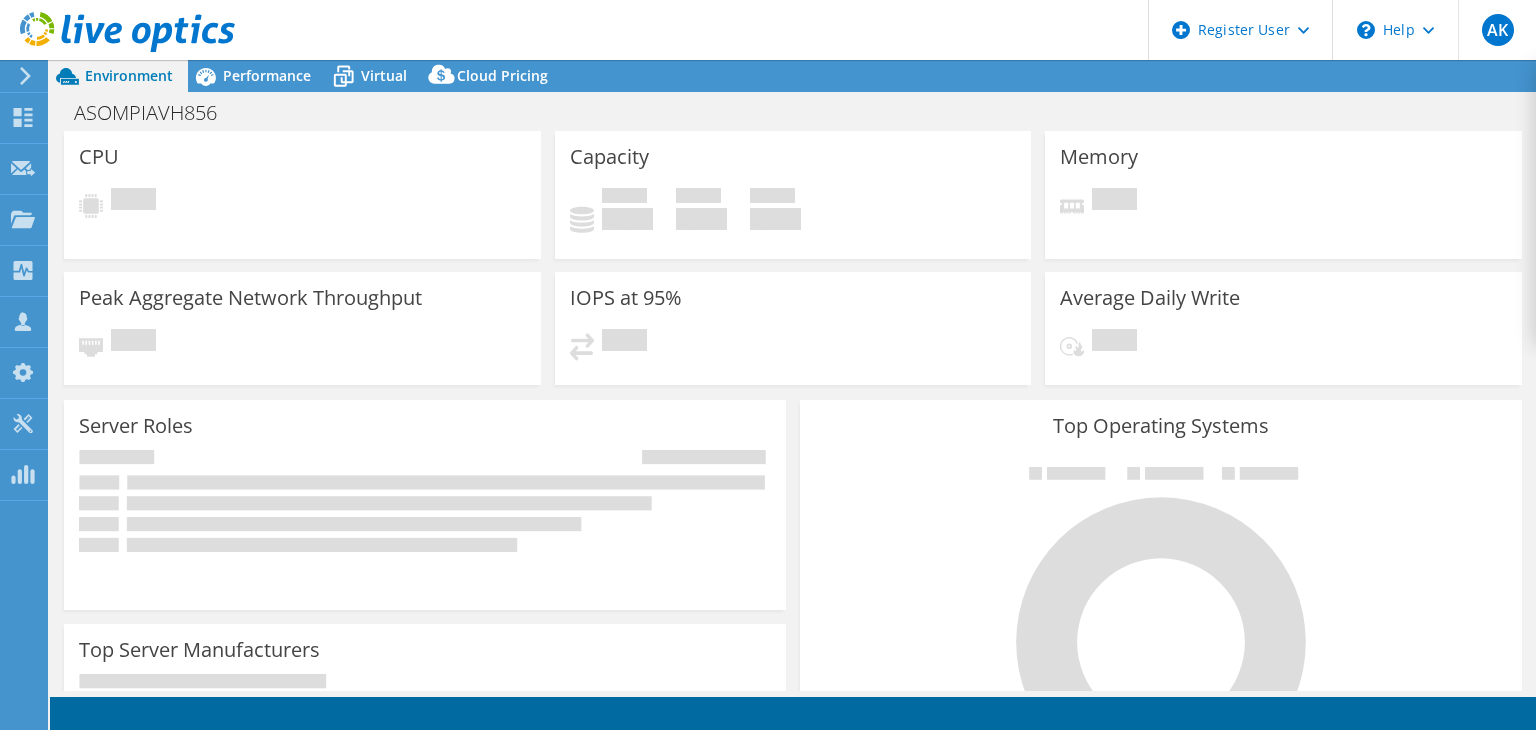 scroll, scrollTop: 0, scrollLeft: 0, axis: both 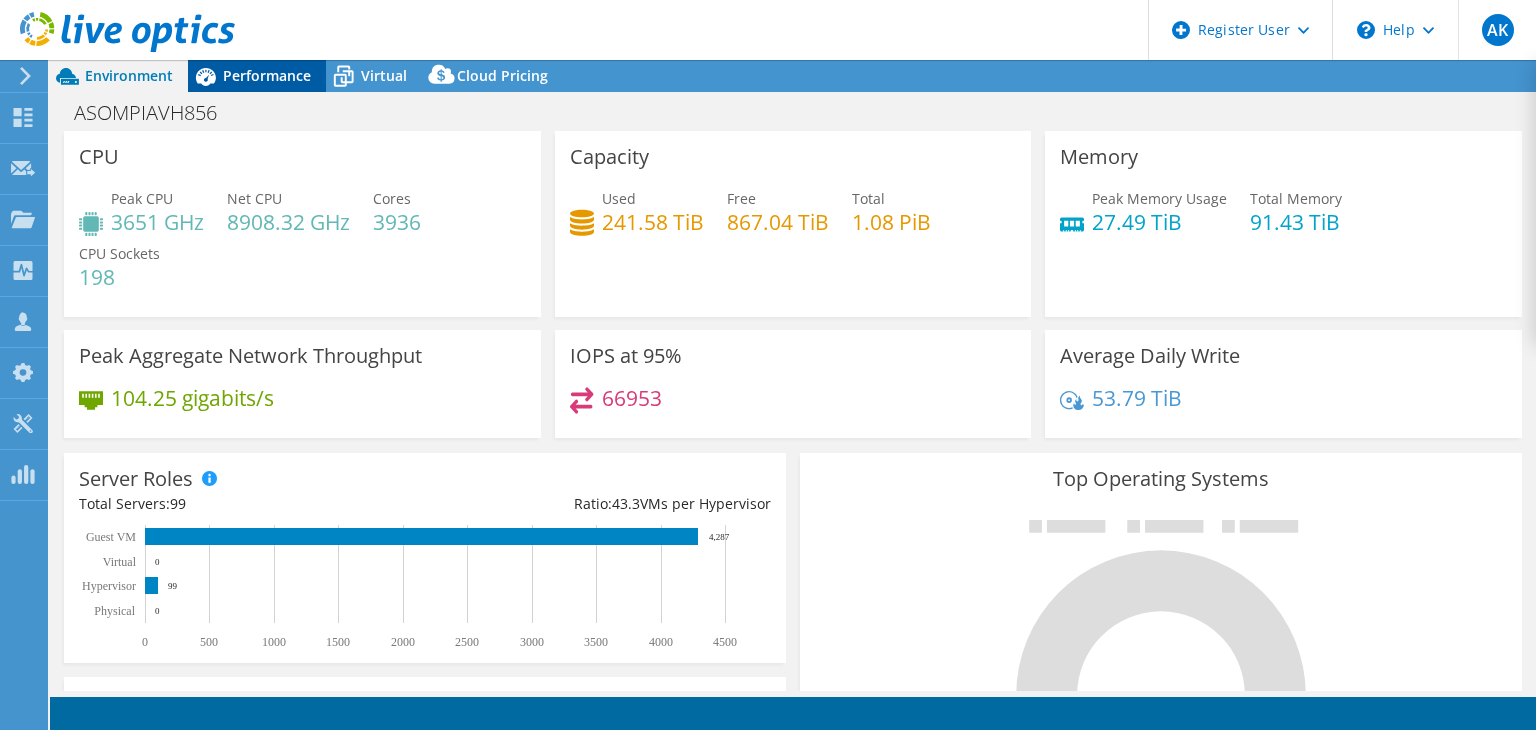 click on "Performance" at bounding box center [267, 75] 